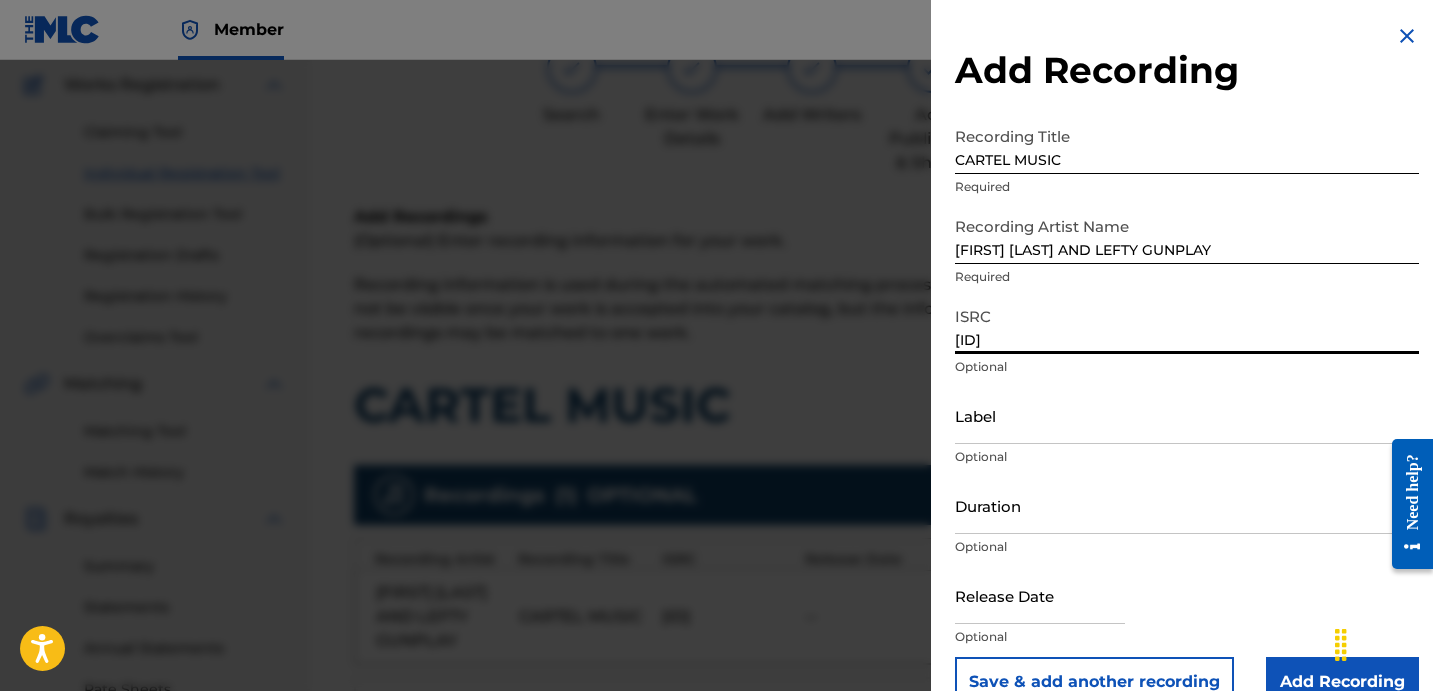 scroll, scrollTop: 0, scrollLeft: 0, axis: both 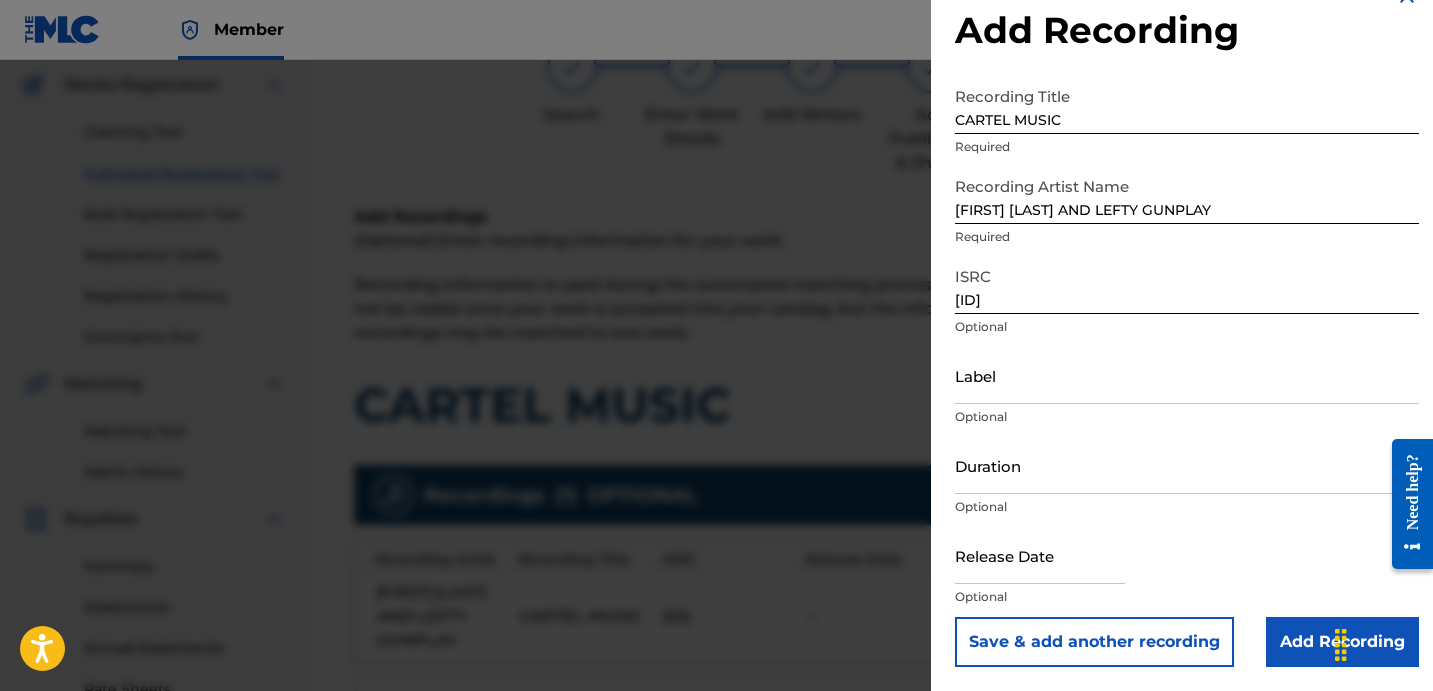 click on "Label Optional" at bounding box center [1187, 392] 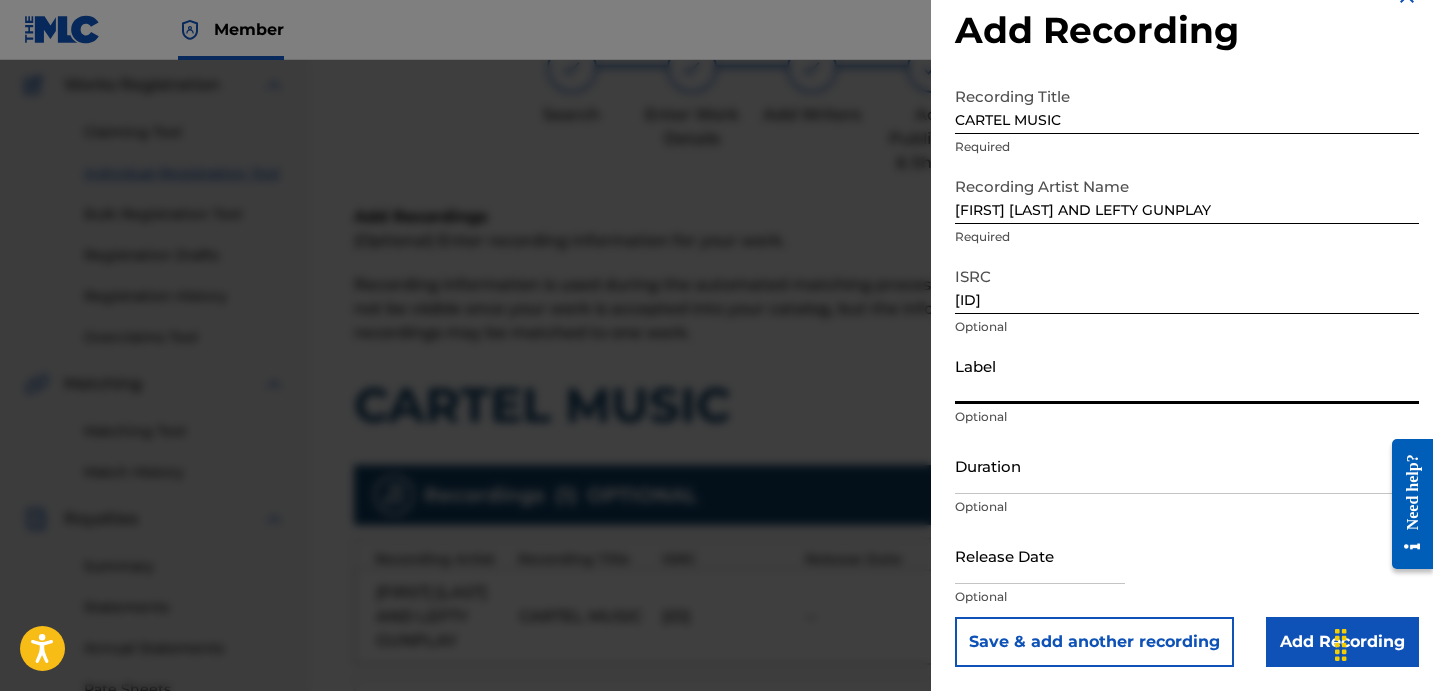 click on "Label" at bounding box center (1187, 375) 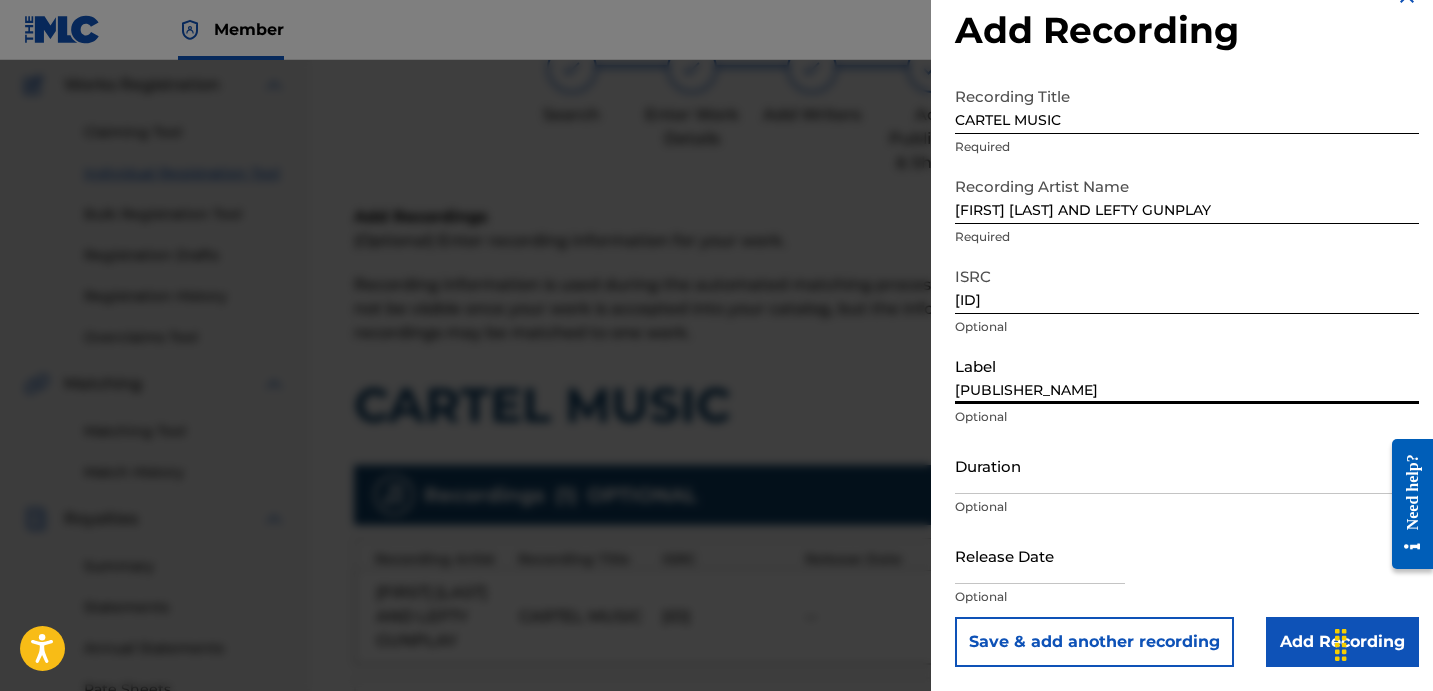 type on "[PUBLISHER_NAME]" 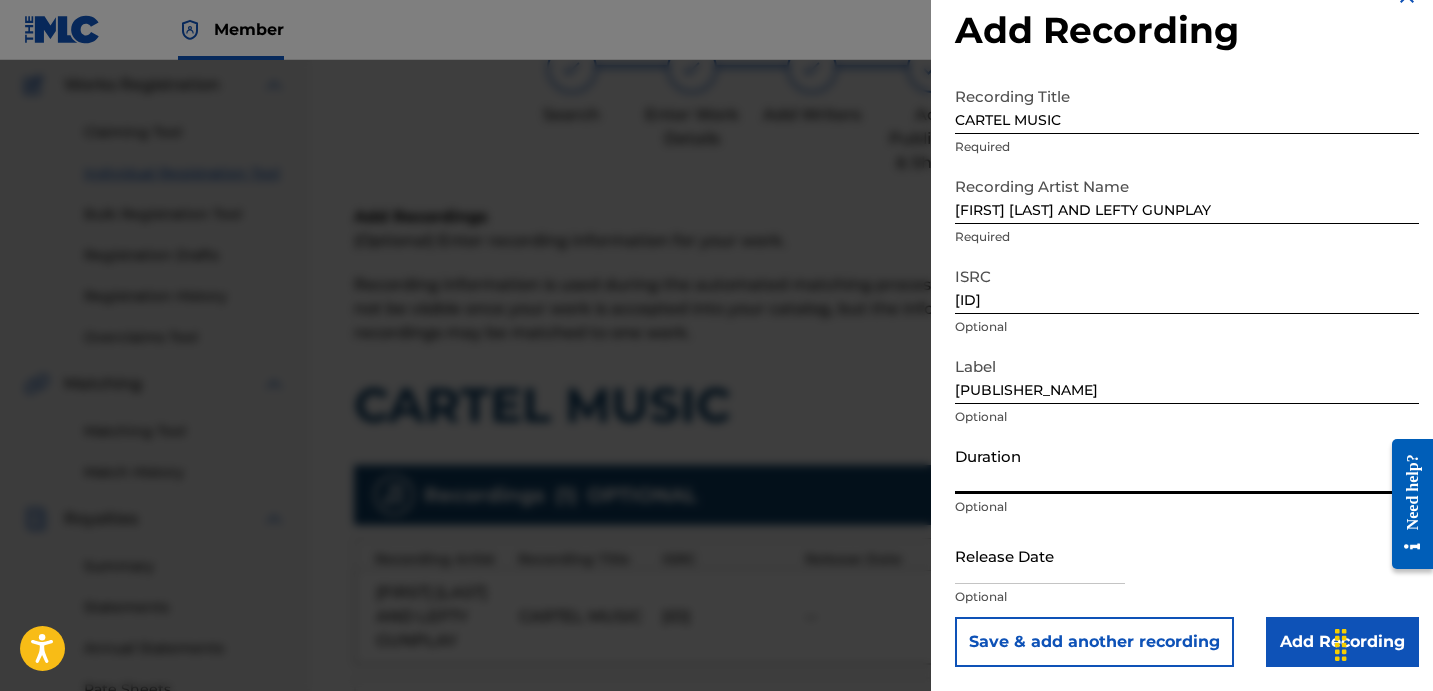 click on "Duration" at bounding box center [1187, 465] 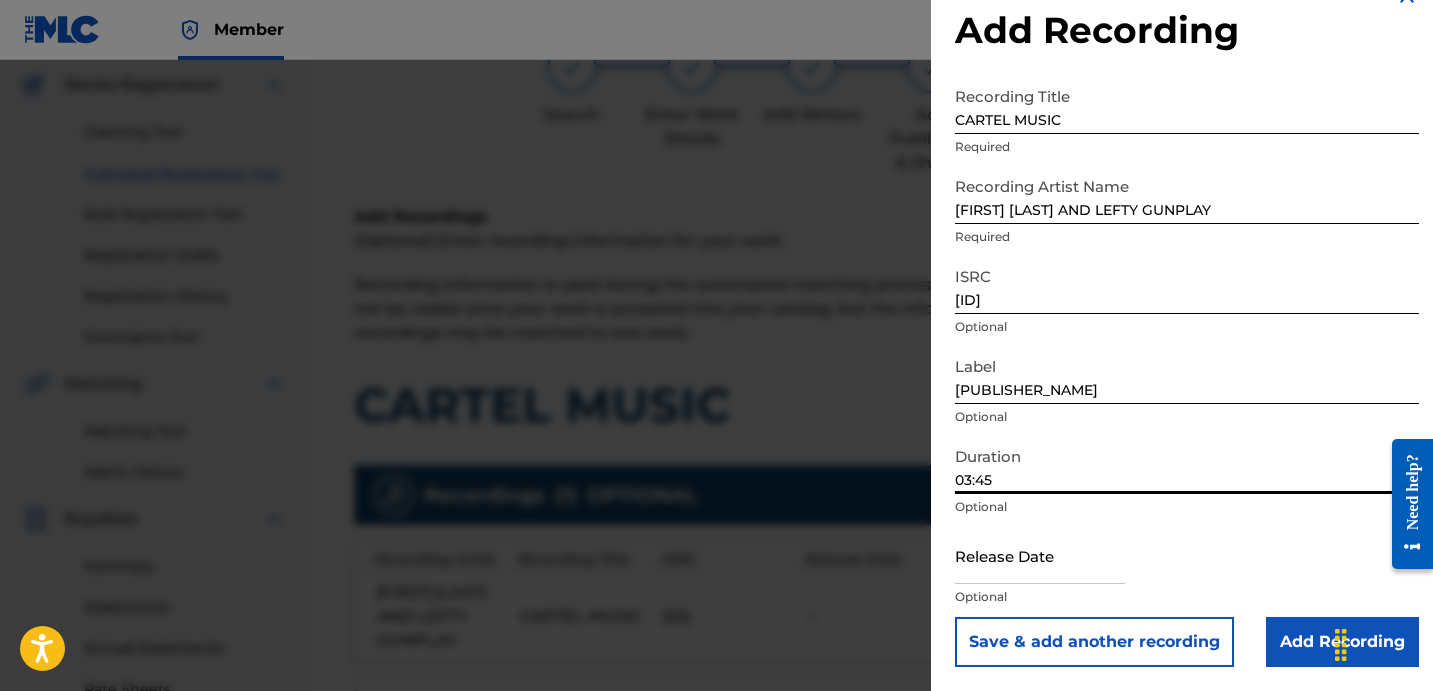 type on "03:45" 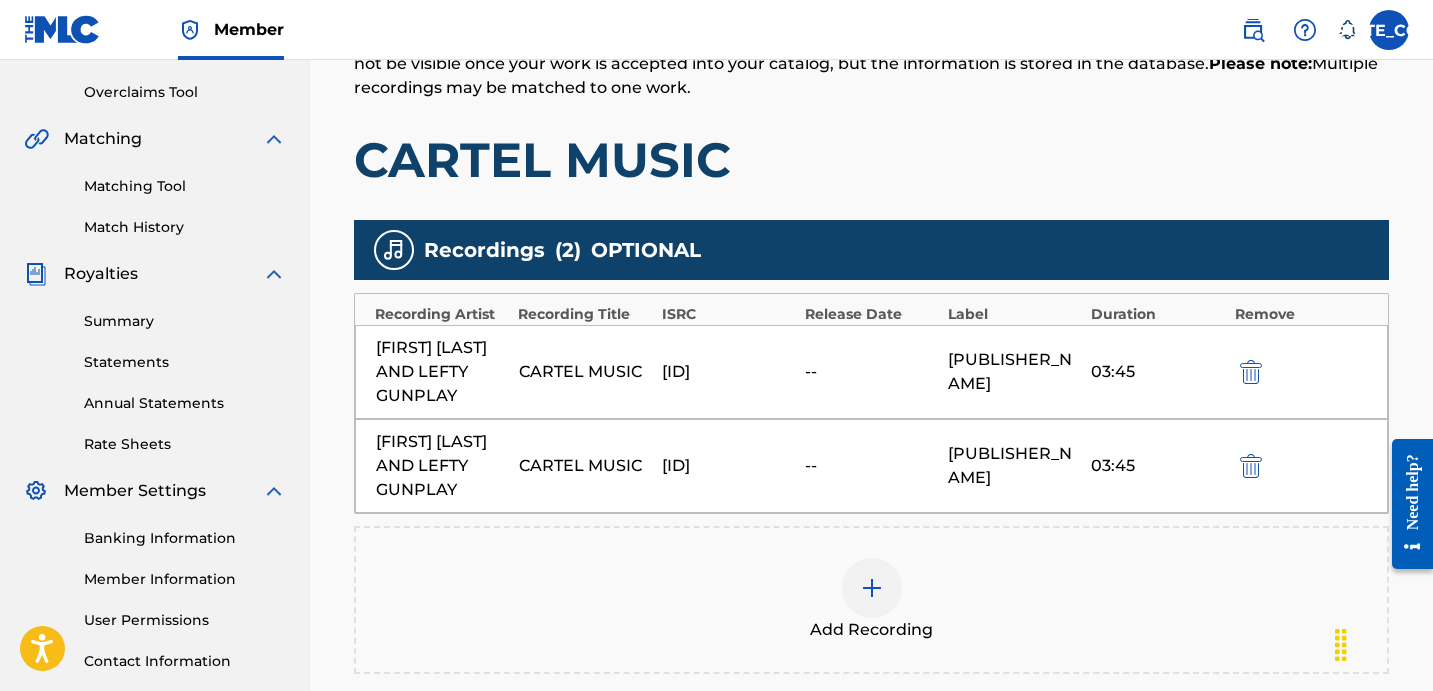 scroll, scrollTop: 641, scrollLeft: 0, axis: vertical 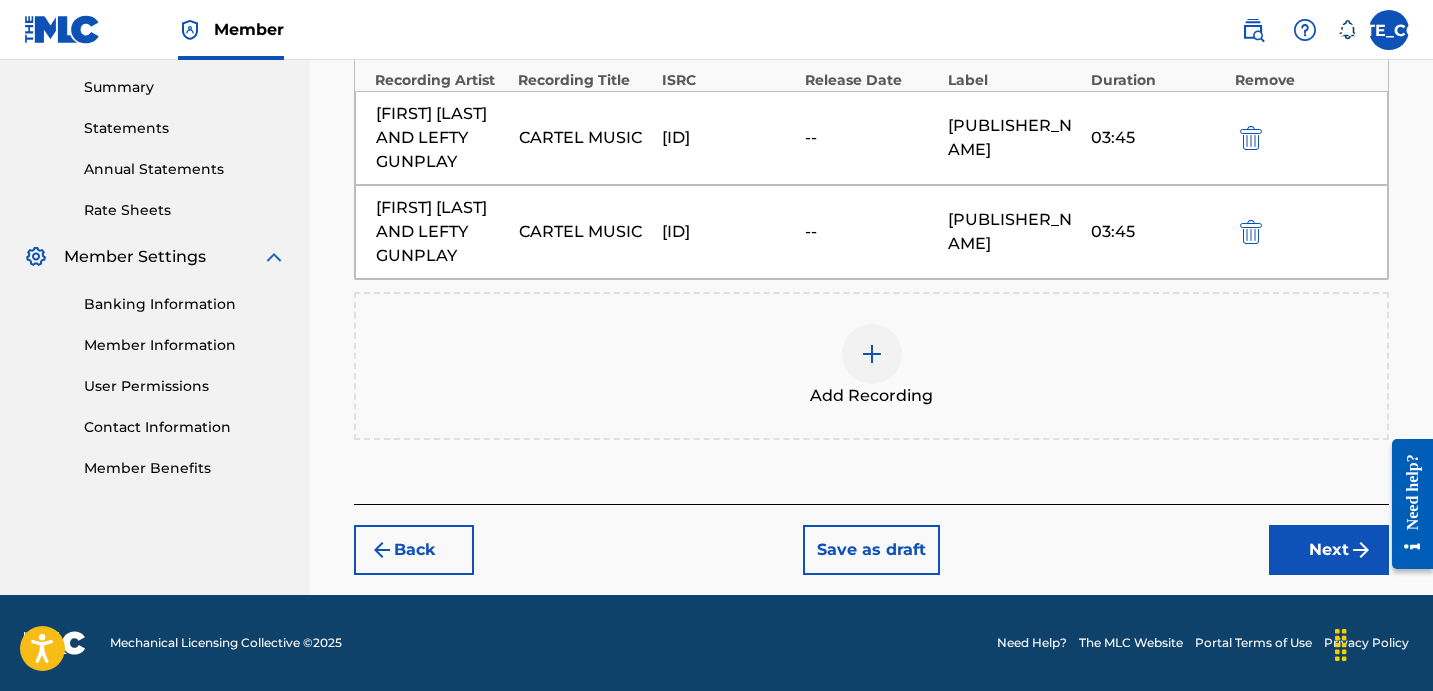 click on "Next" at bounding box center [1329, 550] 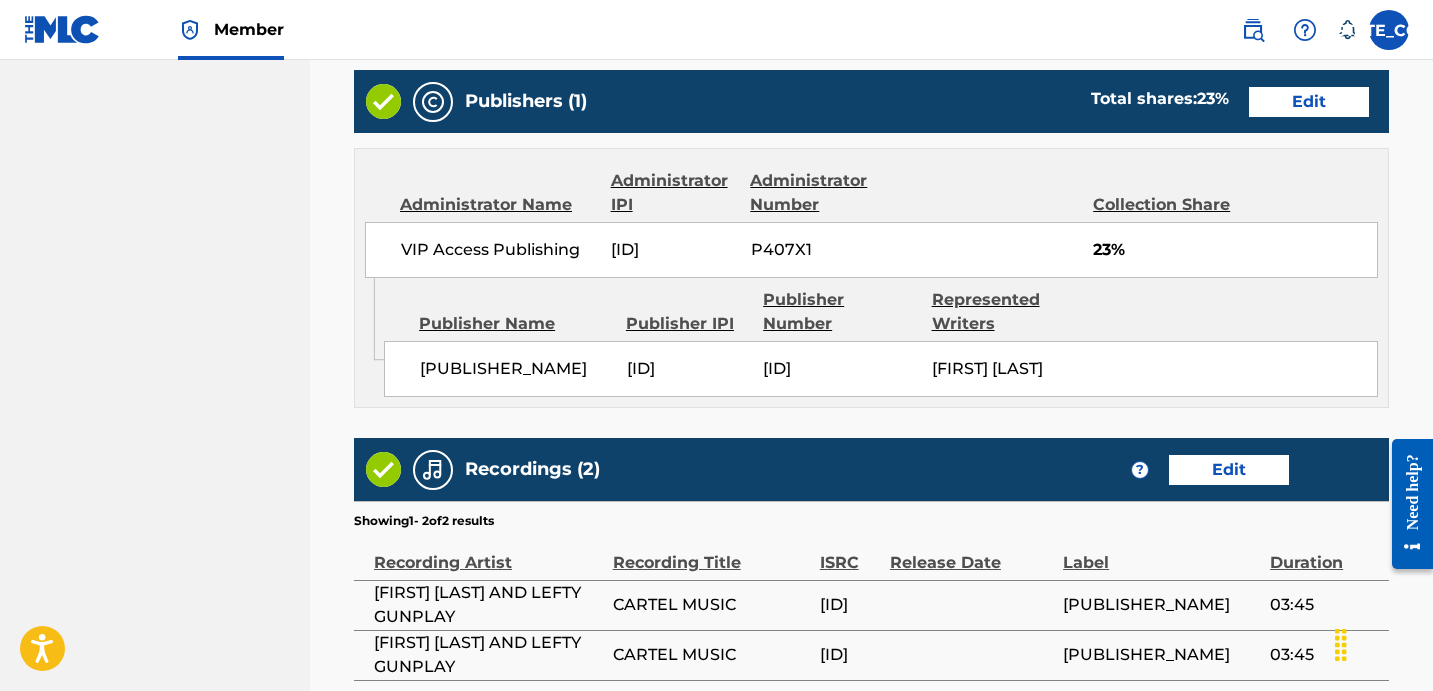 scroll, scrollTop: 1287, scrollLeft: 0, axis: vertical 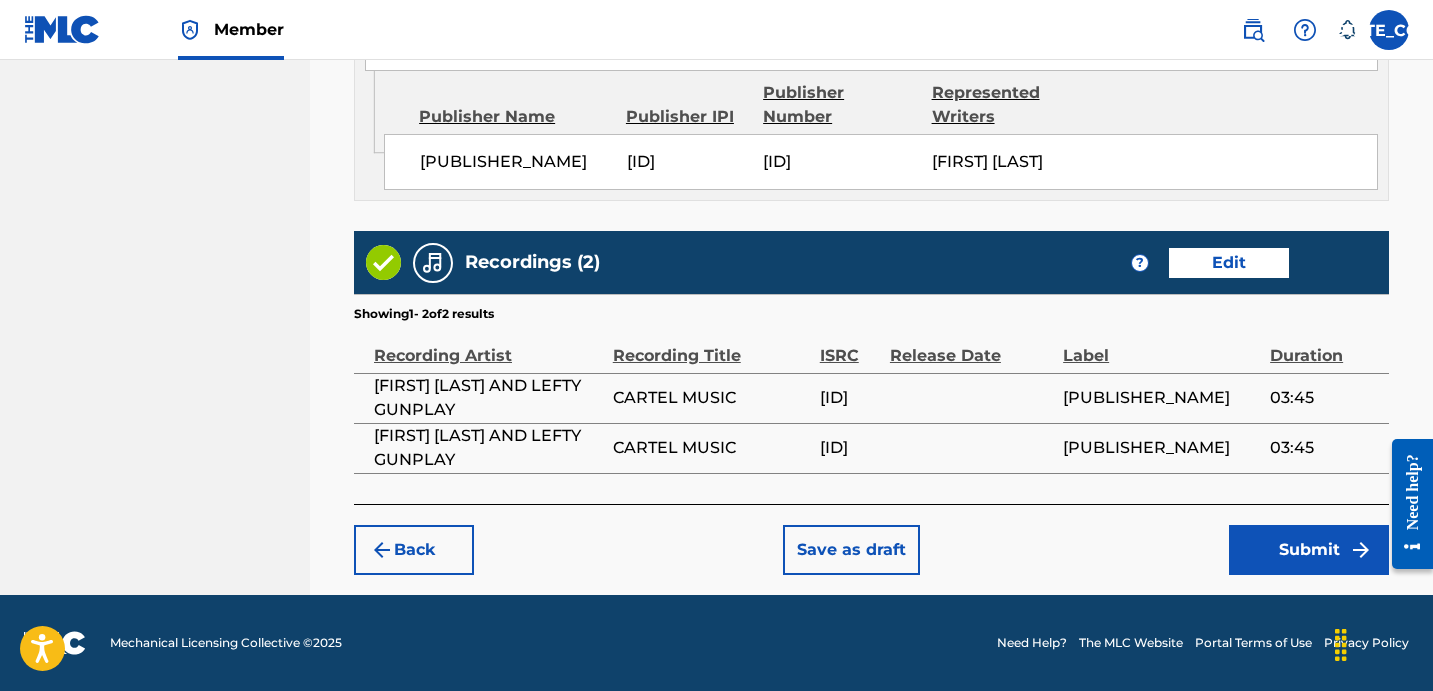click on "Submit" at bounding box center [1309, 550] 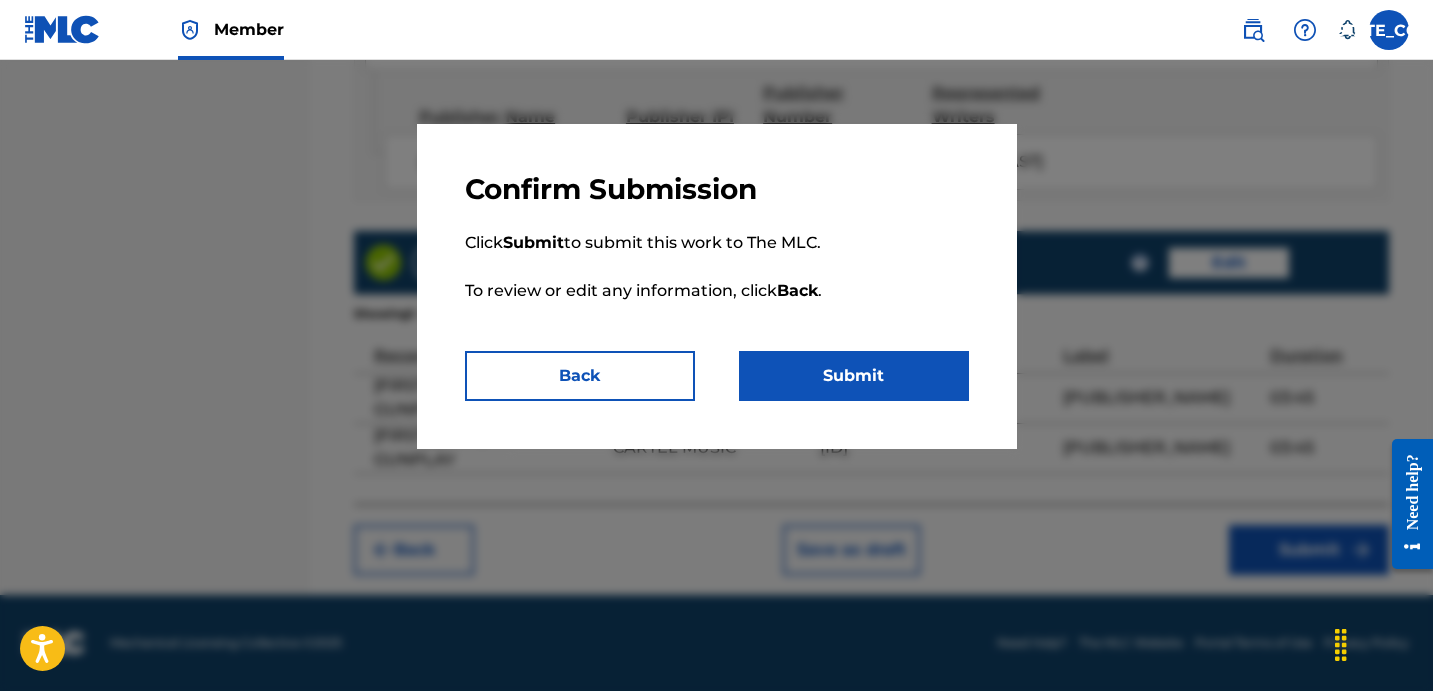 click on "Submit" at bounding box center [854, 376] 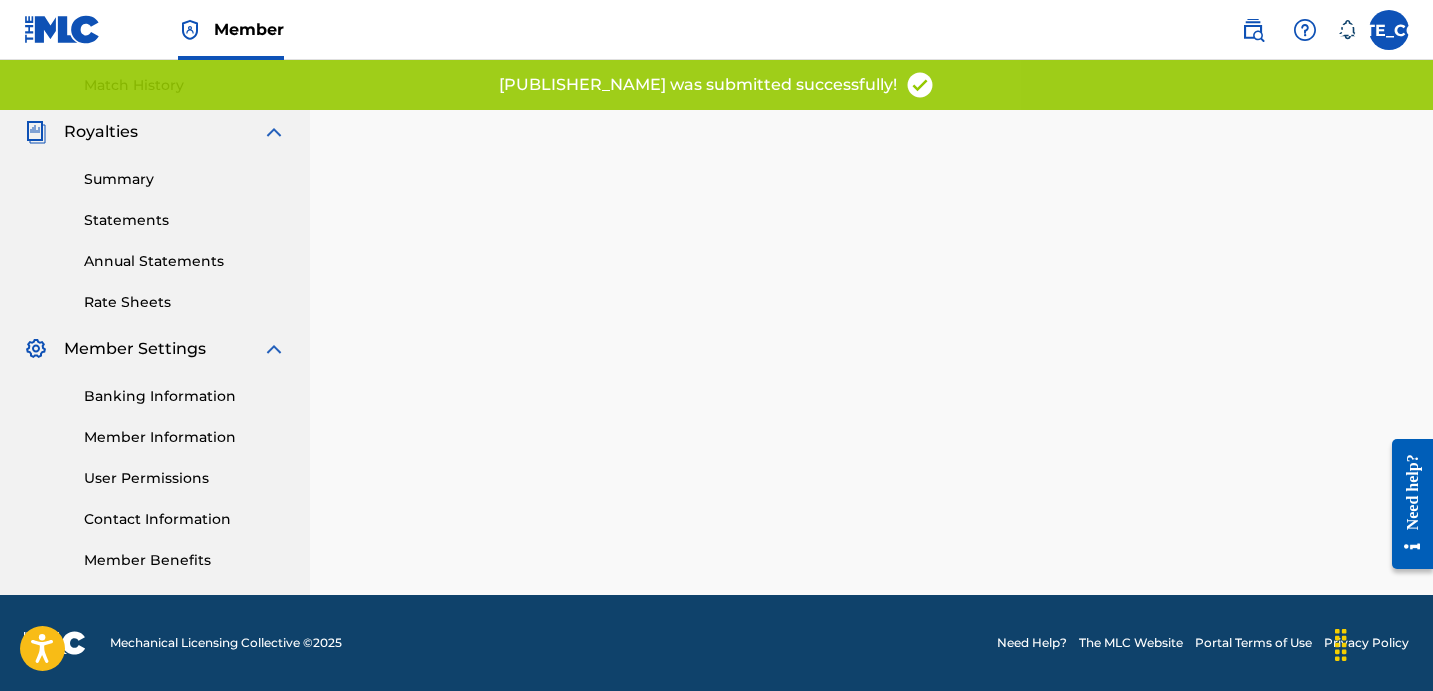 scroll, scrollTop: 0, scrollLeft: 0, axis: both 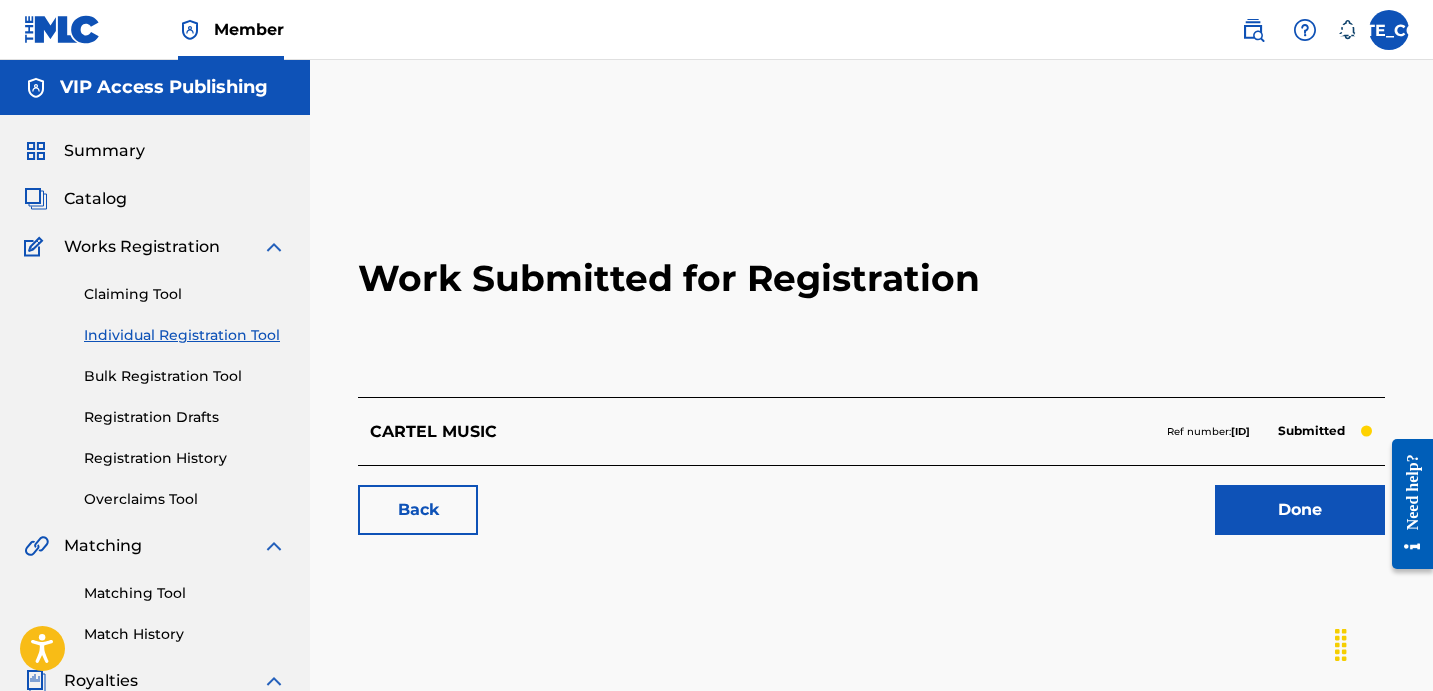 click on "Claiming Tool Individual Registration Tool Bulk Registration Tool Registration Drafts Registration History Overclaims Tool" at bounding box center [155, 384] 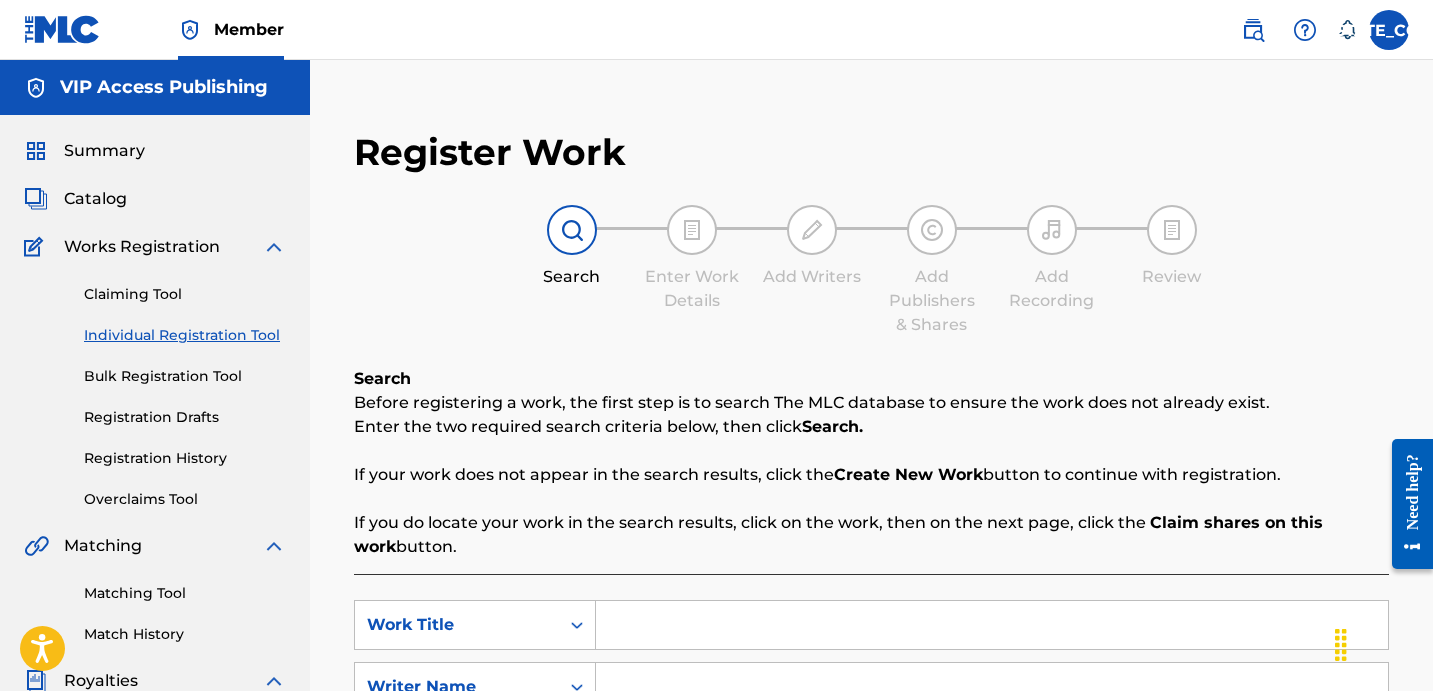 click at bounding box center [992, 625] 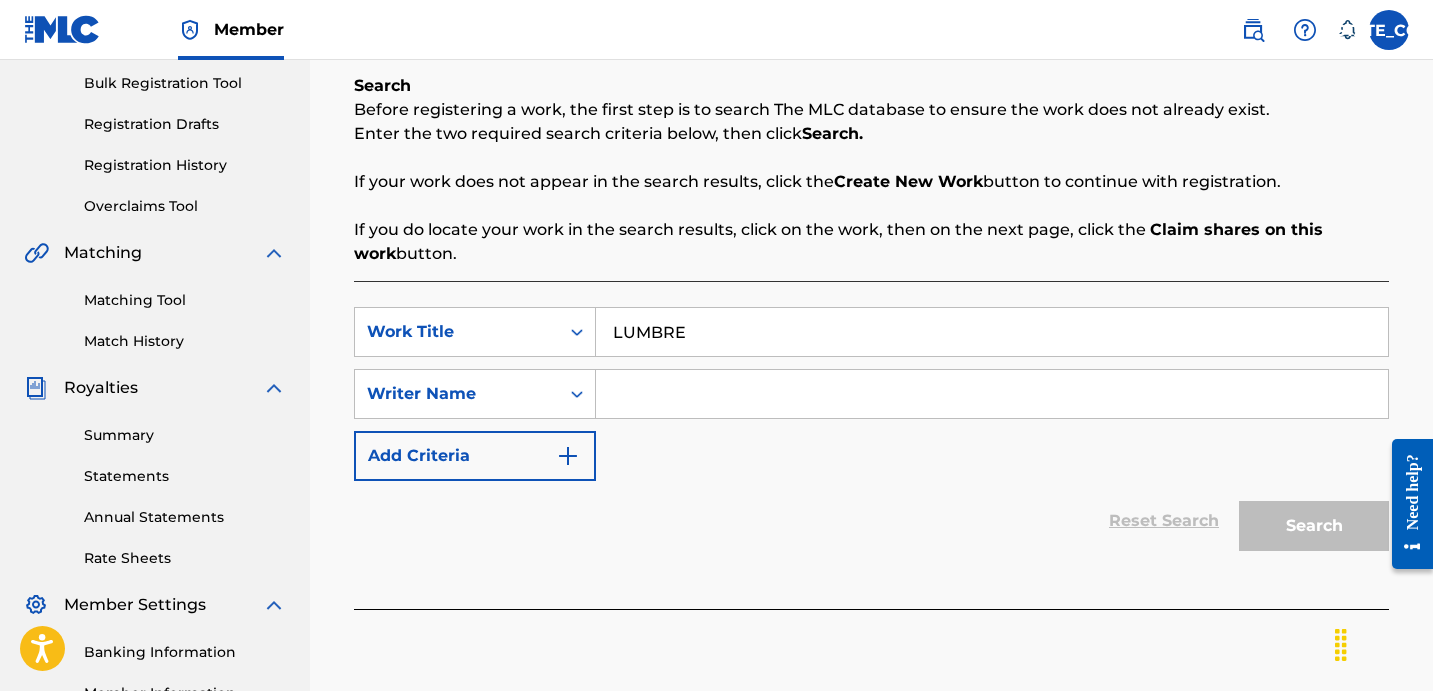 scroll, scrollTop: 293, scrollLeft: 0, axis: vertical 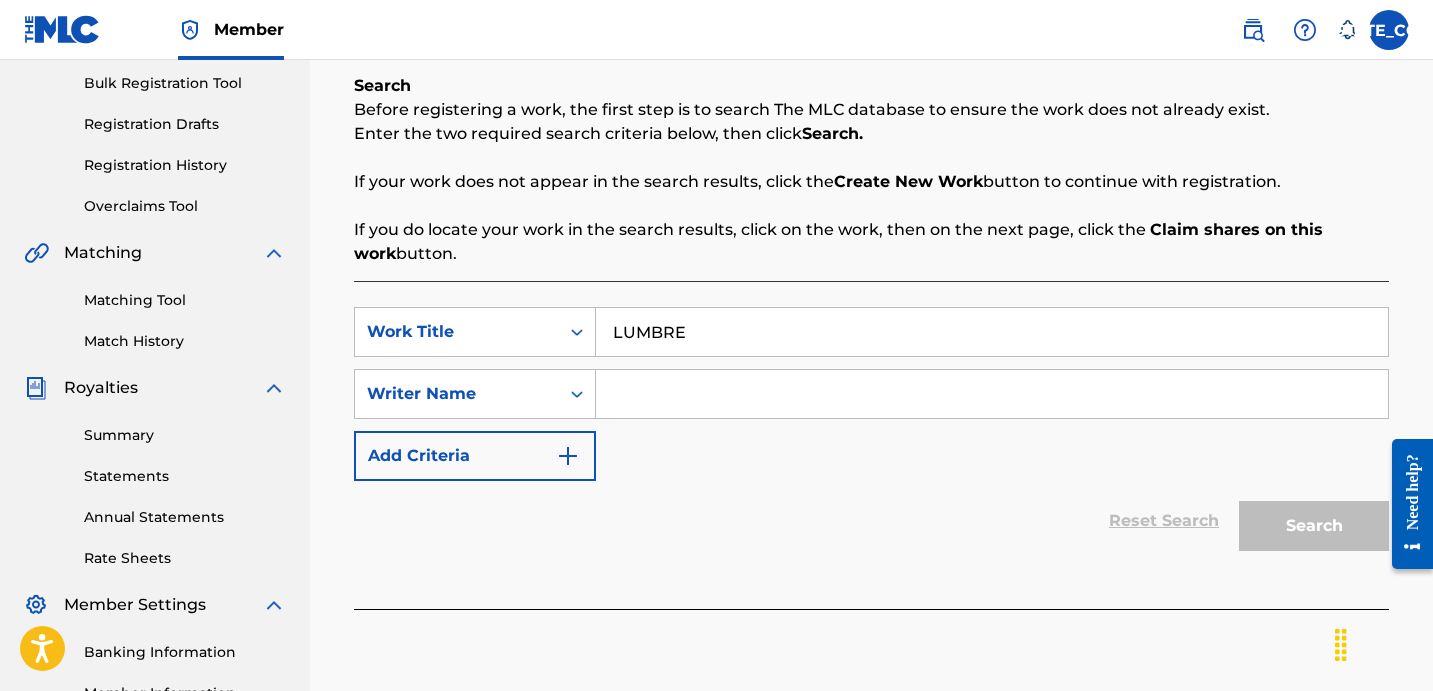 click at bounding box center (992, 394) 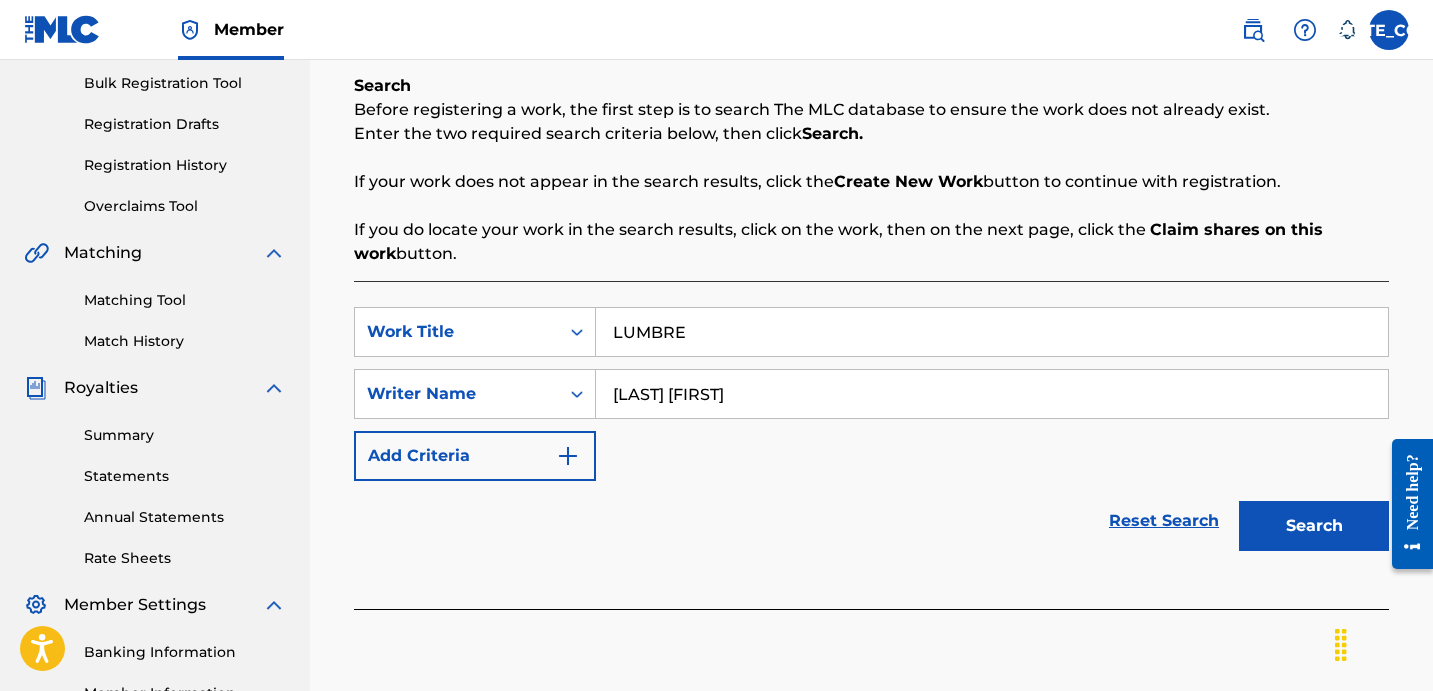 type on "[LAST] [FIRST]" 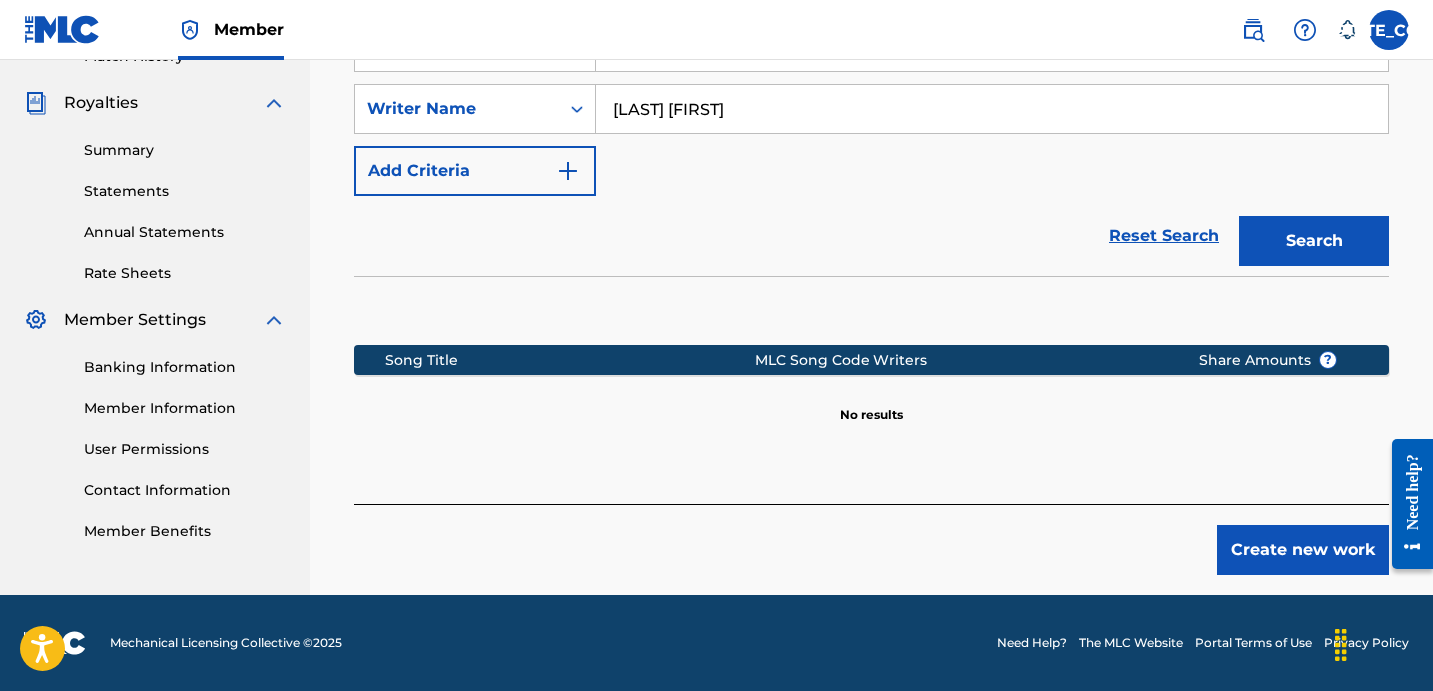click on "Search" at bounding box center (1314, 241) 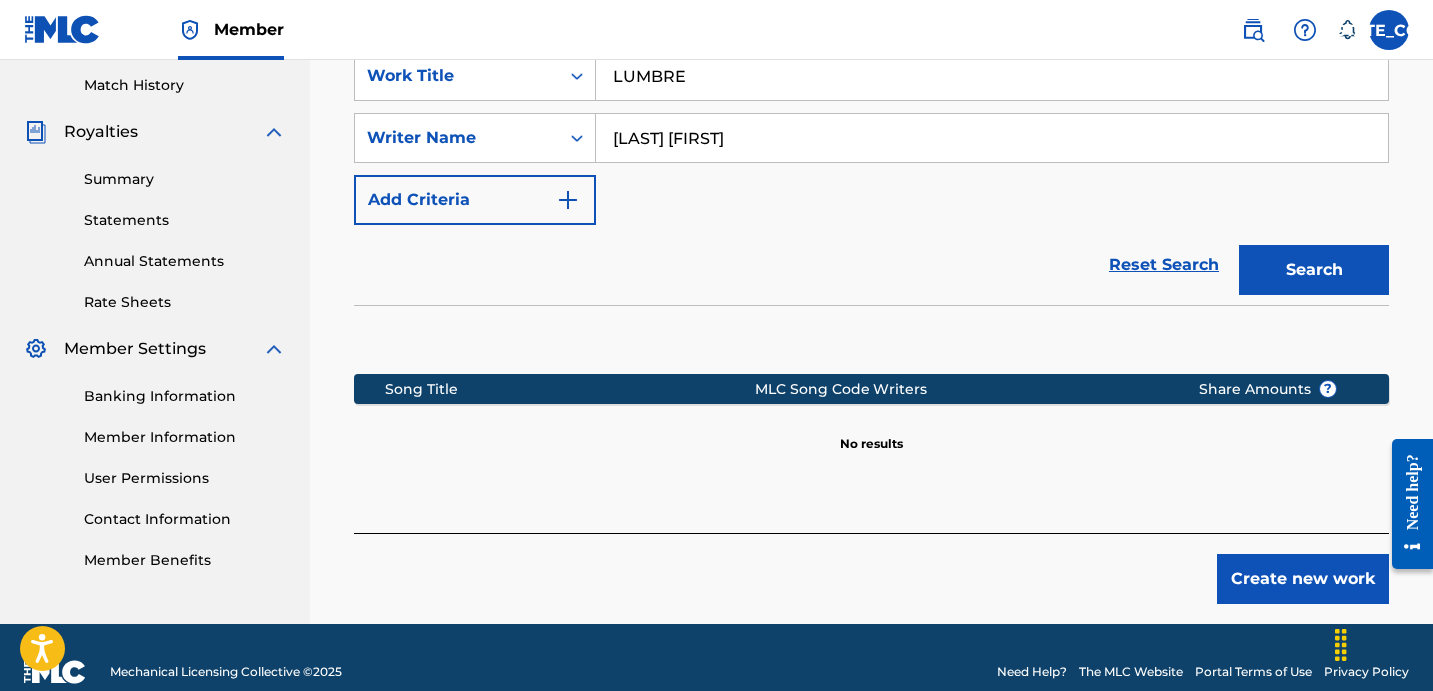 scroll, scrollTop: 578, scrollLeft: 0, axis: vertical 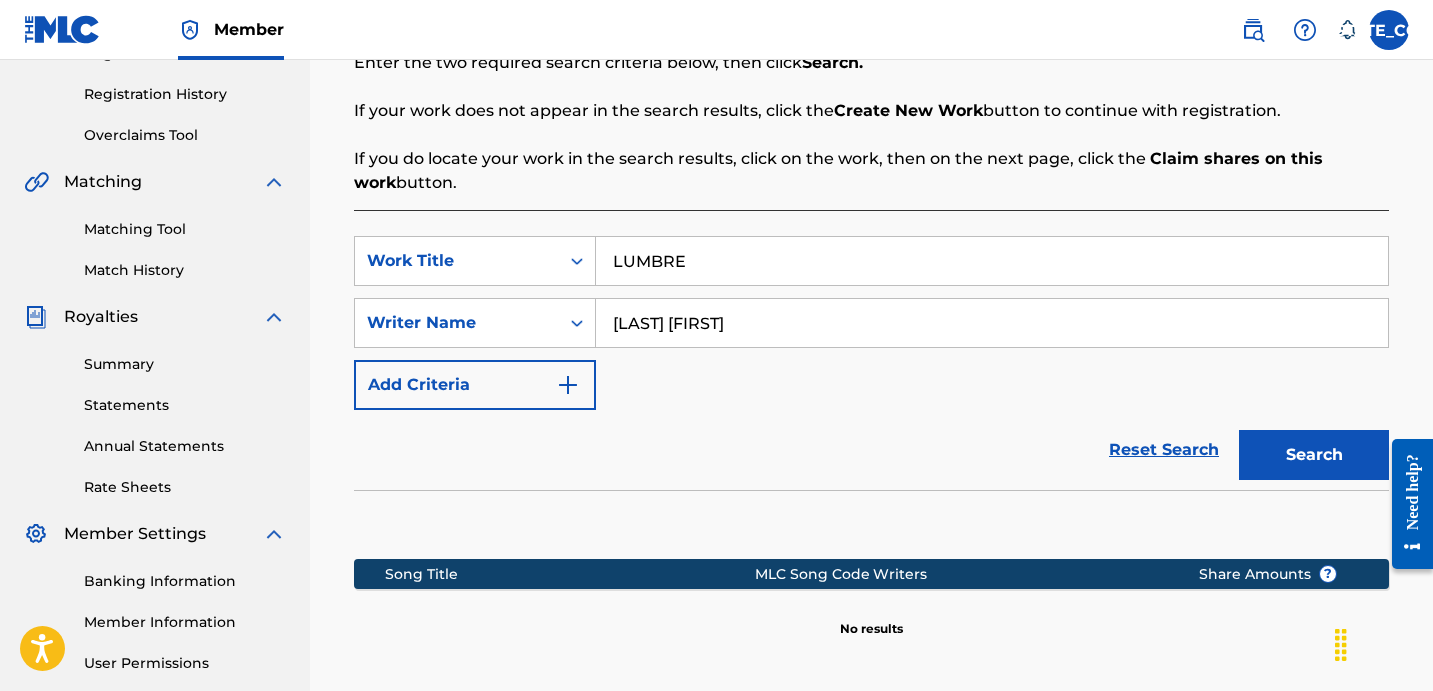 click on "Search" at bounding box center (1314, 455) 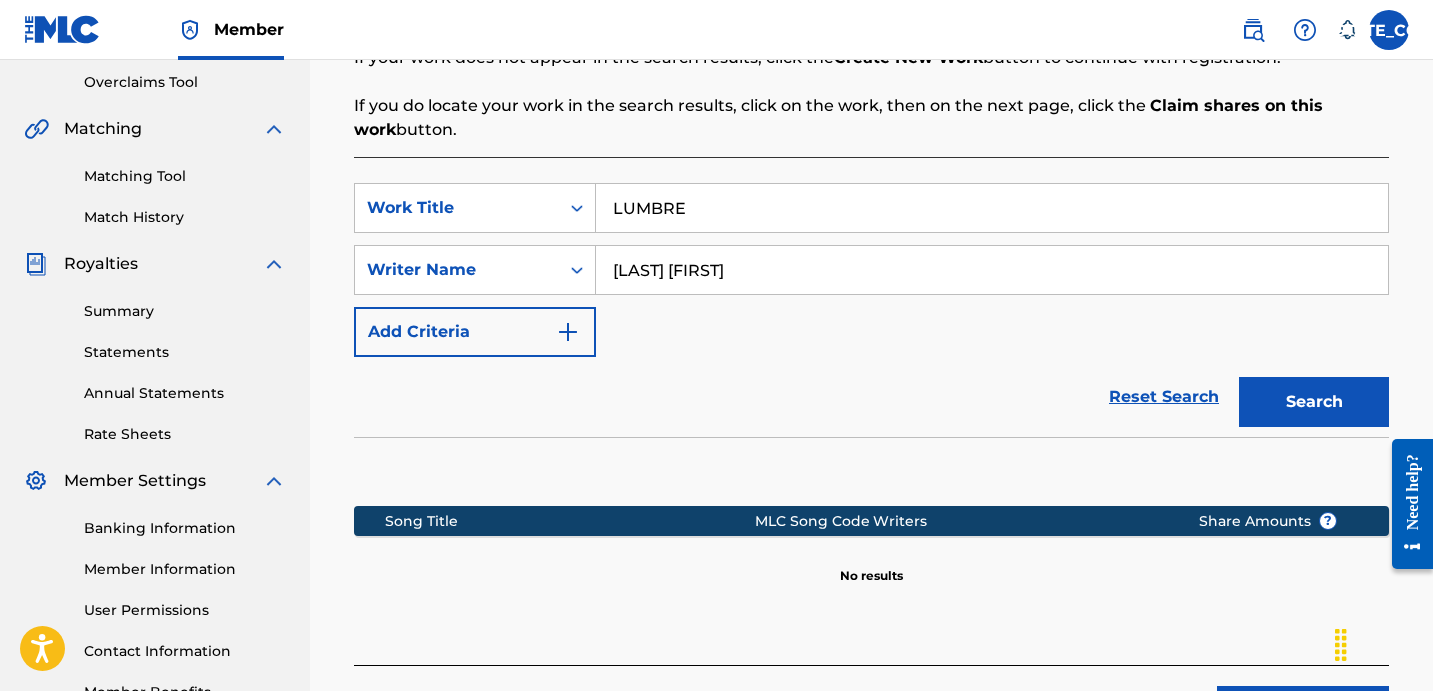 scroll, scrollTop: 418, scrollLeft: 0, axis: vertical 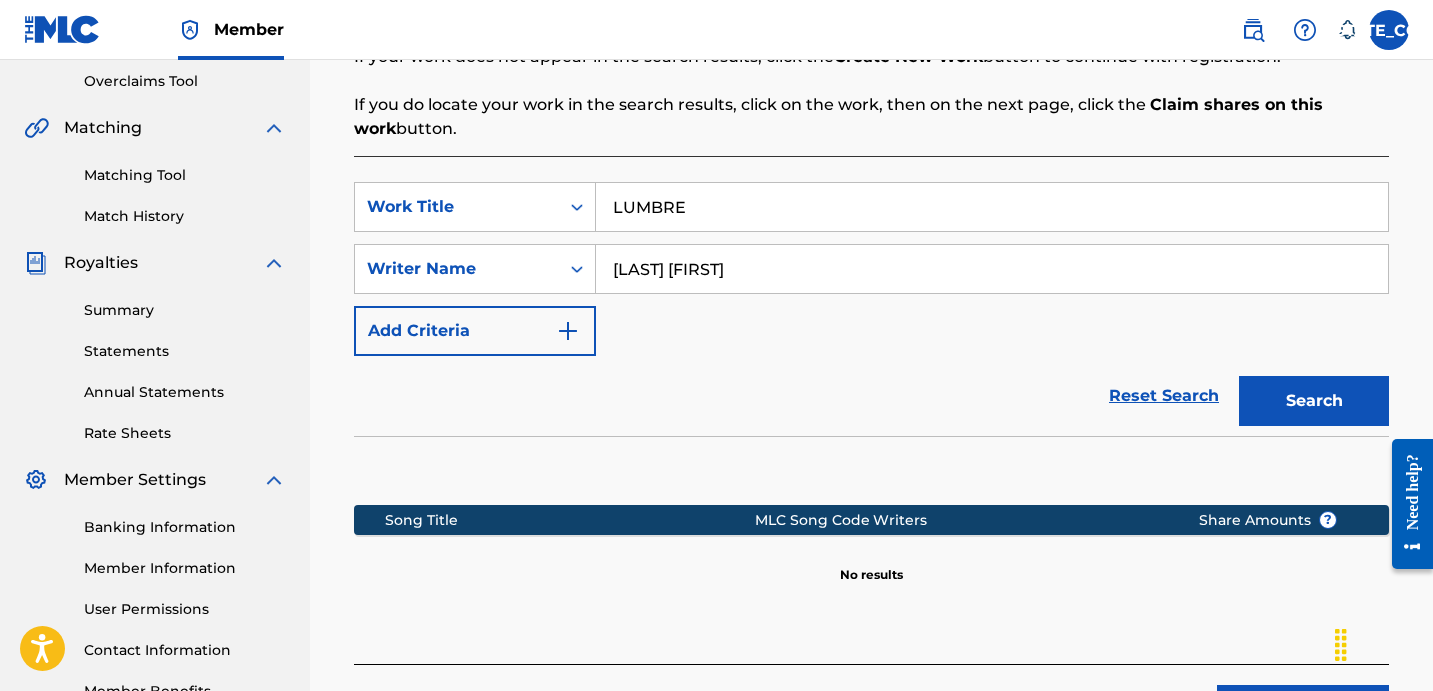 click on "Search" at bounding box center (1314, 401) 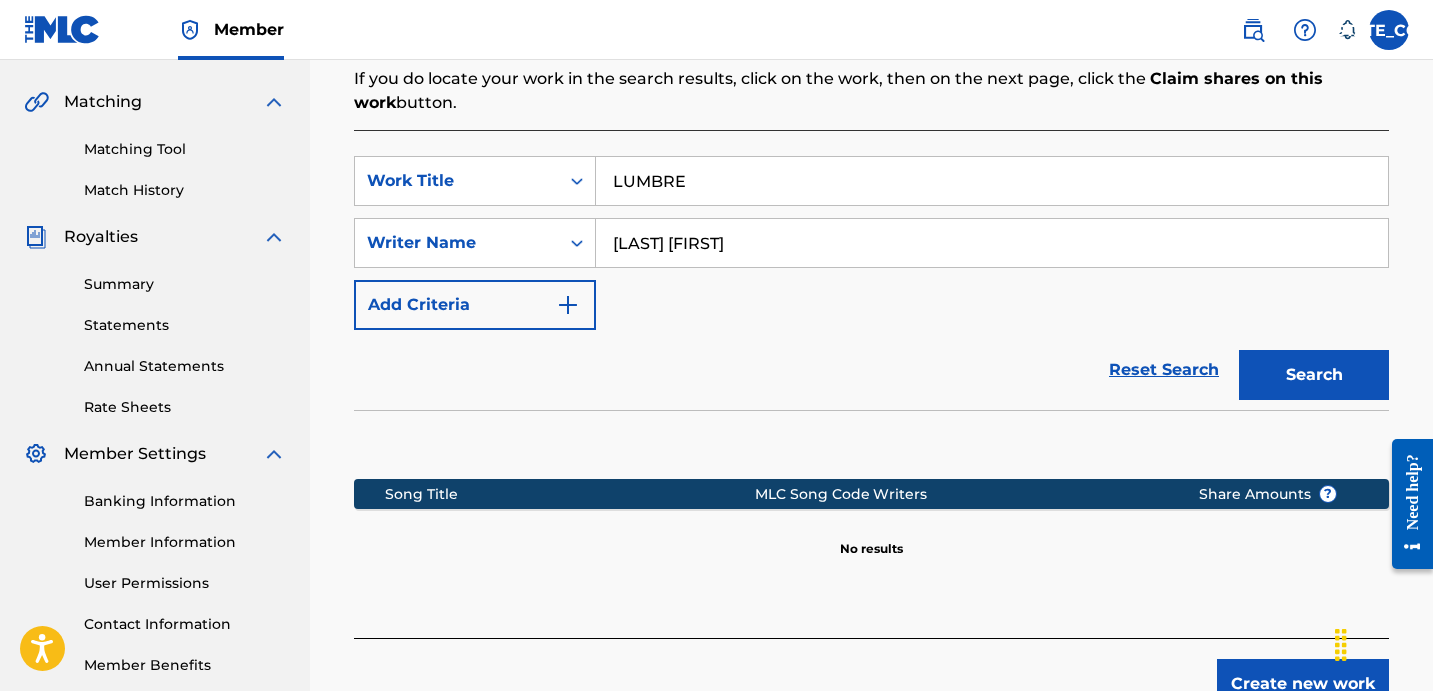 scroll, scrollTop: 483, scrollLeft: 0, axis: vertical 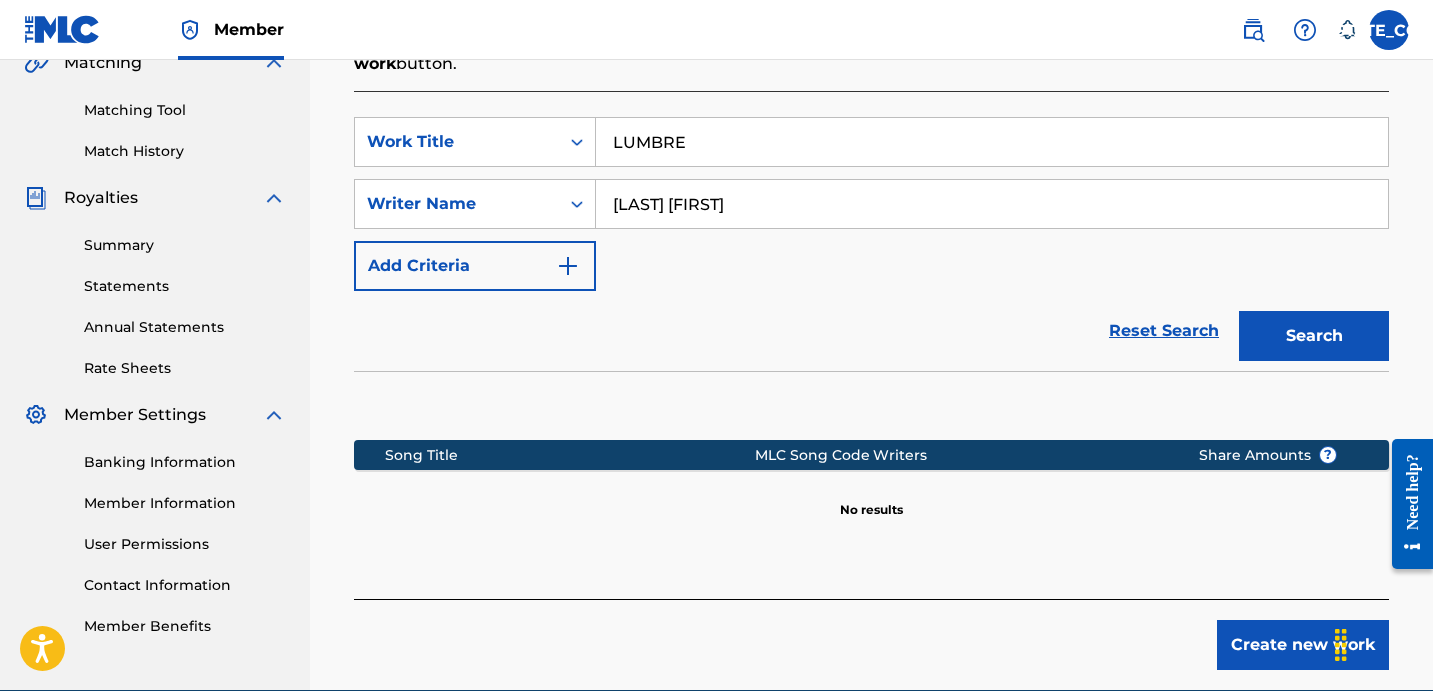 click on "Create new work" at bounding box center (1303, 645) 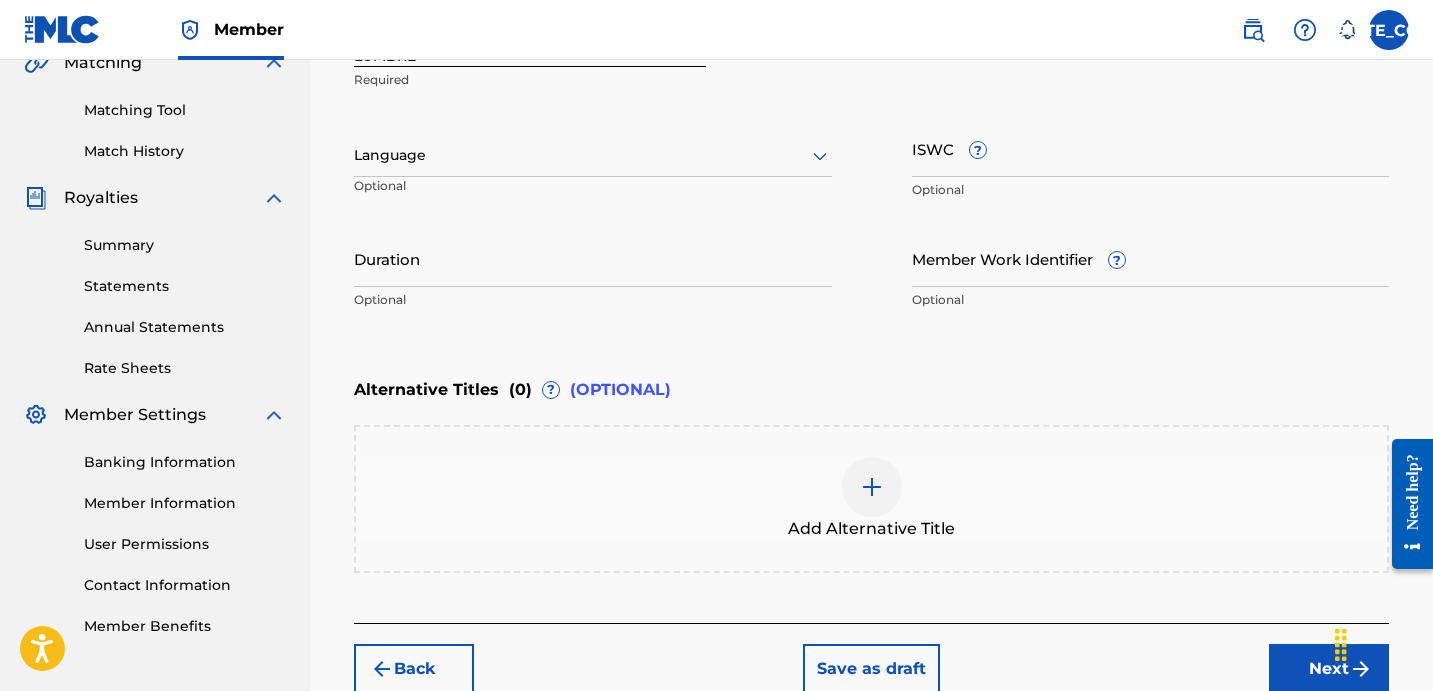 click on "Alternative Titles ( 0 ) ? (OPTIONAL)" at bounding box center [871, 390] 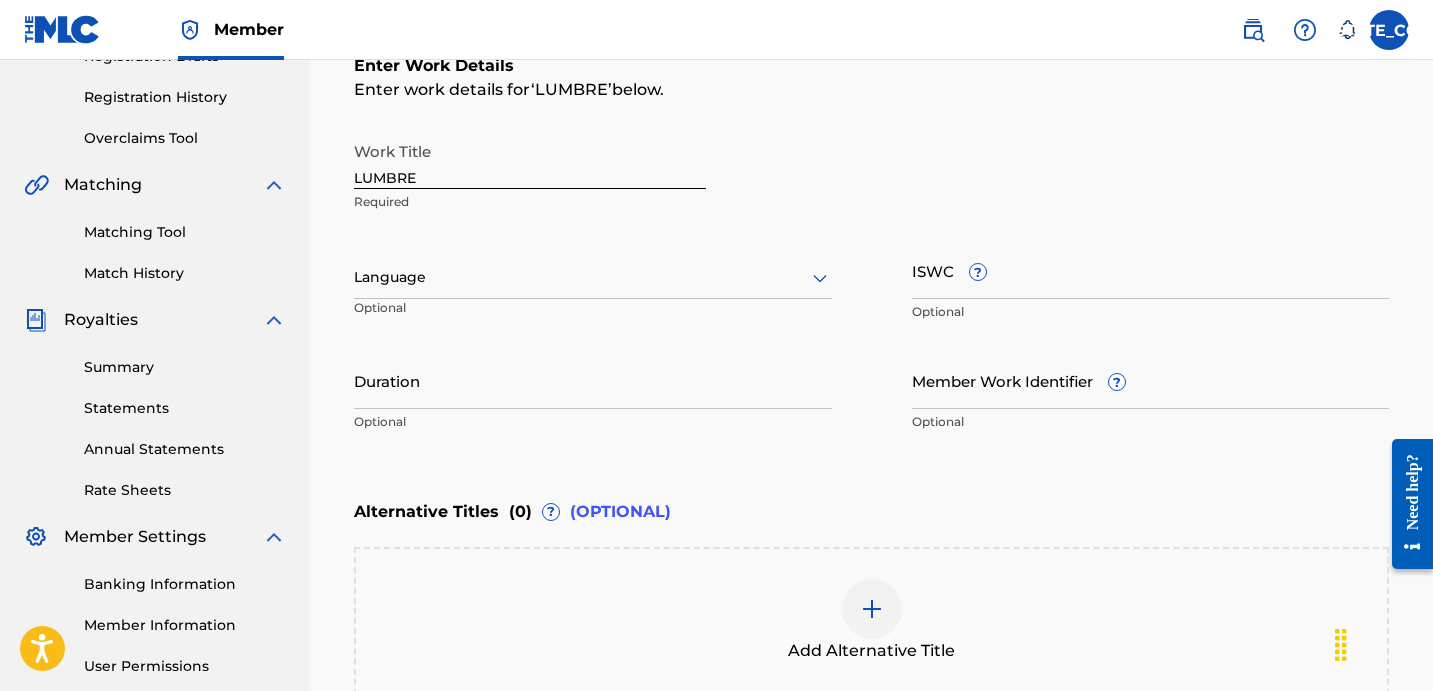 scroll, scrollTop: 358, scrollLeft: 0, axis: vertical 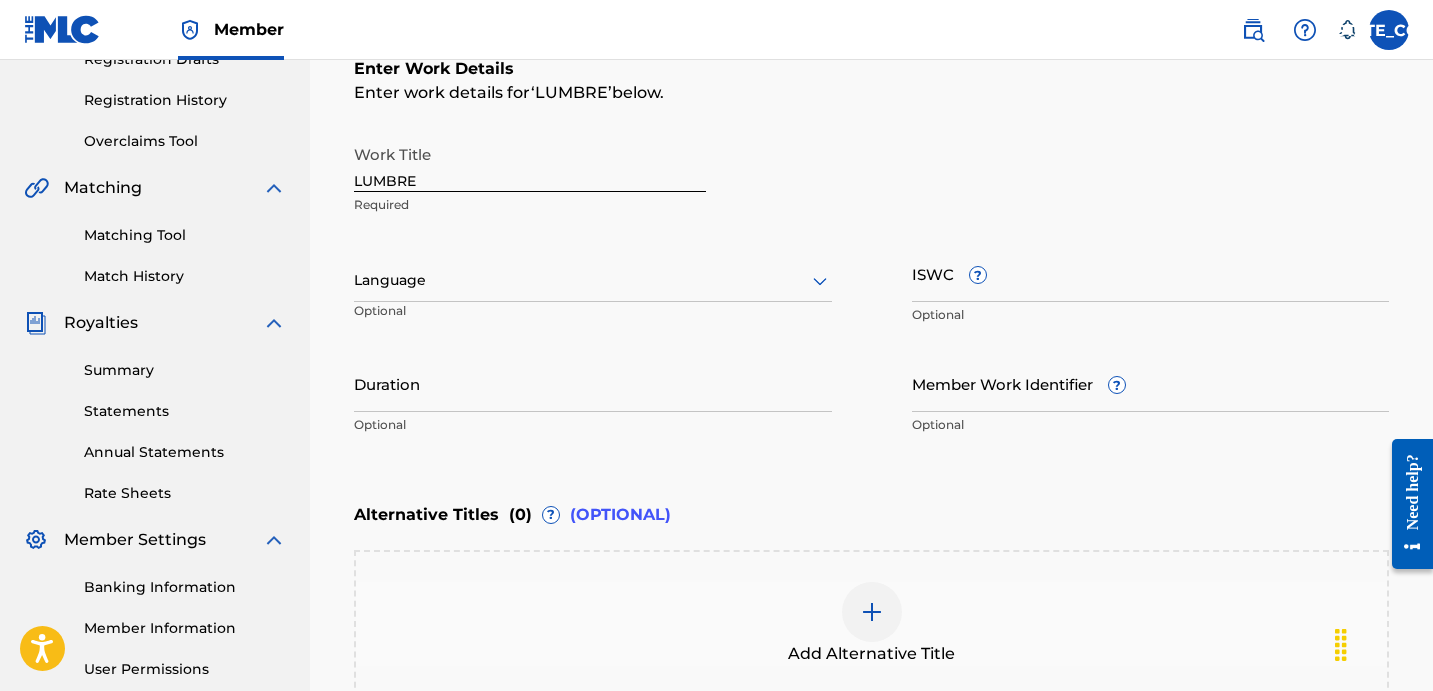click at bounding box center [593, 280] 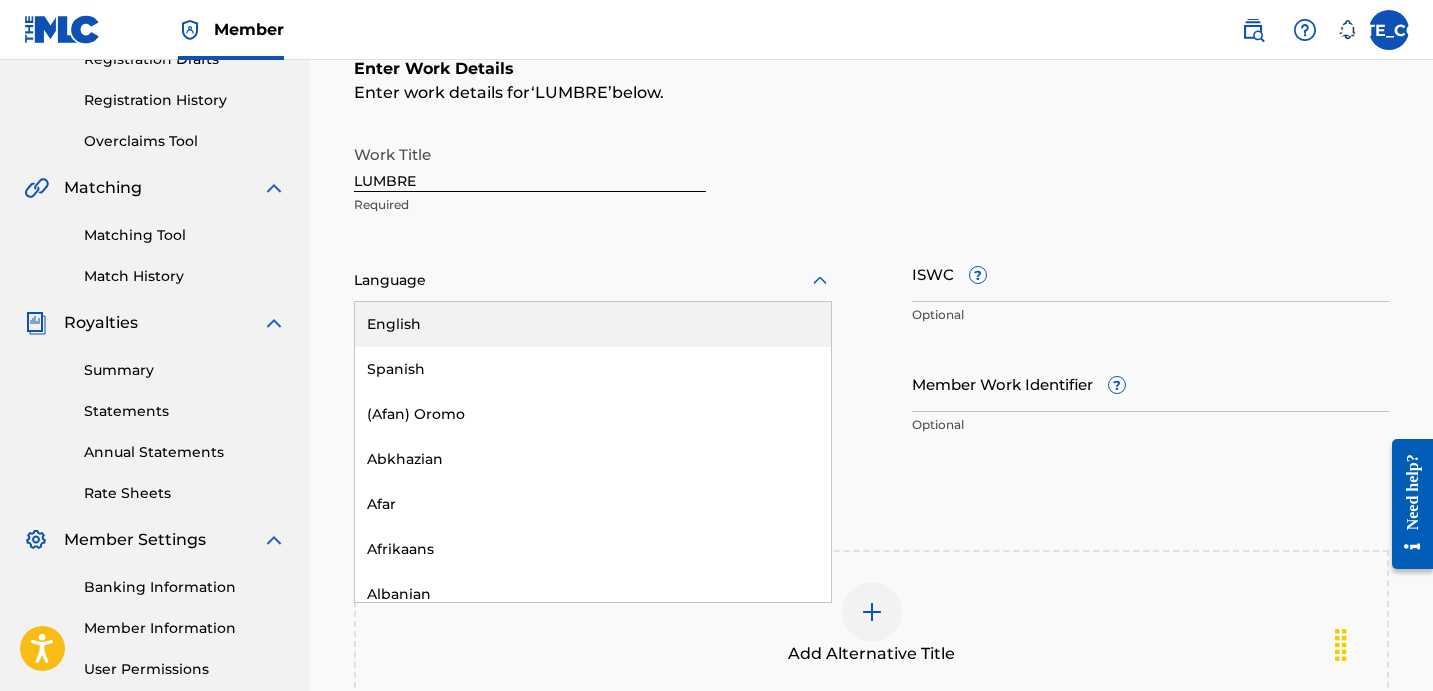 click on "English" at bounding box center [593, 324] 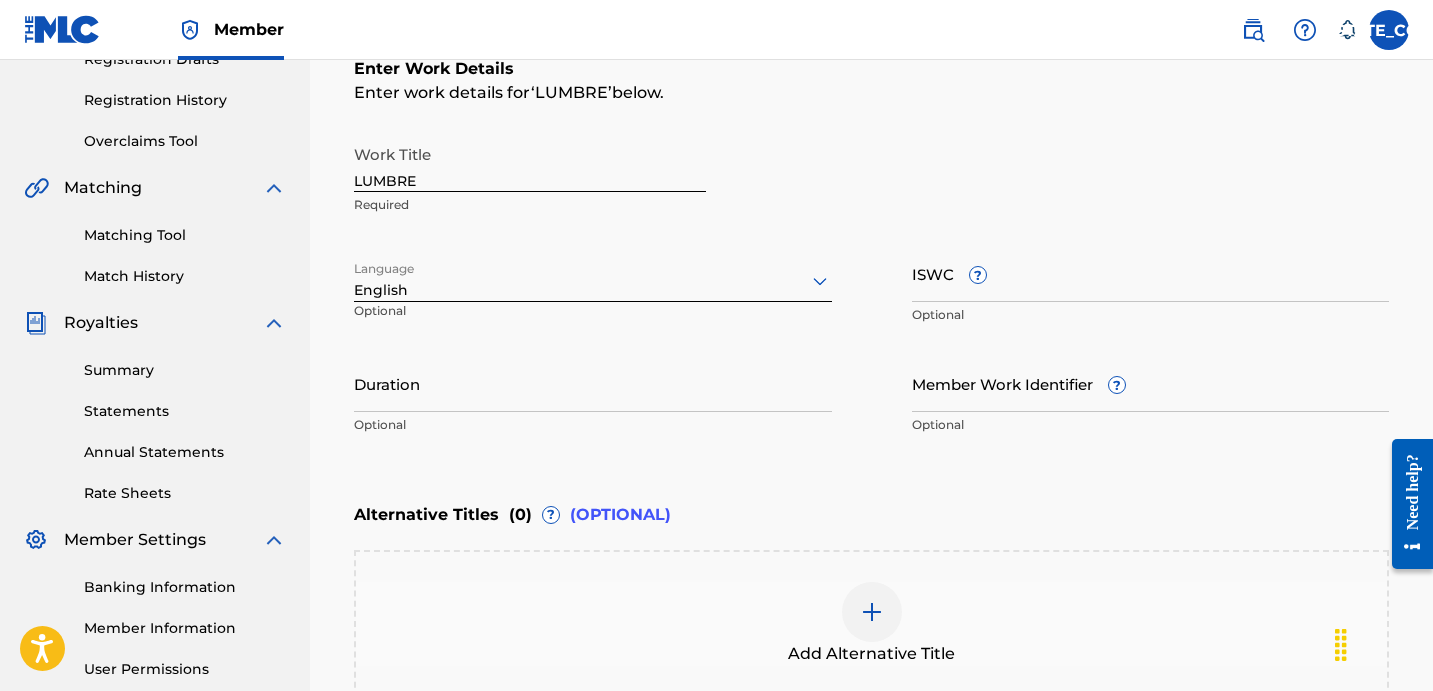 click on "Duration" at bounding box center (593, 383) 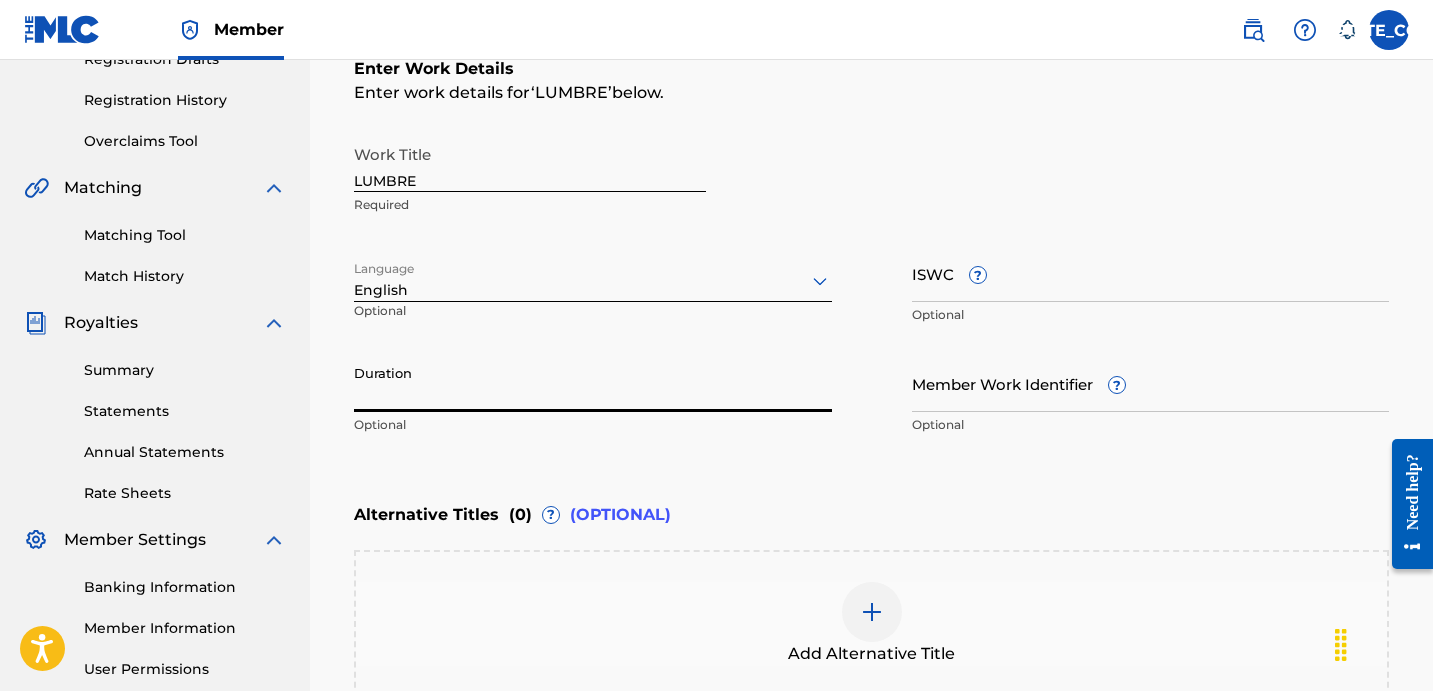click at bounding box center (593, 280) 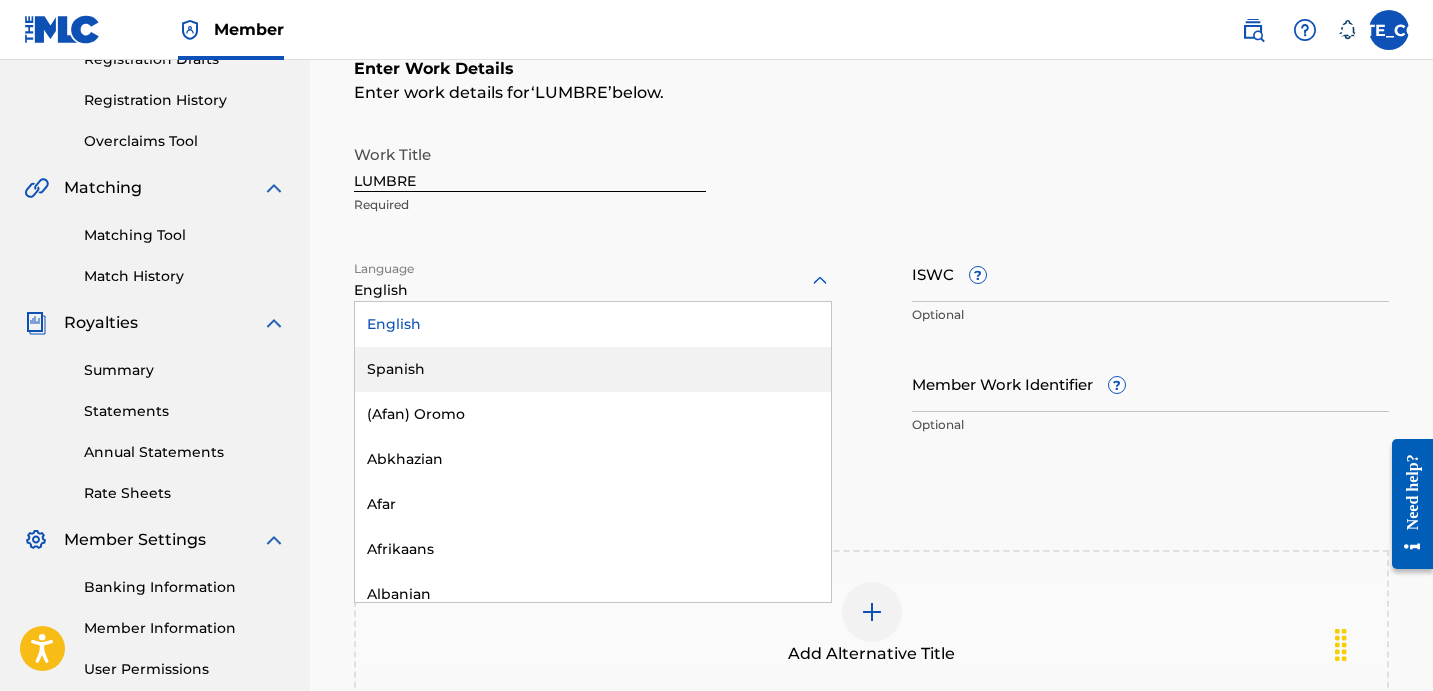 click on "Spanish" at bounding box center (593, 369) 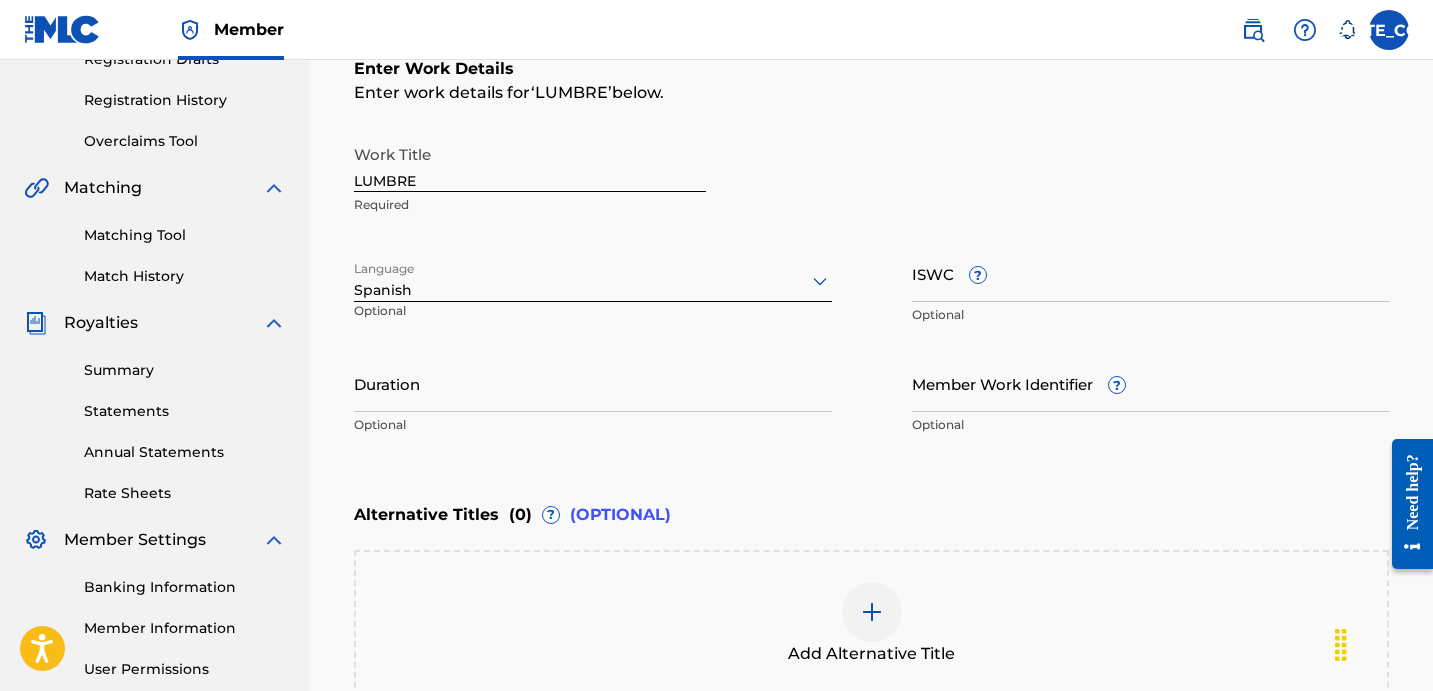 click on "Duration" at bounding box center (593, 383) 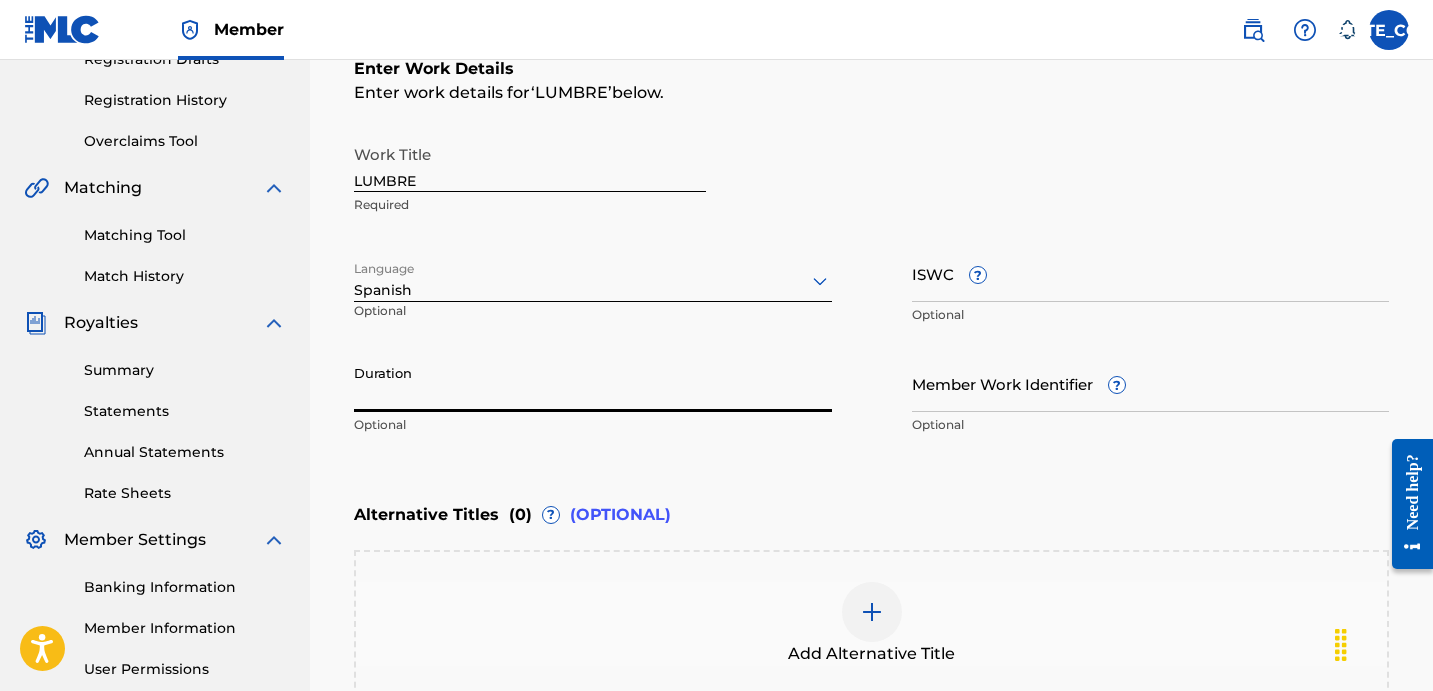 click on "Duration" at bounding box center [593, 383] 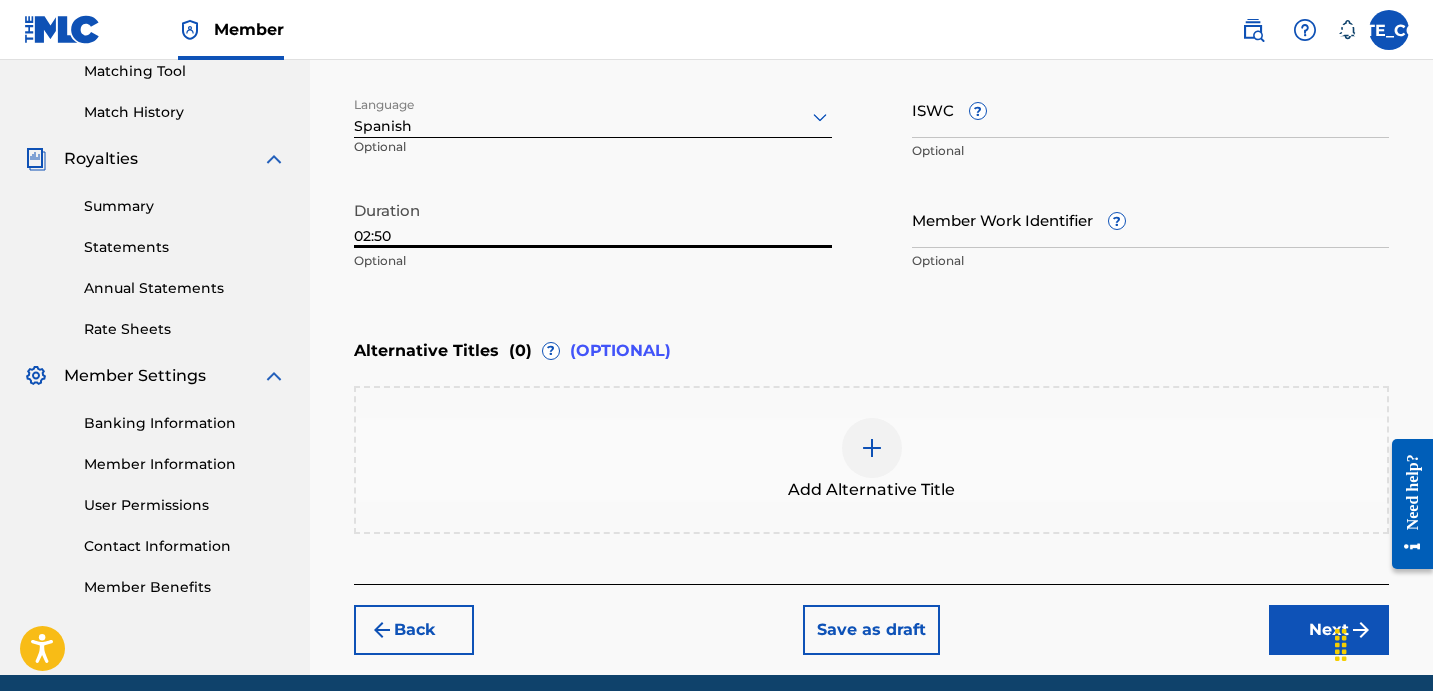 scroll, scrollTop: 524, scrollLeft: 0, axis: vertical 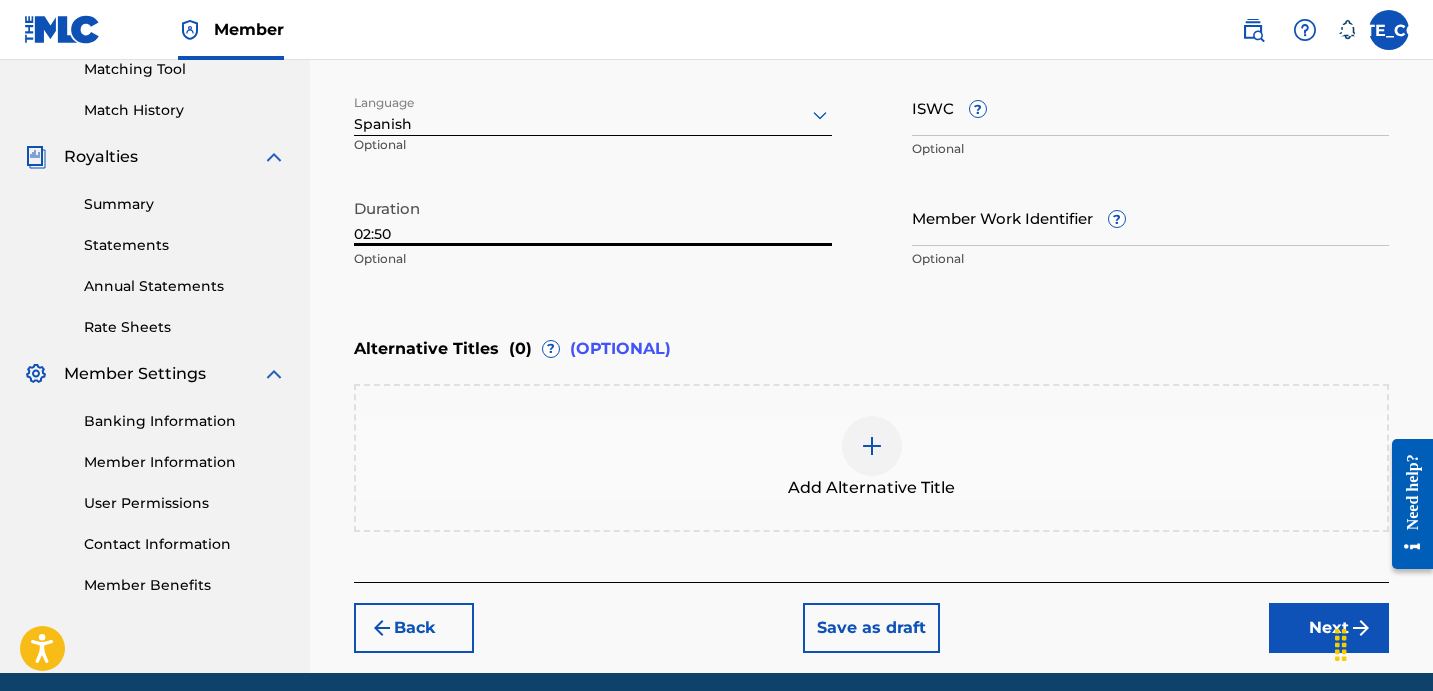 type on "02:50" 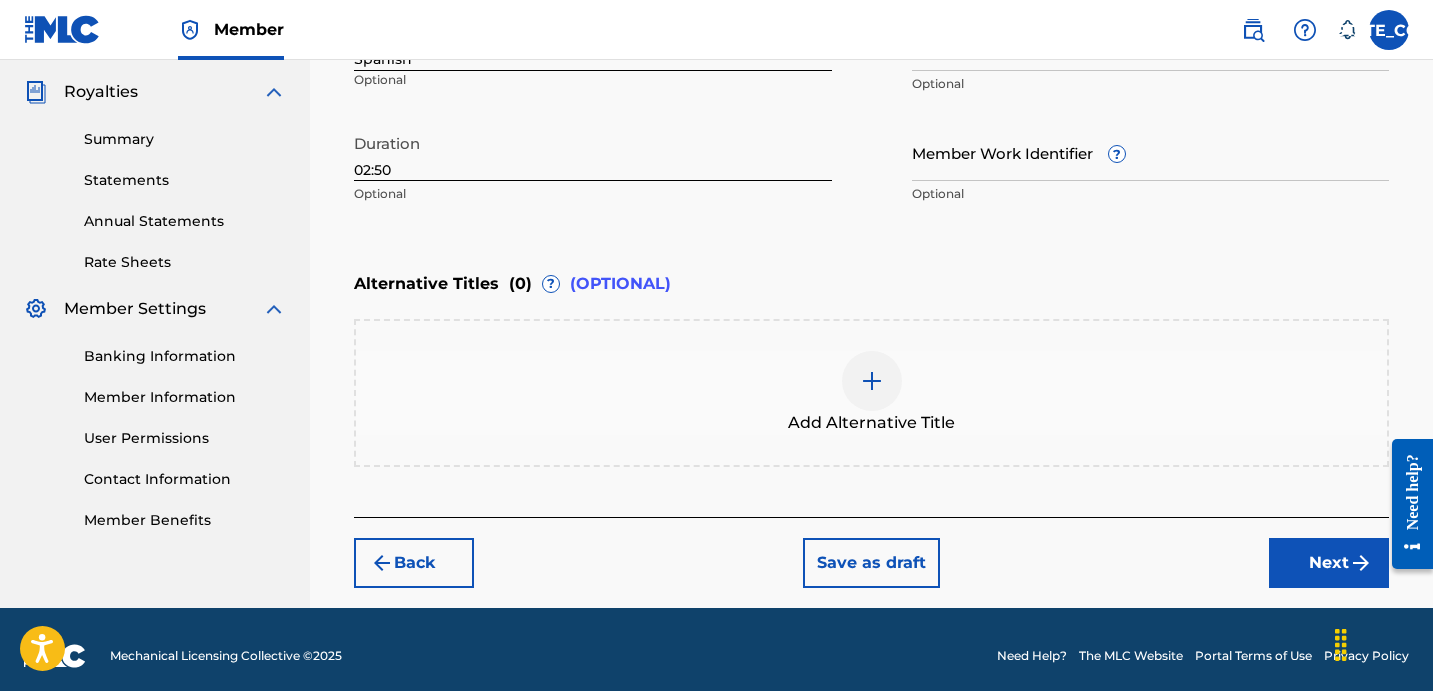 scroll, scrollTop: 601, scrollLeft: 0, axis: vertical 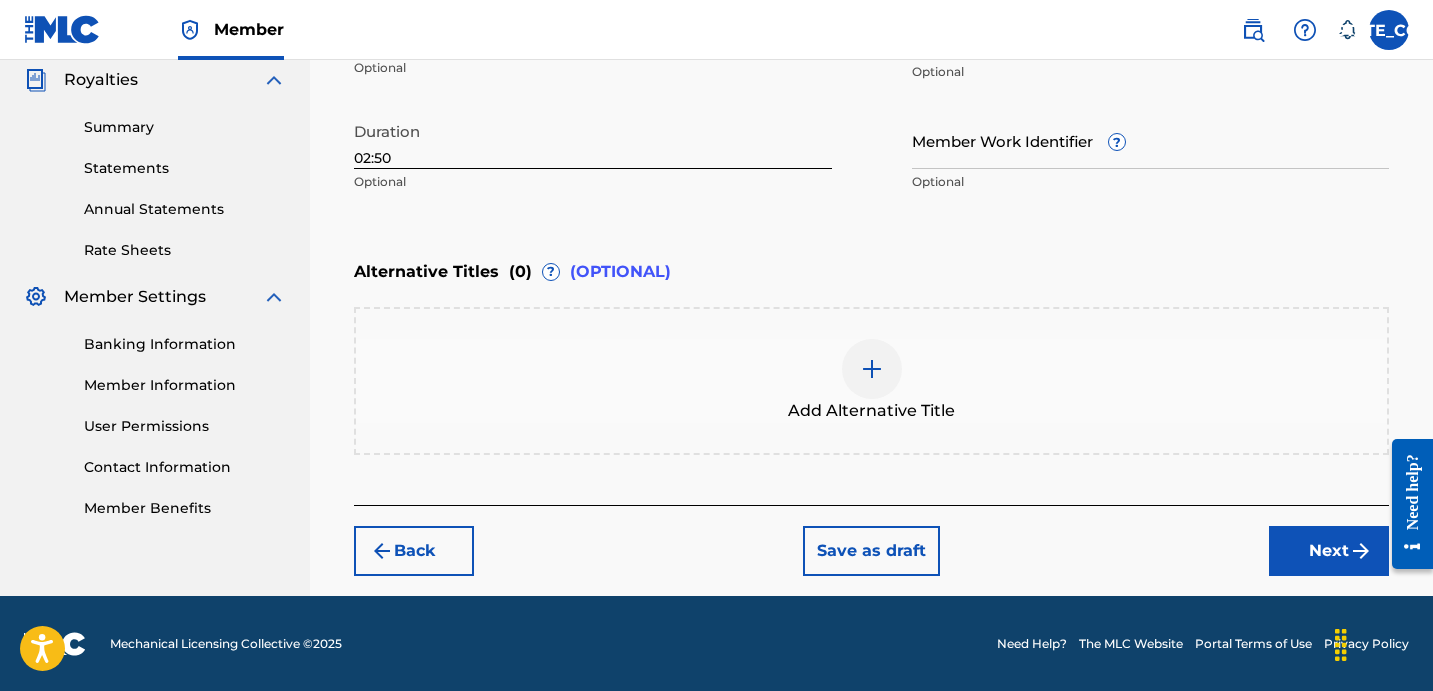 click on "Next" at bounding box center [1329, 551] 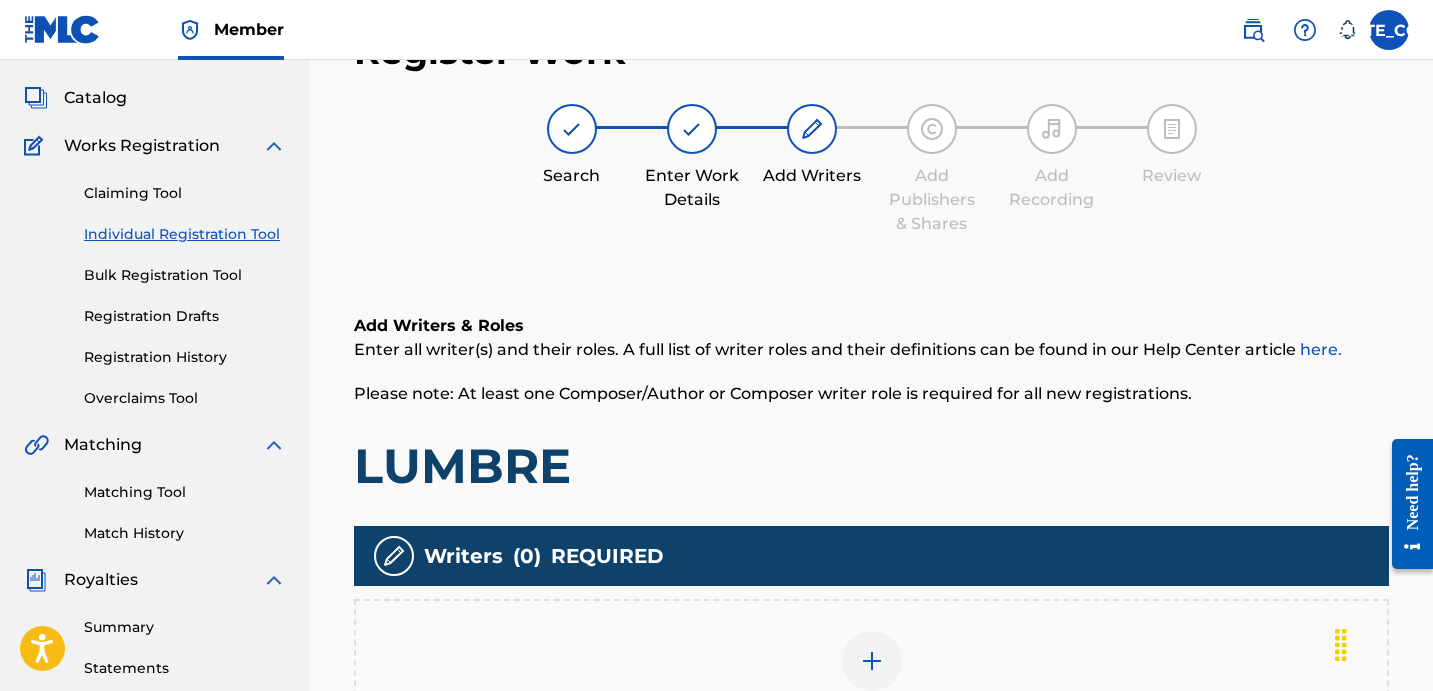 scroll, scrollTop: 90, scrollLeft: 0, axis: vertical 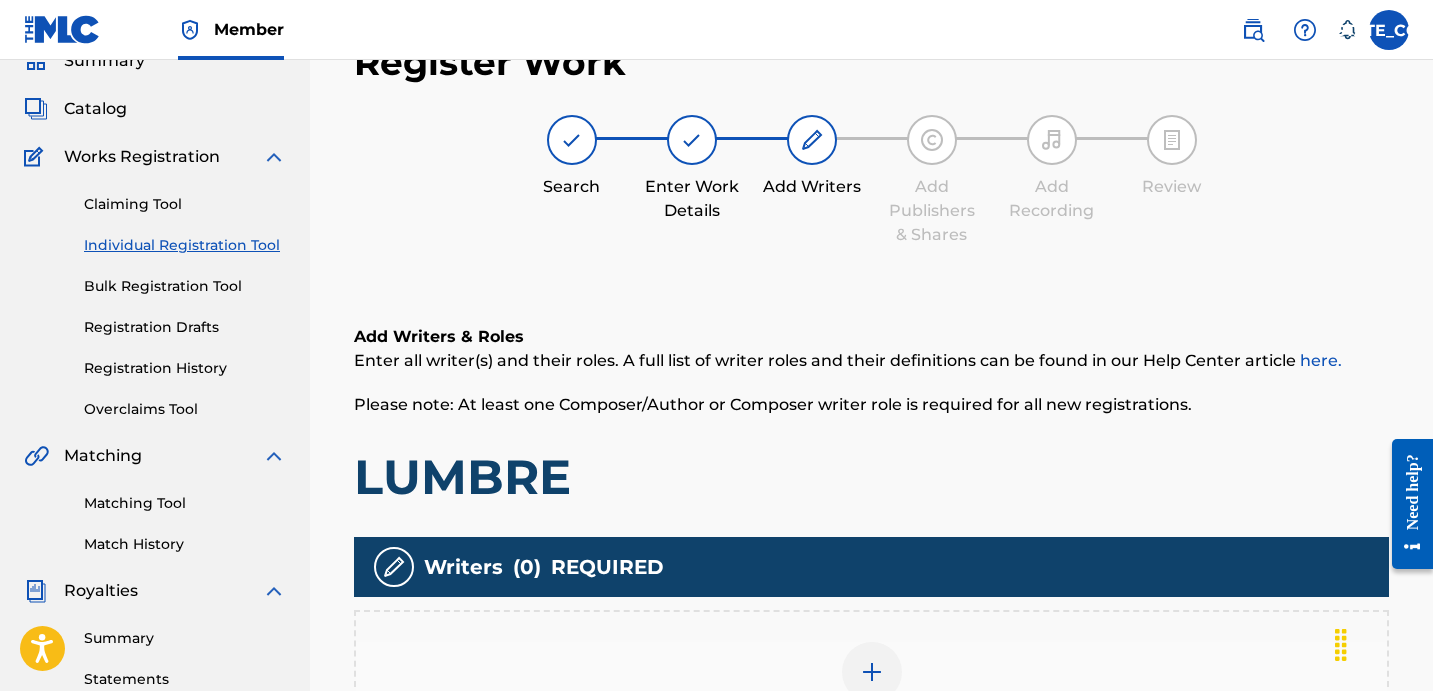 click on "Add Writers & Roles Enter all writer(s) and their roles. A full list of writer roles and their definitions can be found in our Help Center article   here. Please note: At least one Composer/Author or Composer writer role is required for all new registrations. LUMBRE" at bounding box center [871, 416] 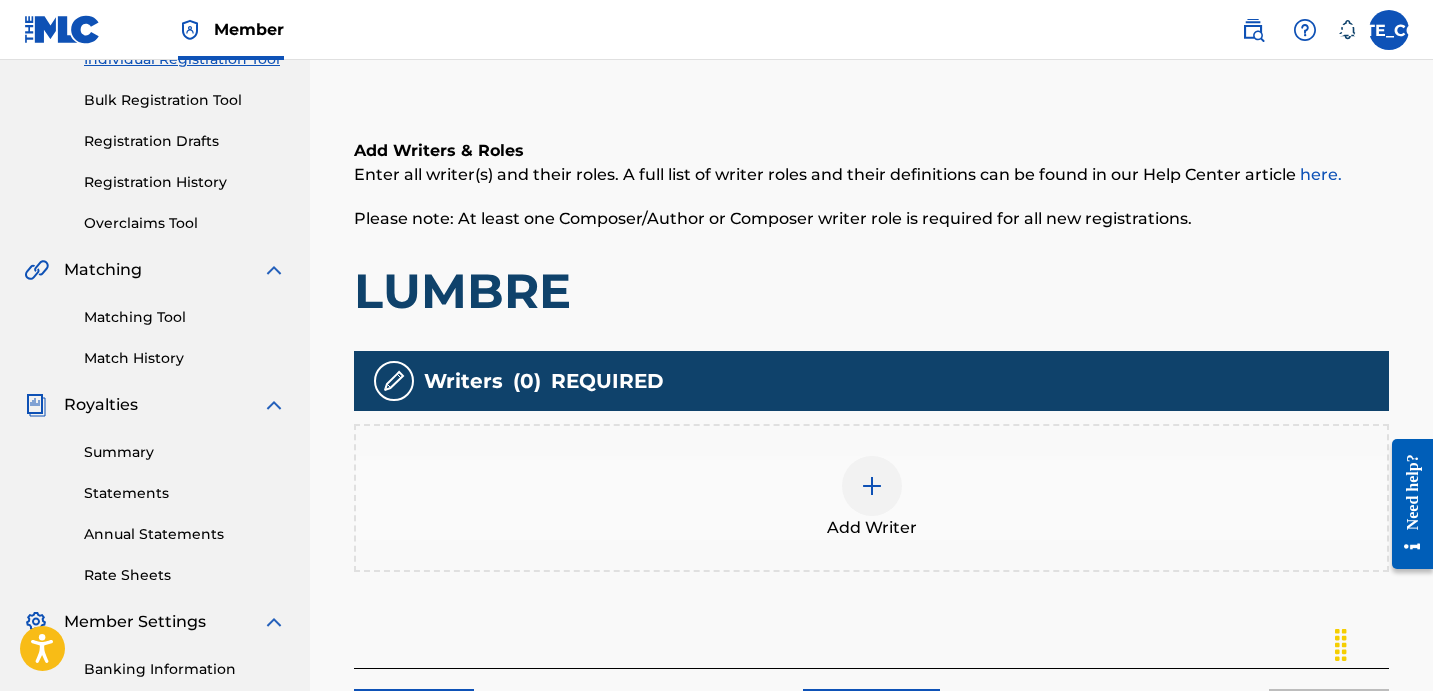 scroll, scrollTop: 423, scrollLeft: 0, axis: vertical 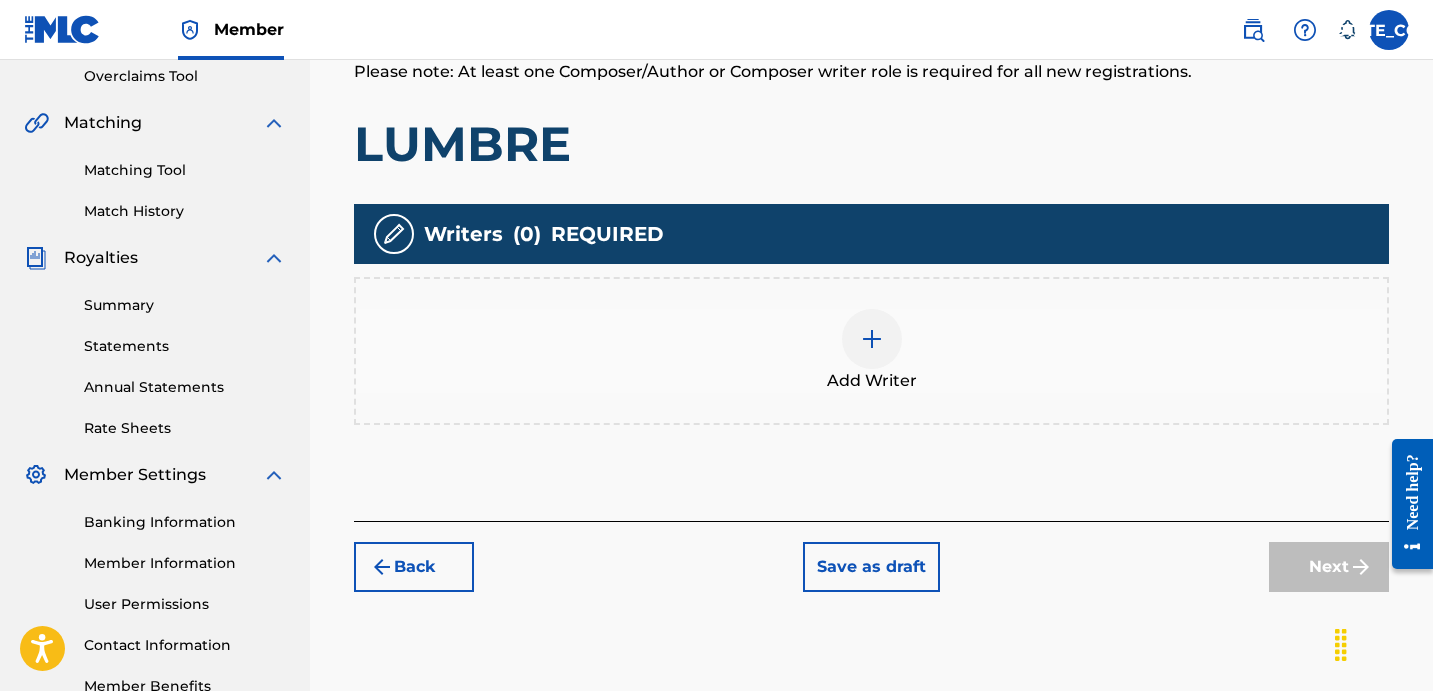 click on "Add Writer" at bounding box center [872, 381] 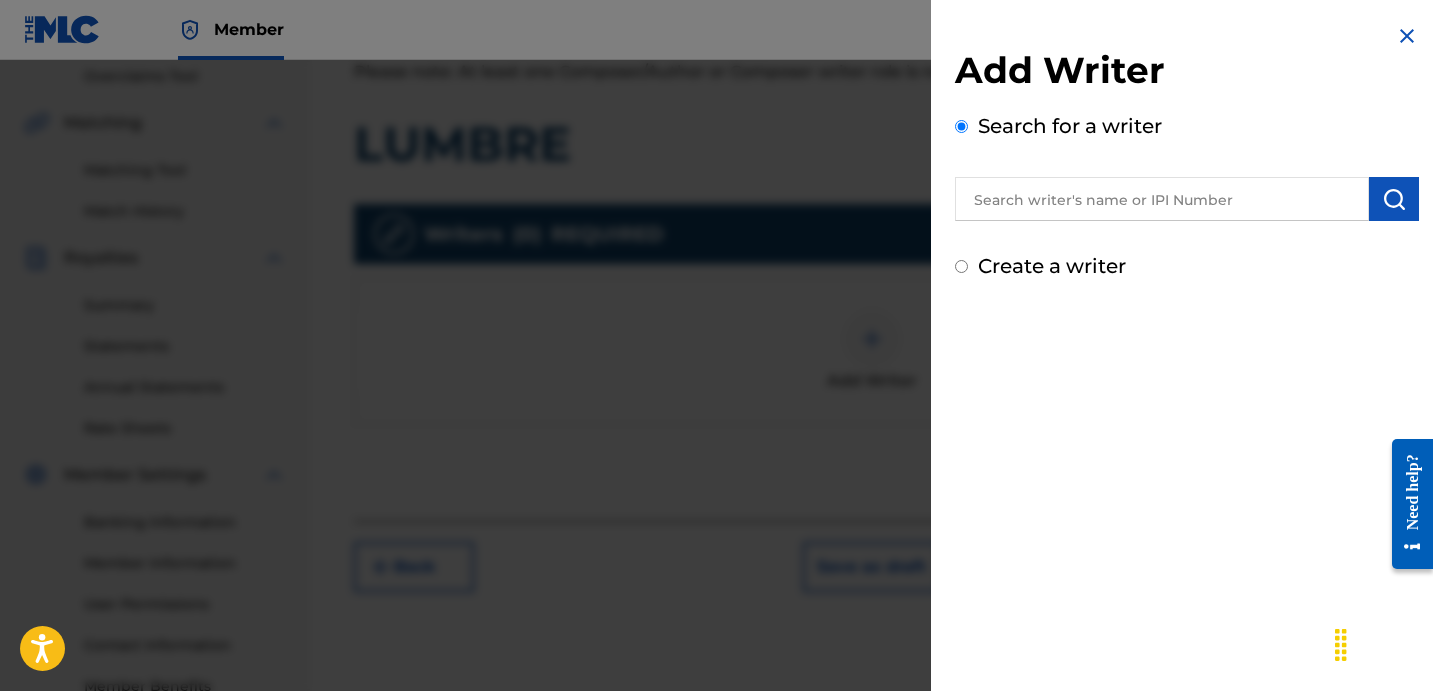 click at bounding box center [1162, 199] 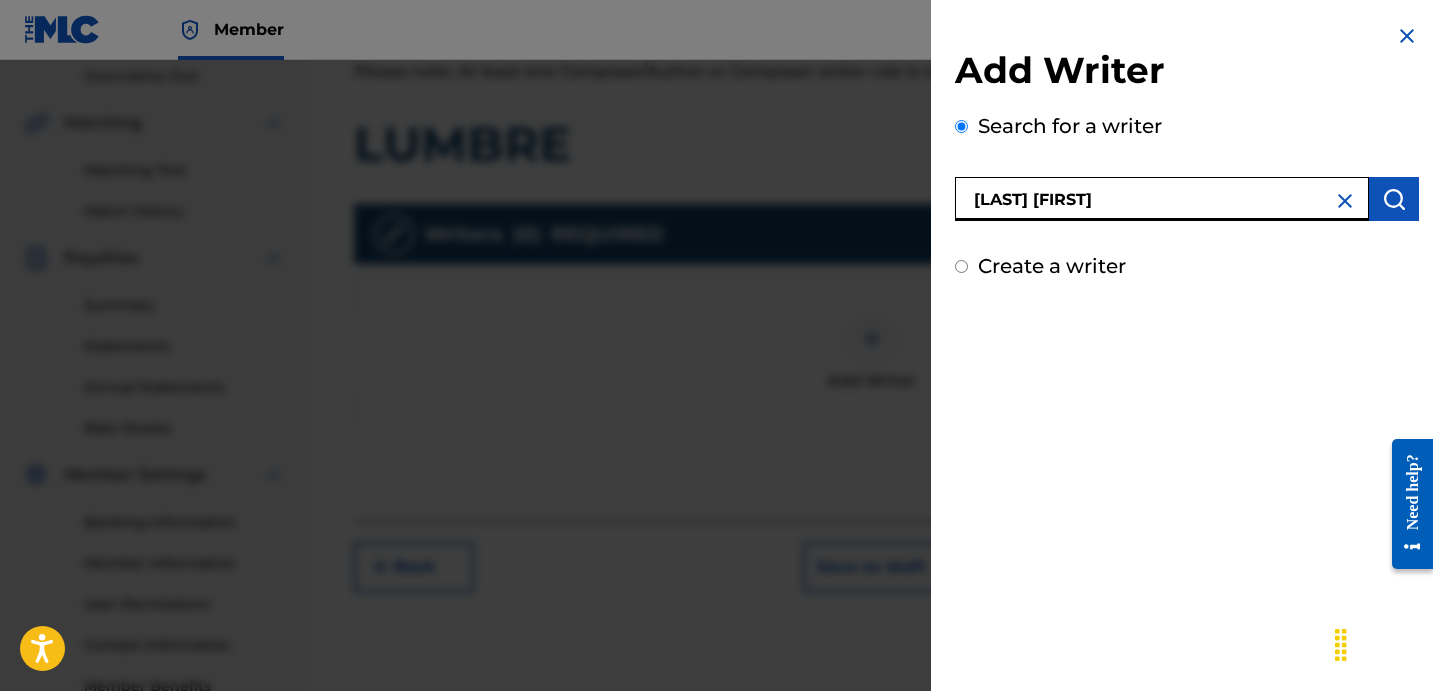 type on "[LAST] [FIRST]" 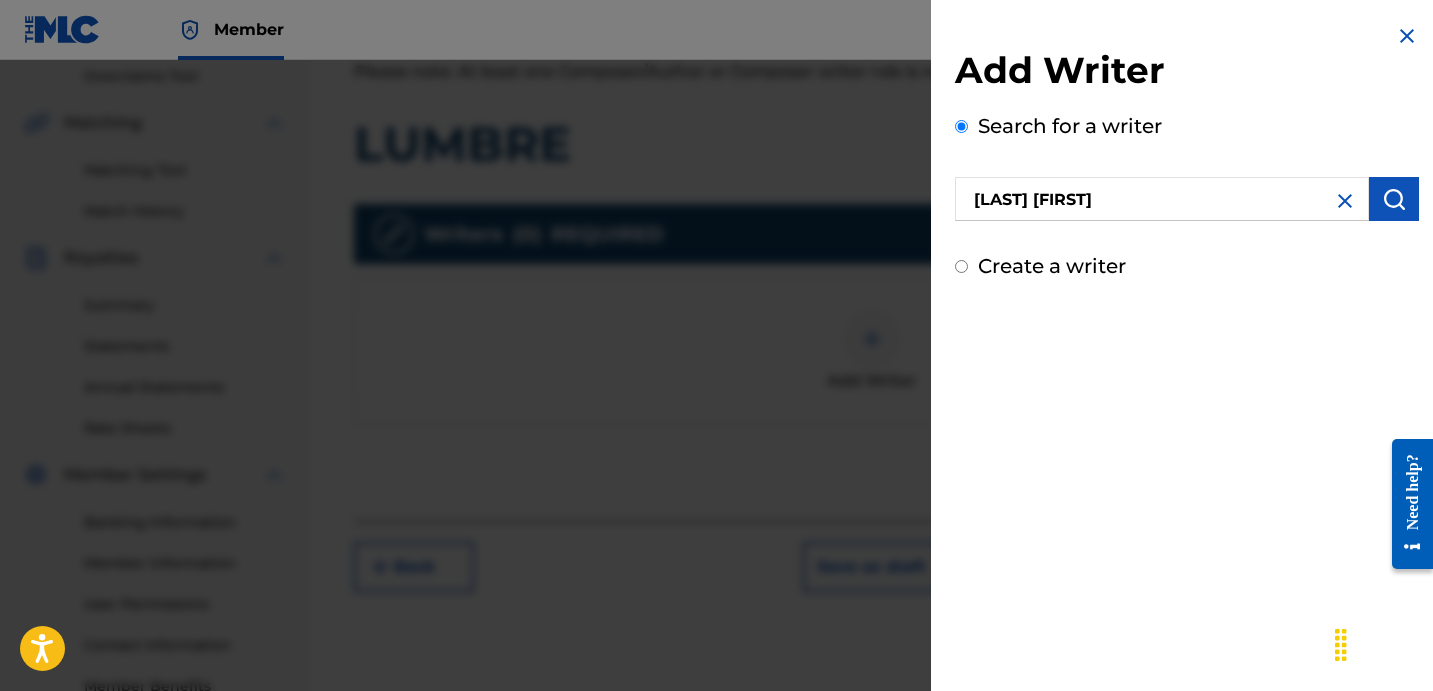 click at bounding box center (1394, 199) 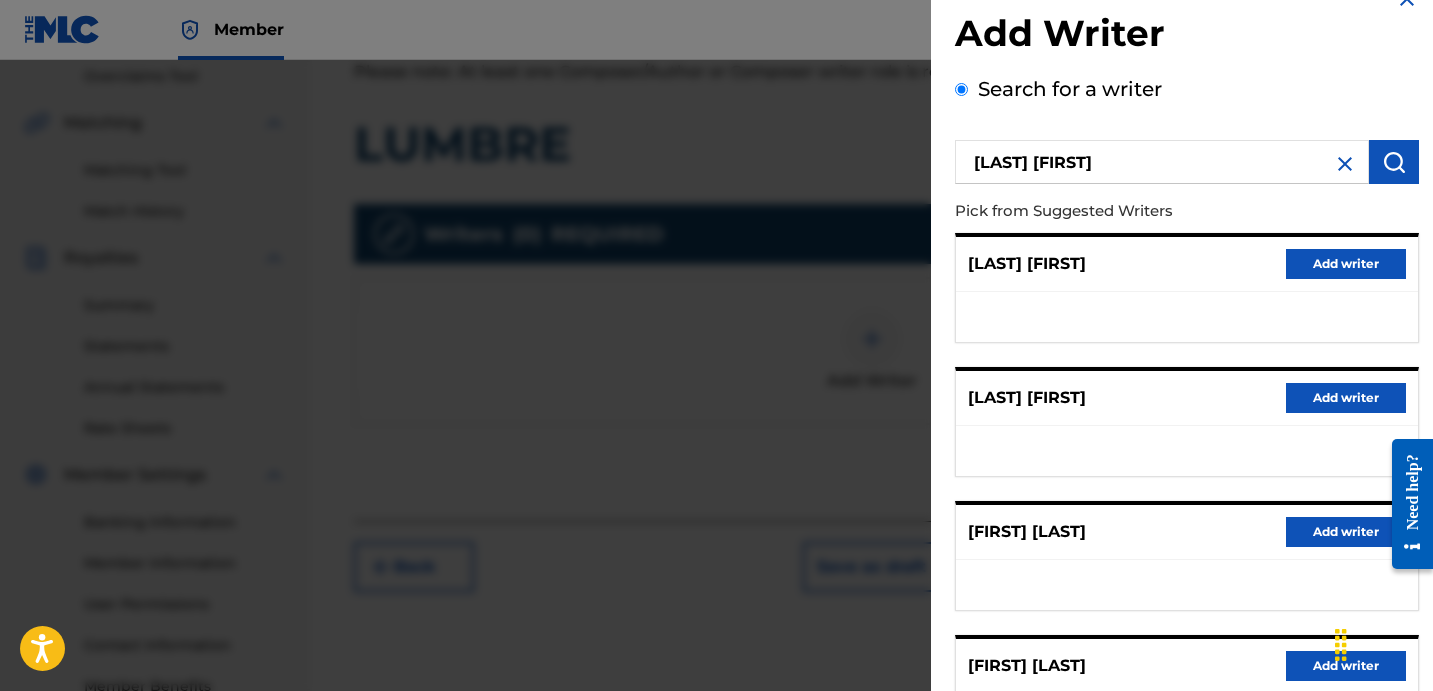 scroll, scrollTop: 333, scrollLeft: 0, axis: vertical 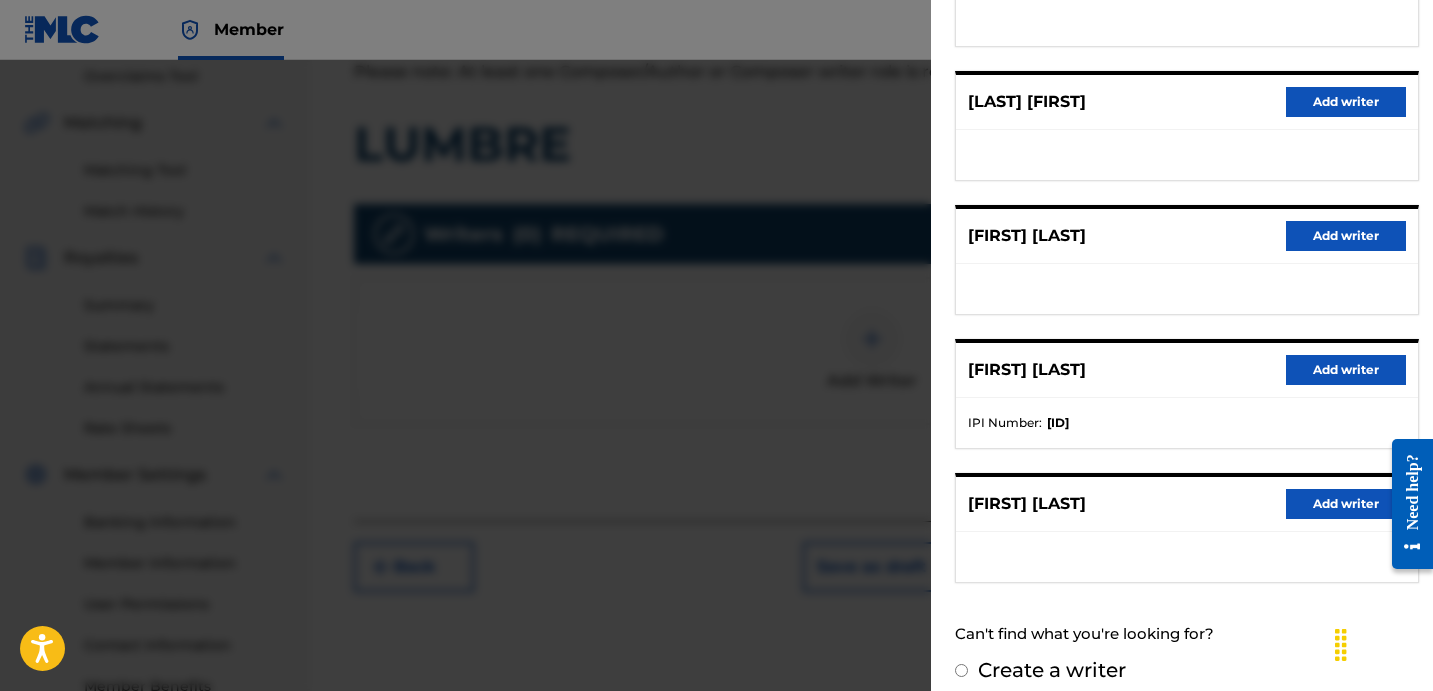 click on "Add writer" at bounding box center (1346, 370) 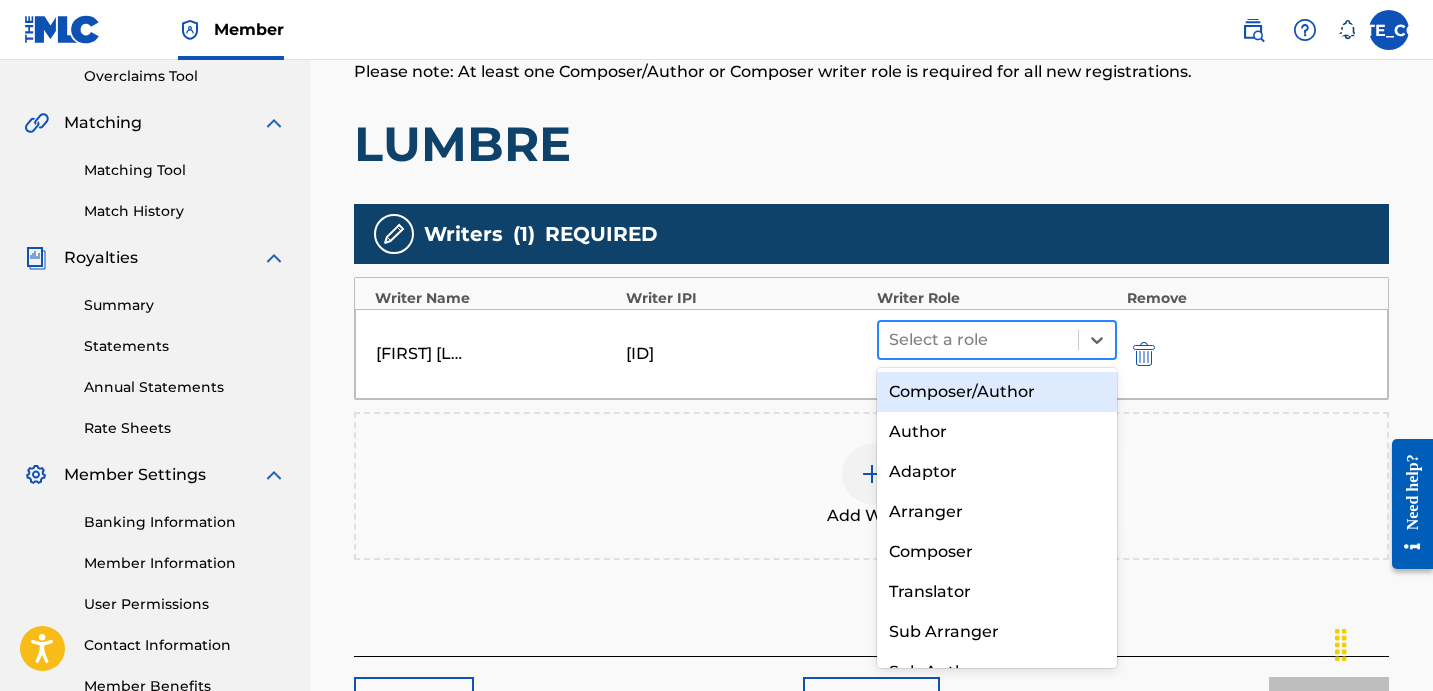 click on "Select a role" at bounding box center [978, 340] 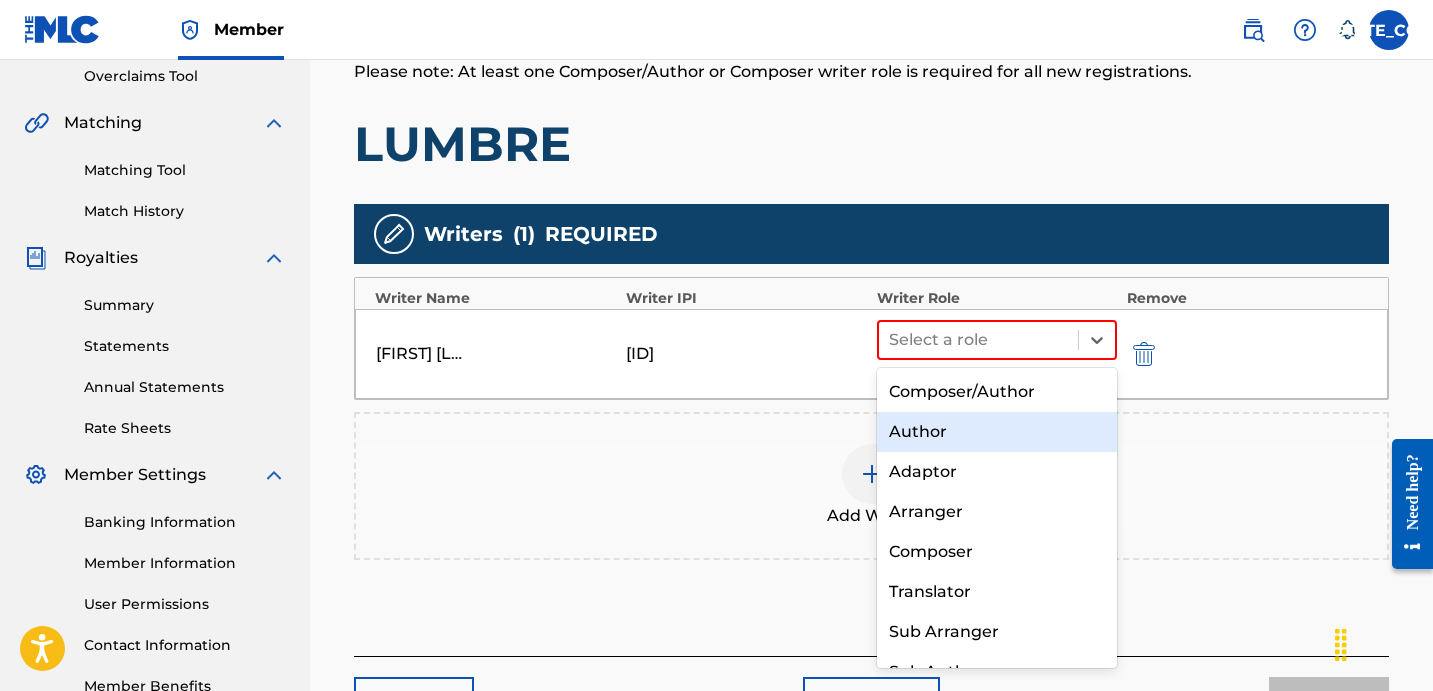 click on "Author" at bounding box center (997, 432) 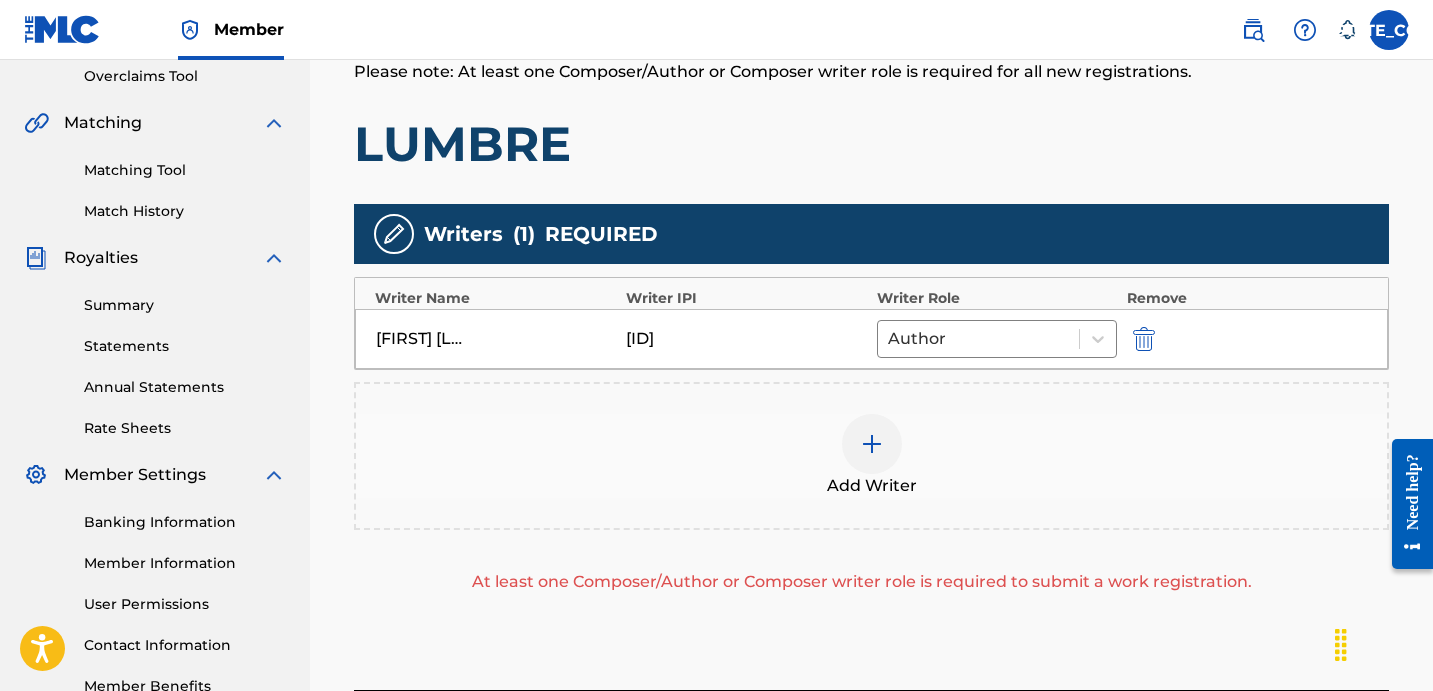 click on "Add Writer" at bounding box center [871, 456] 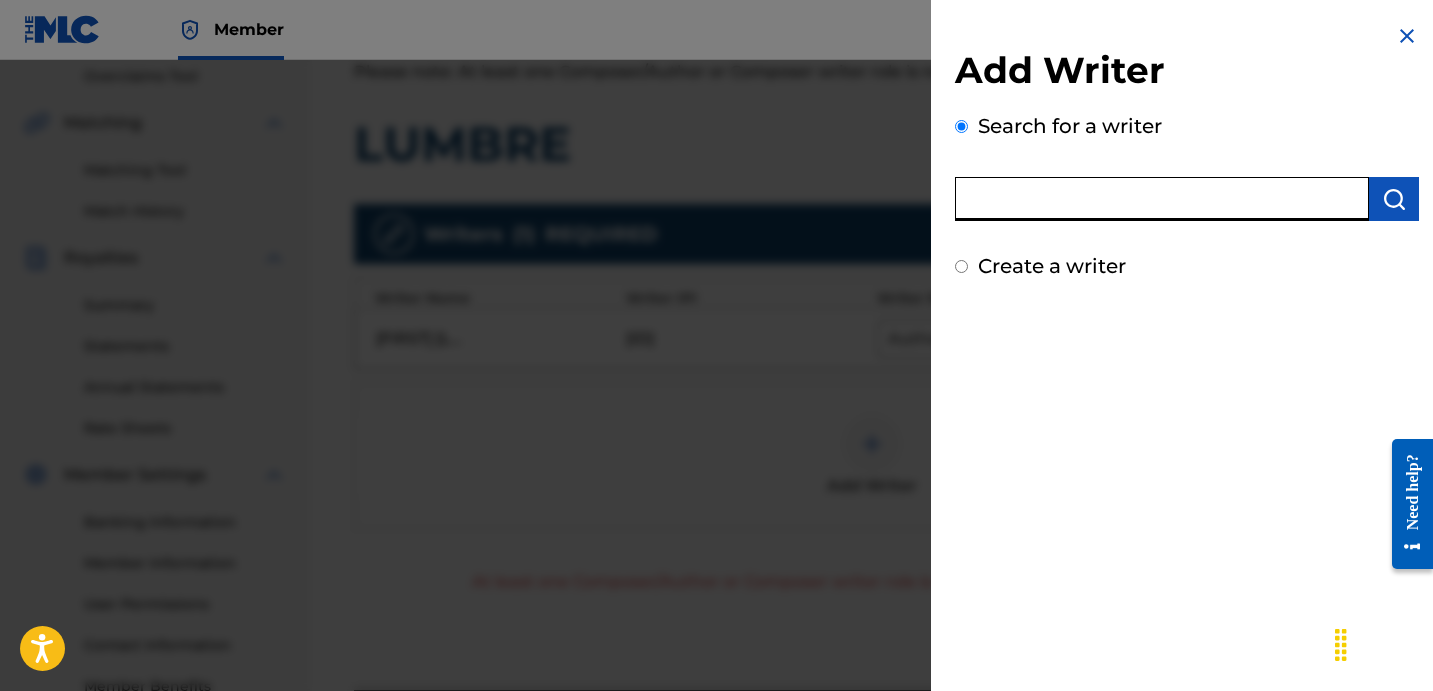click at bounding box center [1162, 199] 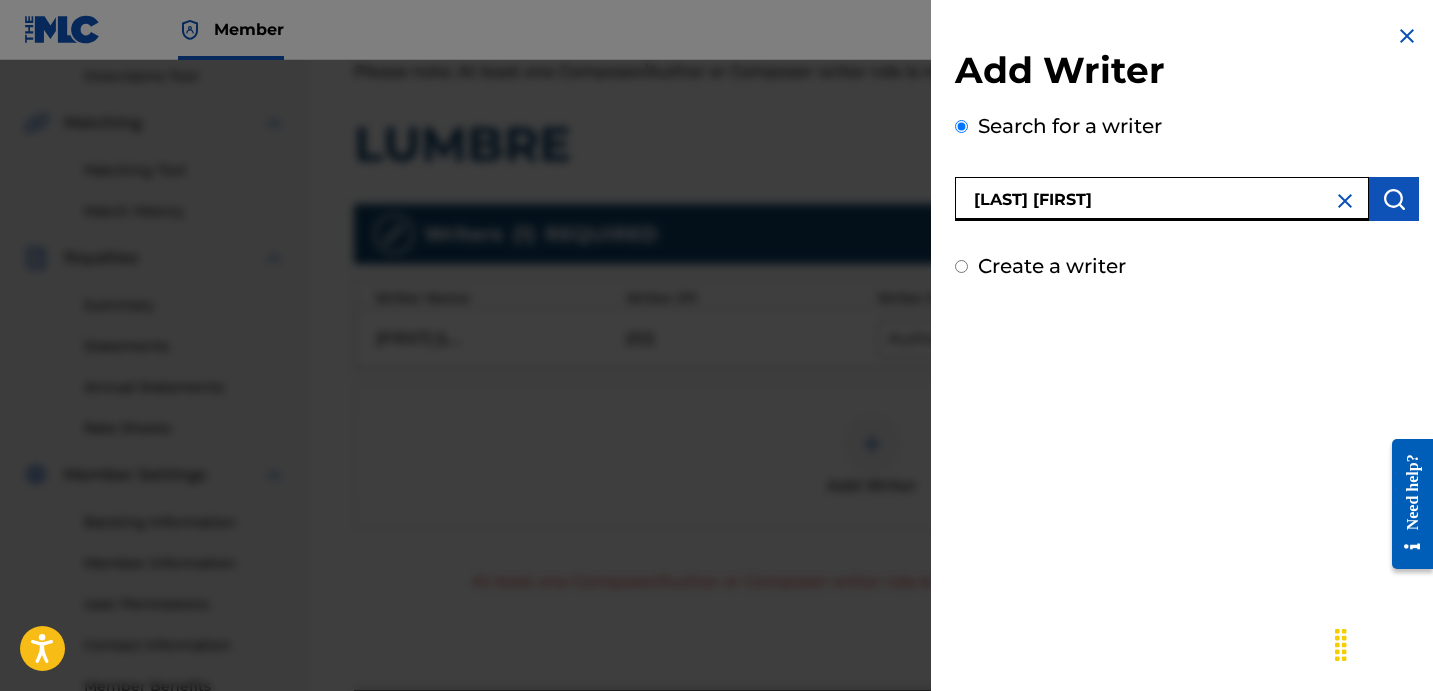 type on "[LAST] [FIRST]" 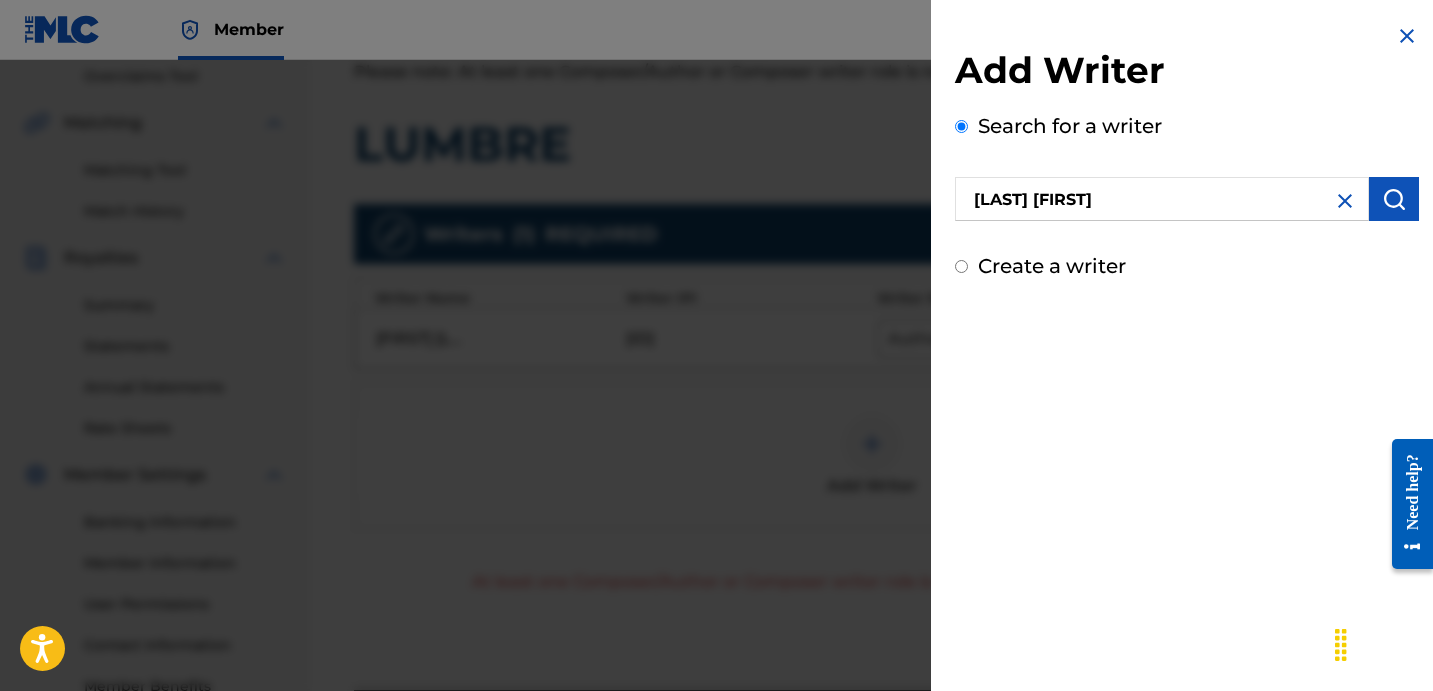 click at bounding box center [1394, 199] 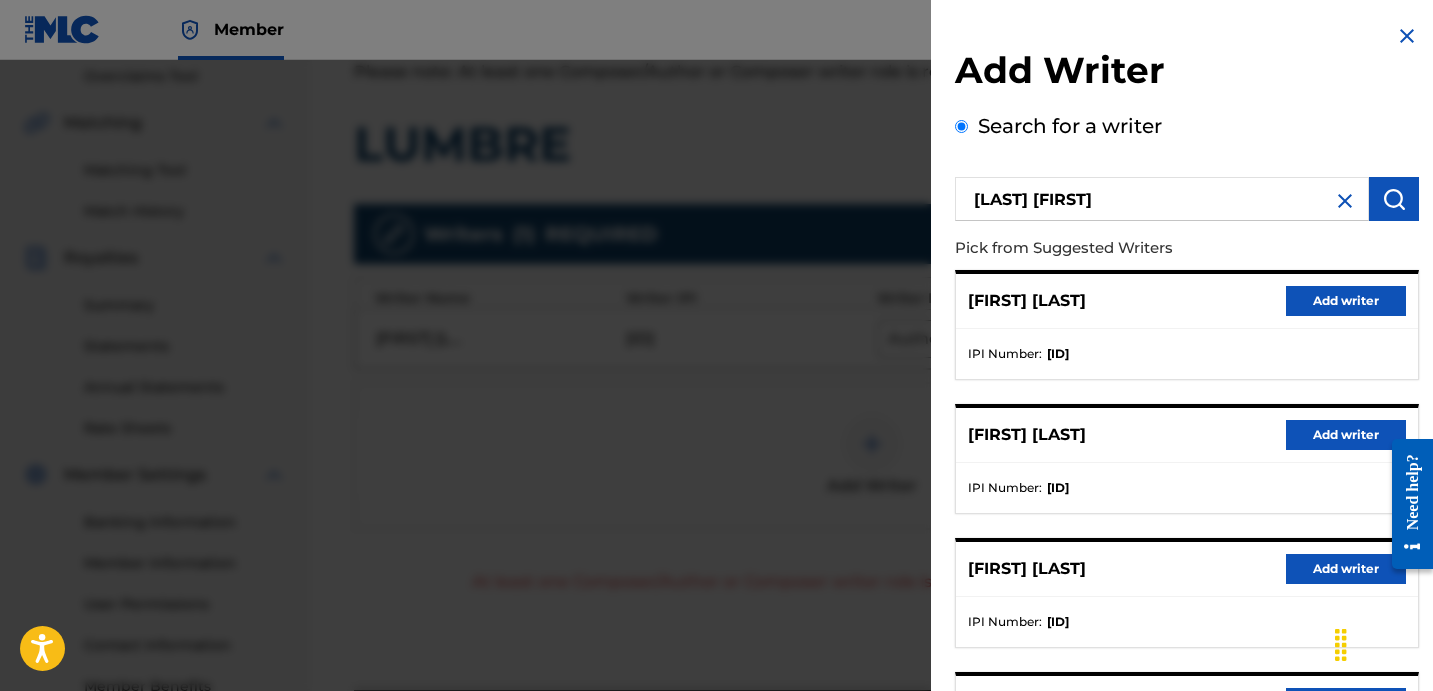 click on "Add writer" at bounding box center (1346, 301) 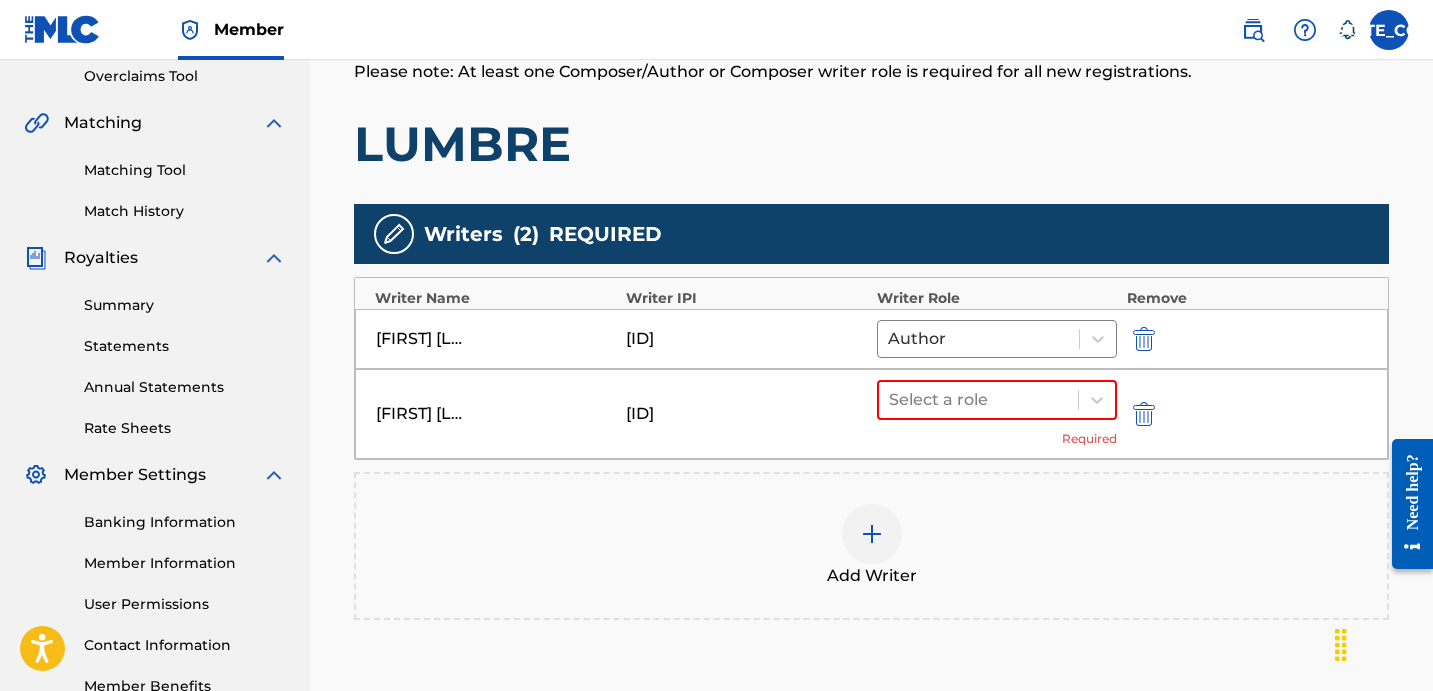click on "[FIRST] [LAST] [ID] Select a role Required" at bounding box center [871, 414] 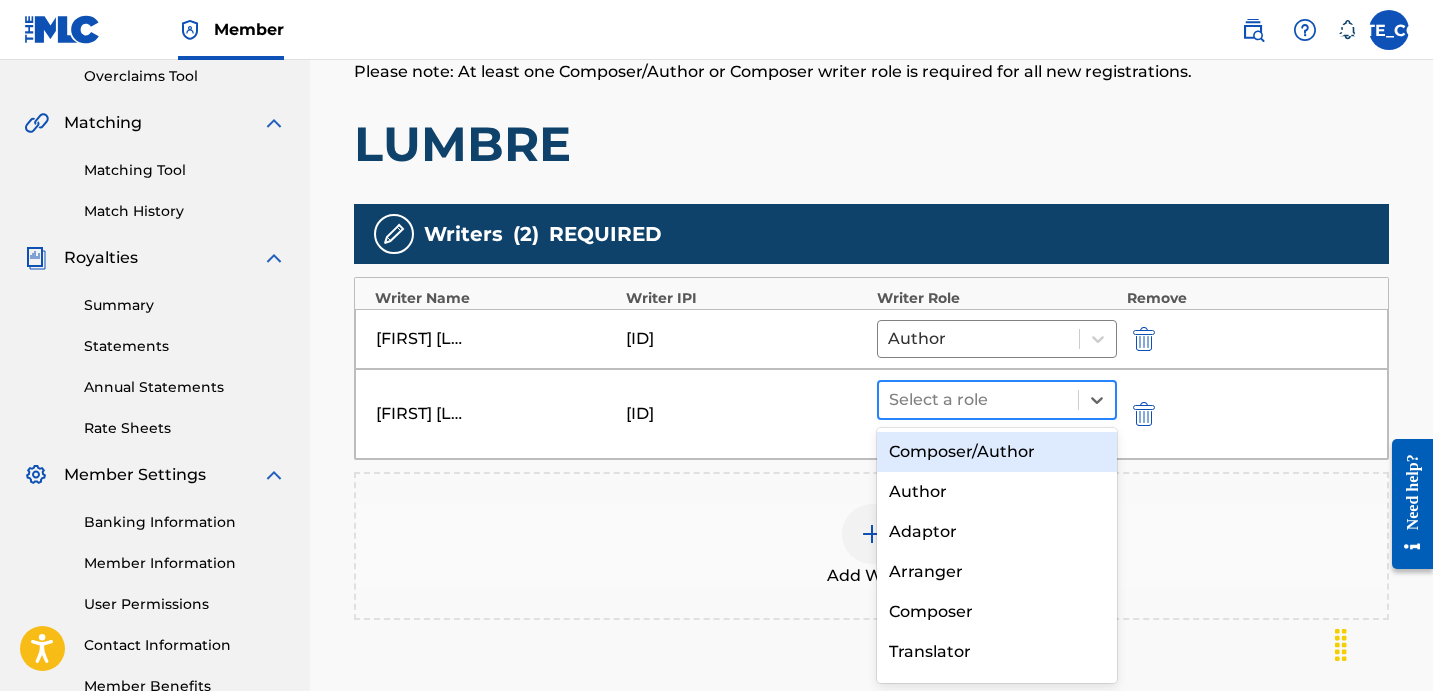 click on "Select a role" at bounding box center [997, 400] 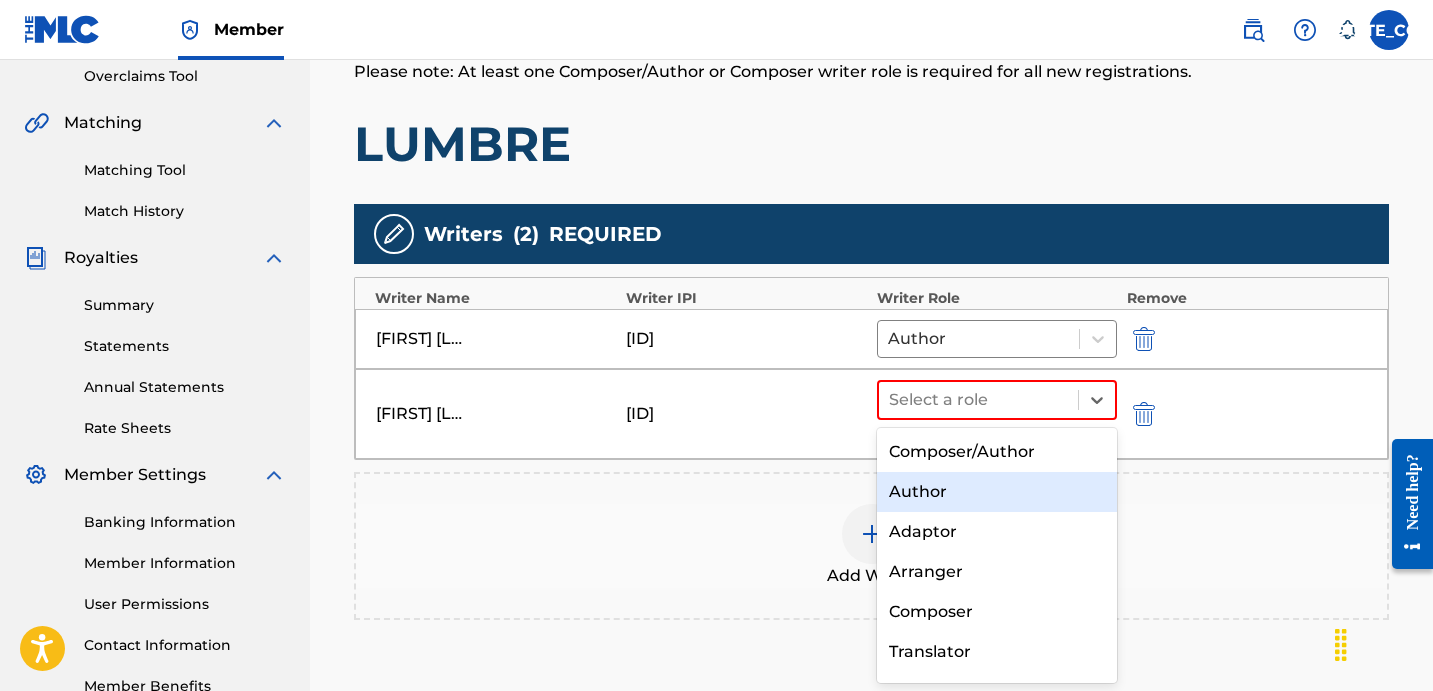 click on "Author" at bounding box center [997, 492] 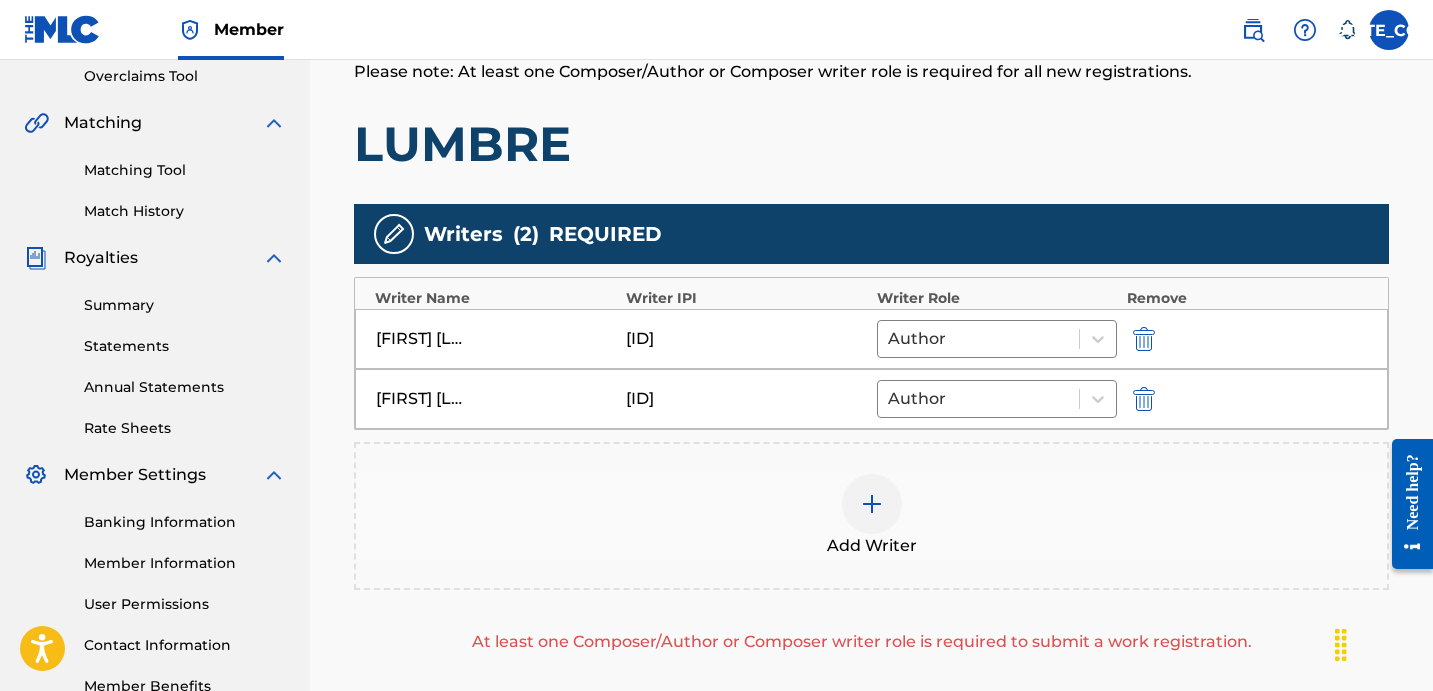click on "Add Writer" at bounding box center (871, 516) 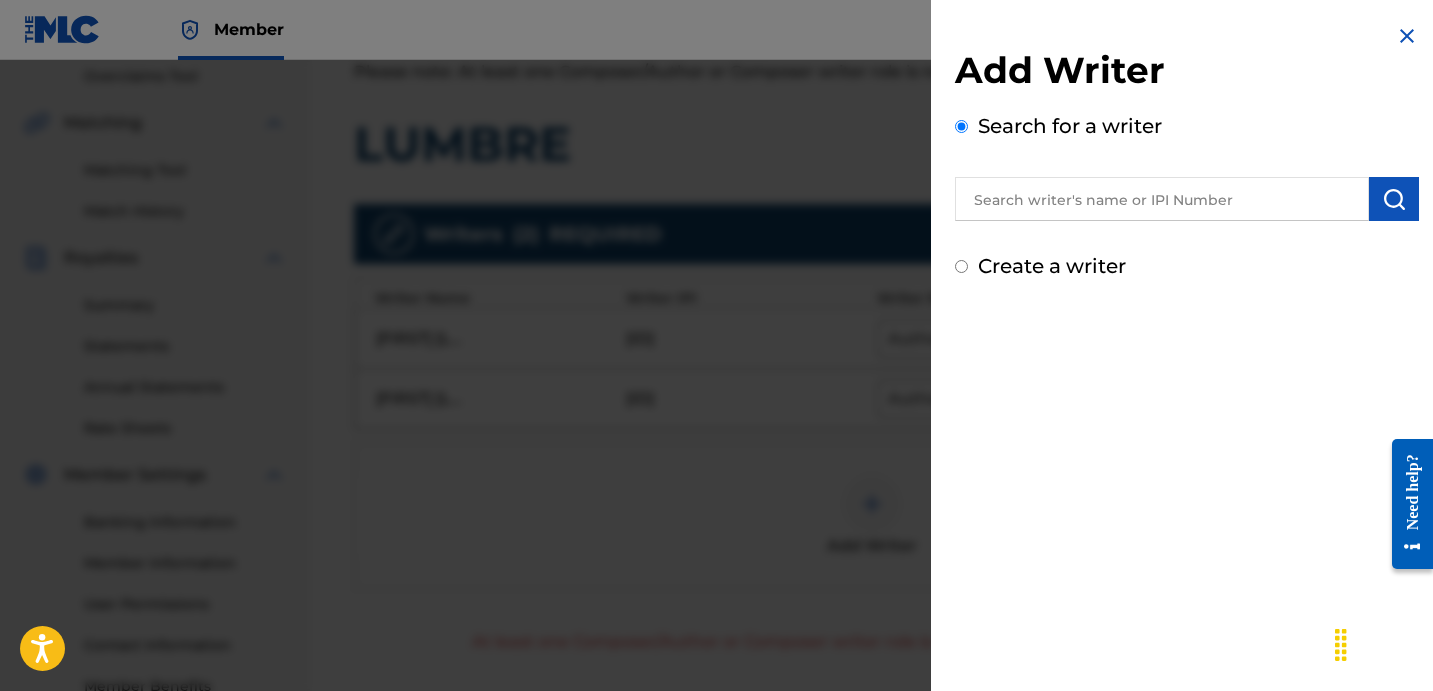 click on "Create a writer" at bounding box center [1052, 266] 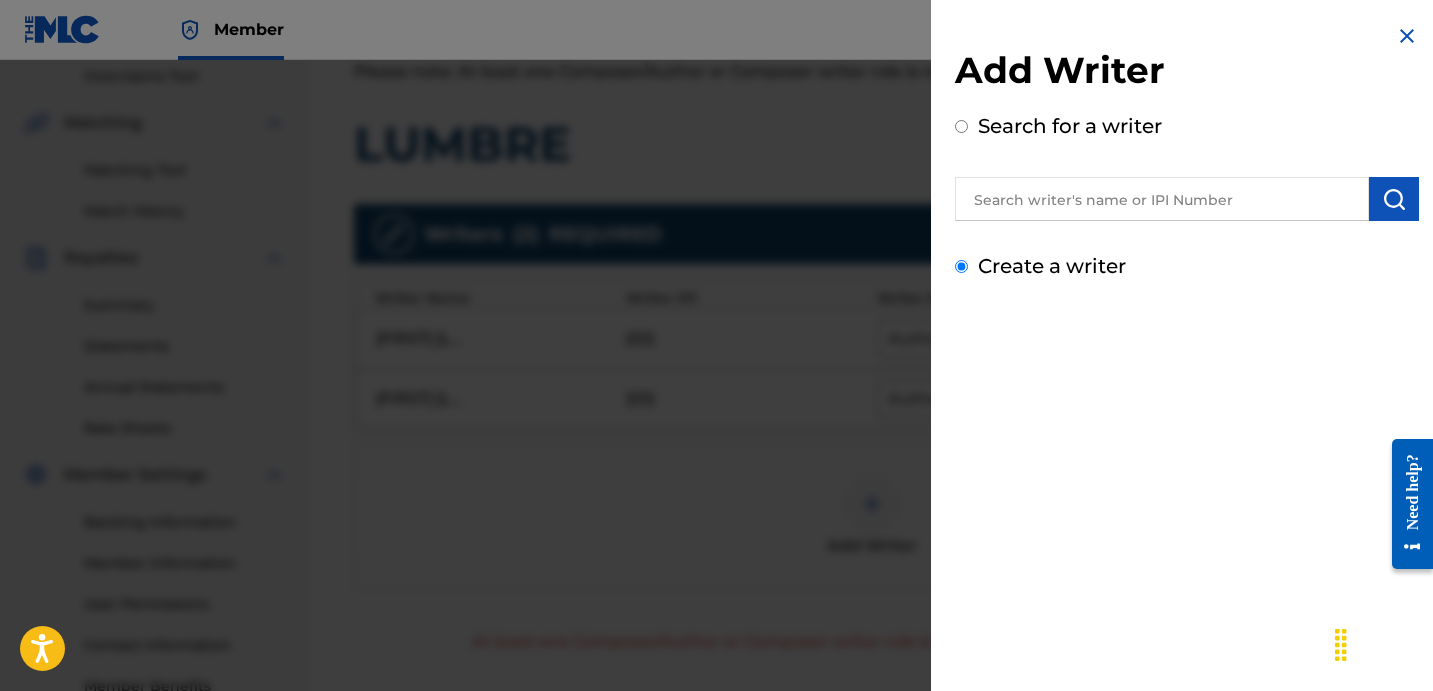 click on "Create a writer" at bounding box center [961, 266] 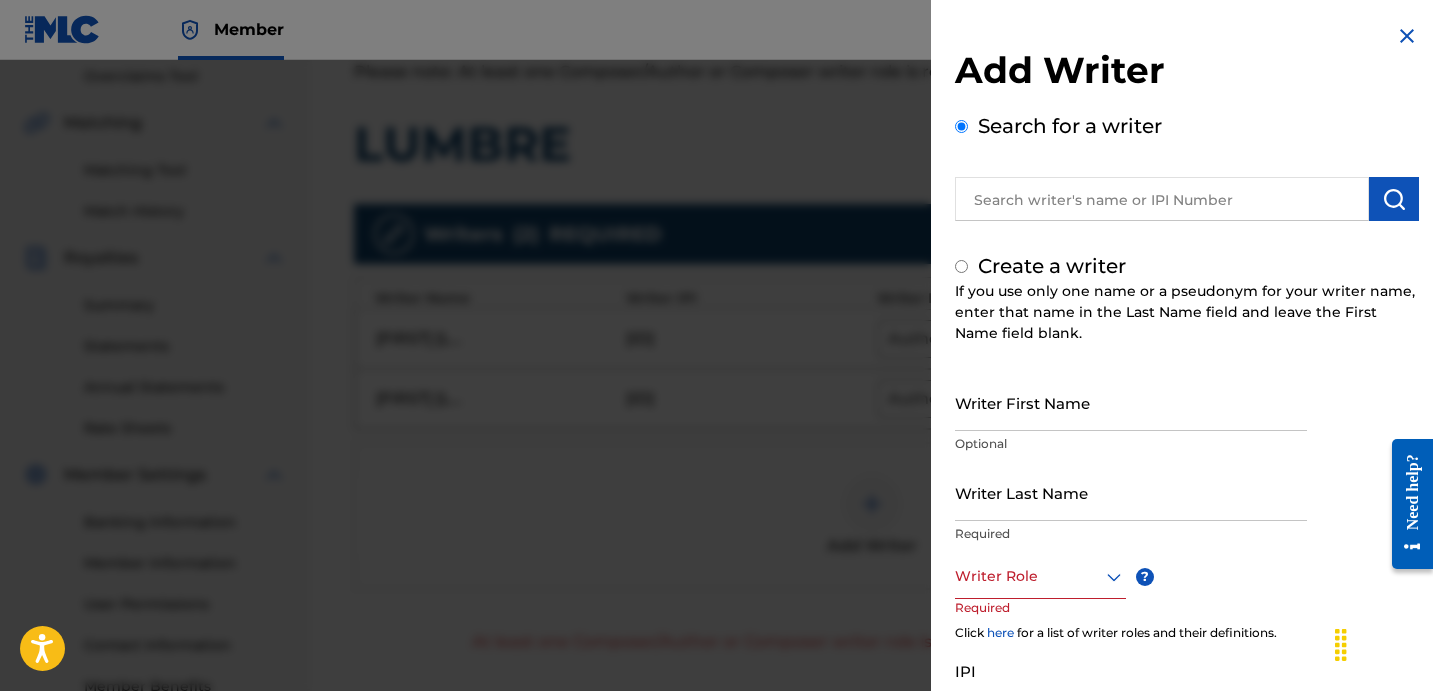 radio on "false" 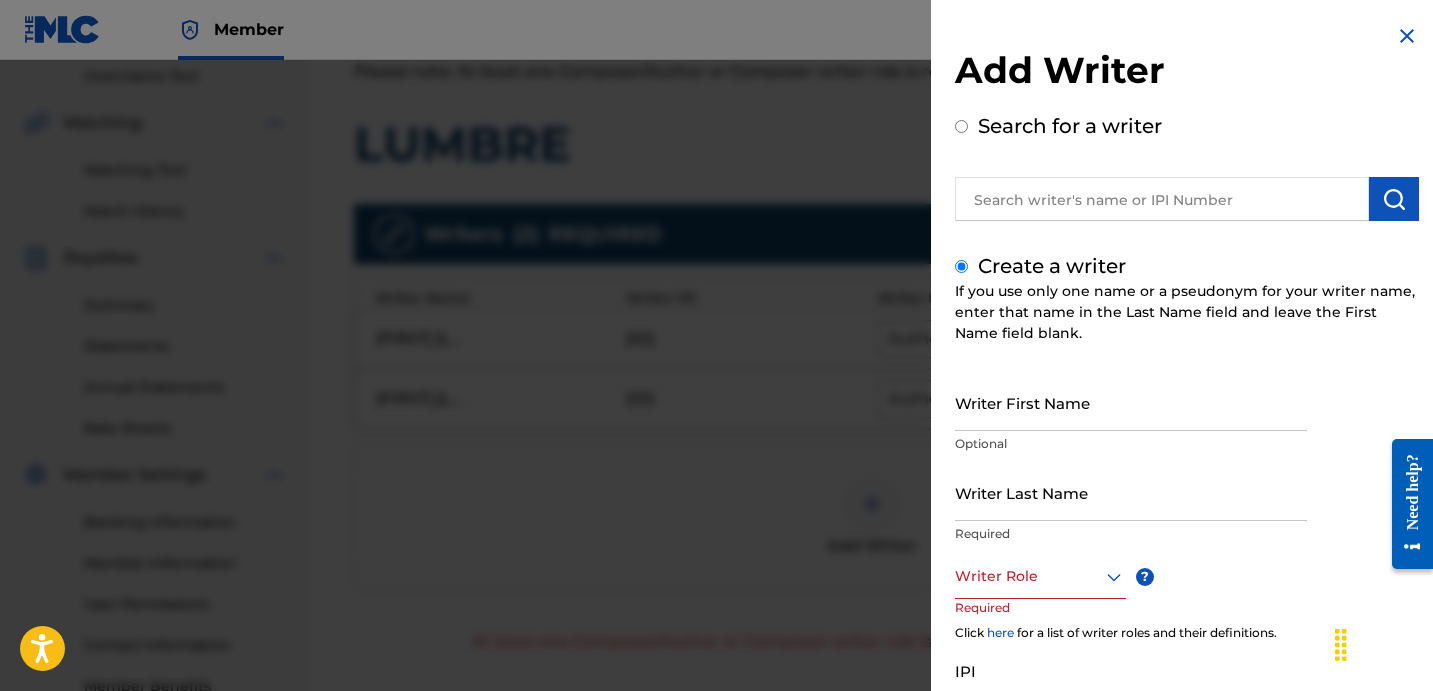 drag, startPoint x: 995, startPoint y: 125, endPoint x: 1007, endPoint y: 138, distance: 17.691807 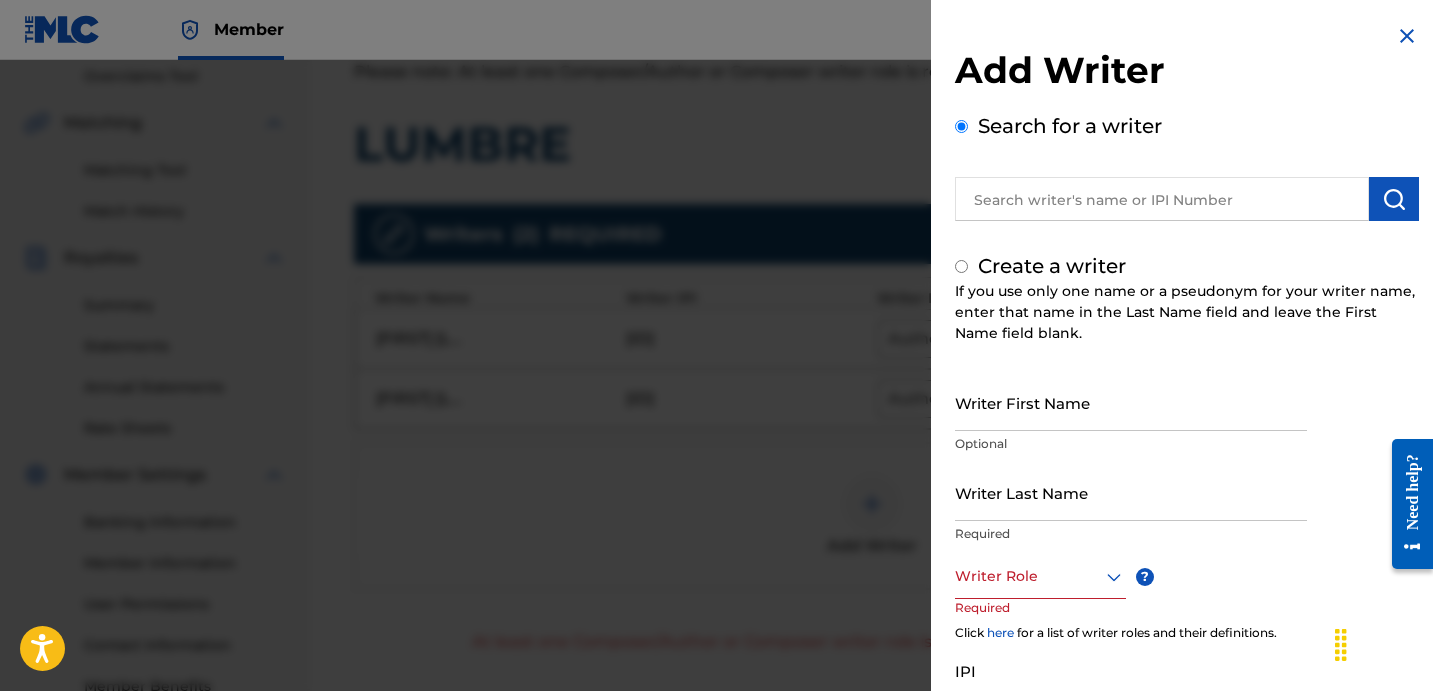 click on "Search for a writer" at bounding box center (961, 126) 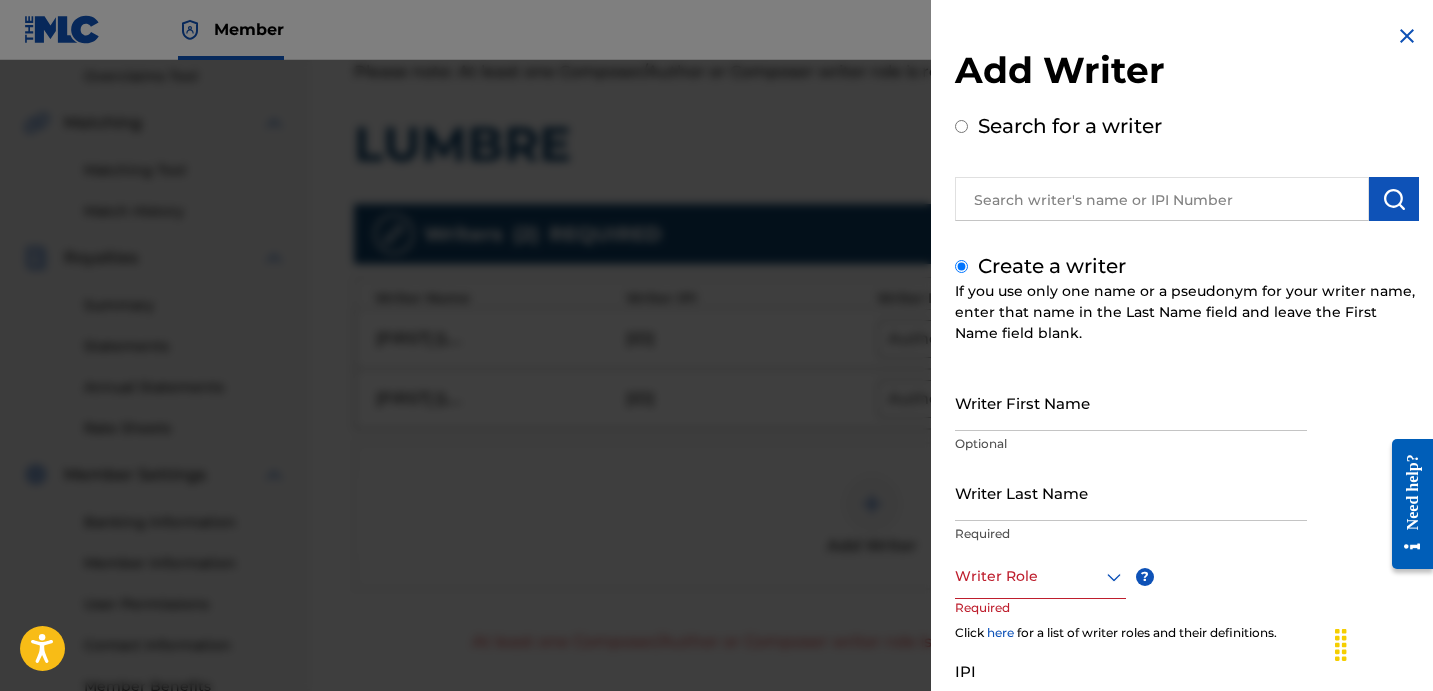 radio on "true" 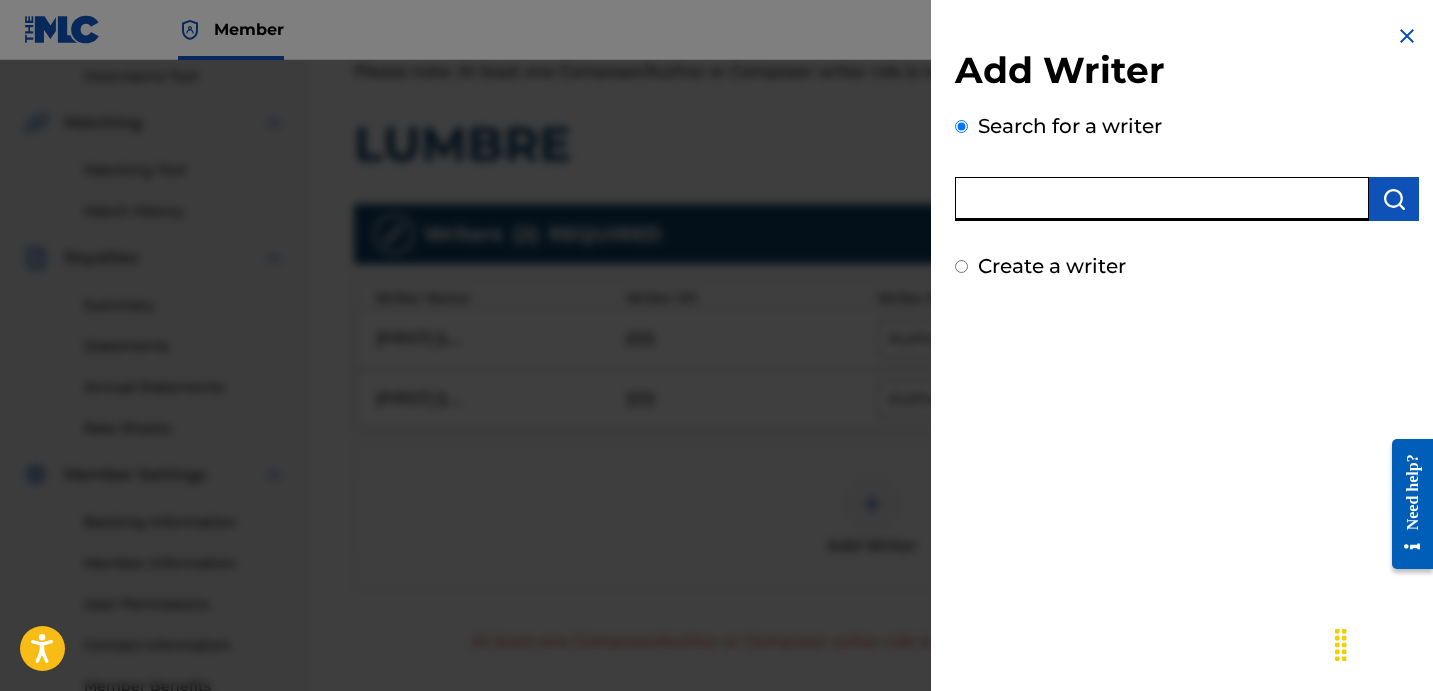 click at bounding box center (1162, 199) 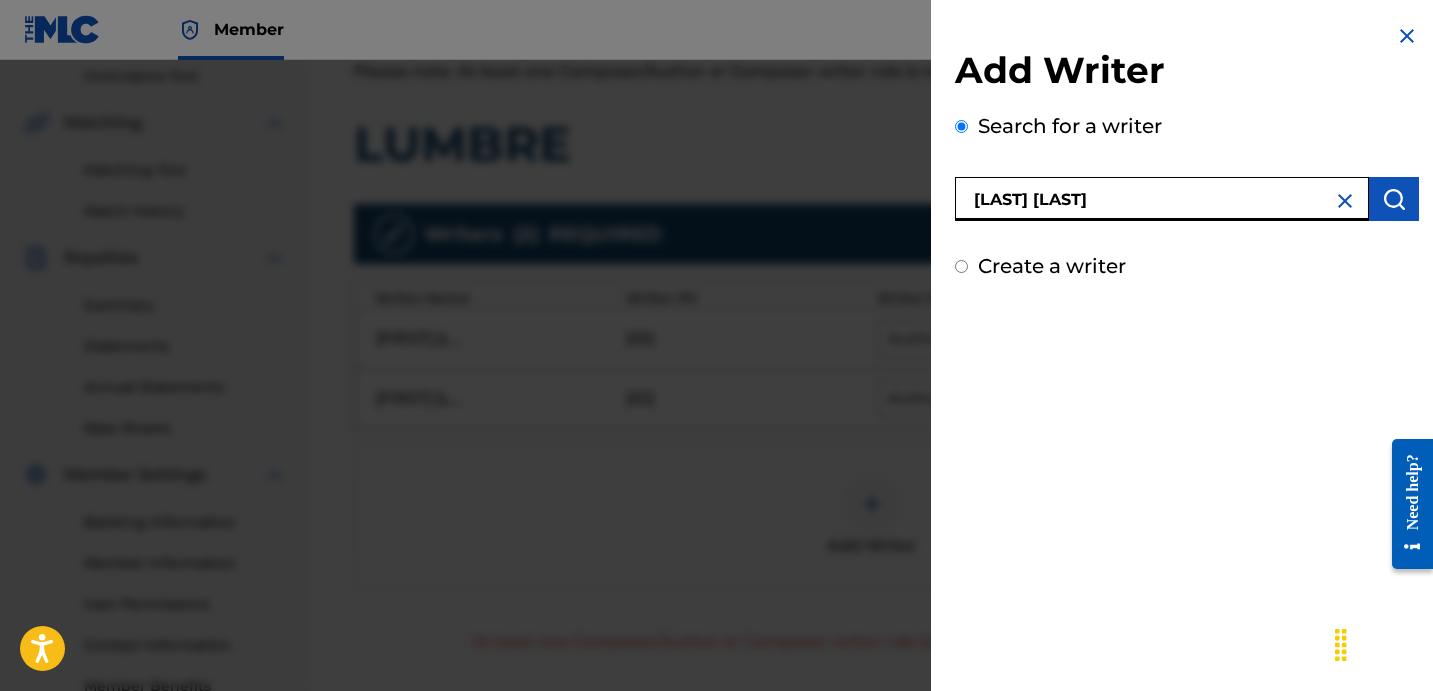 type on "[LAST] [LAST]" 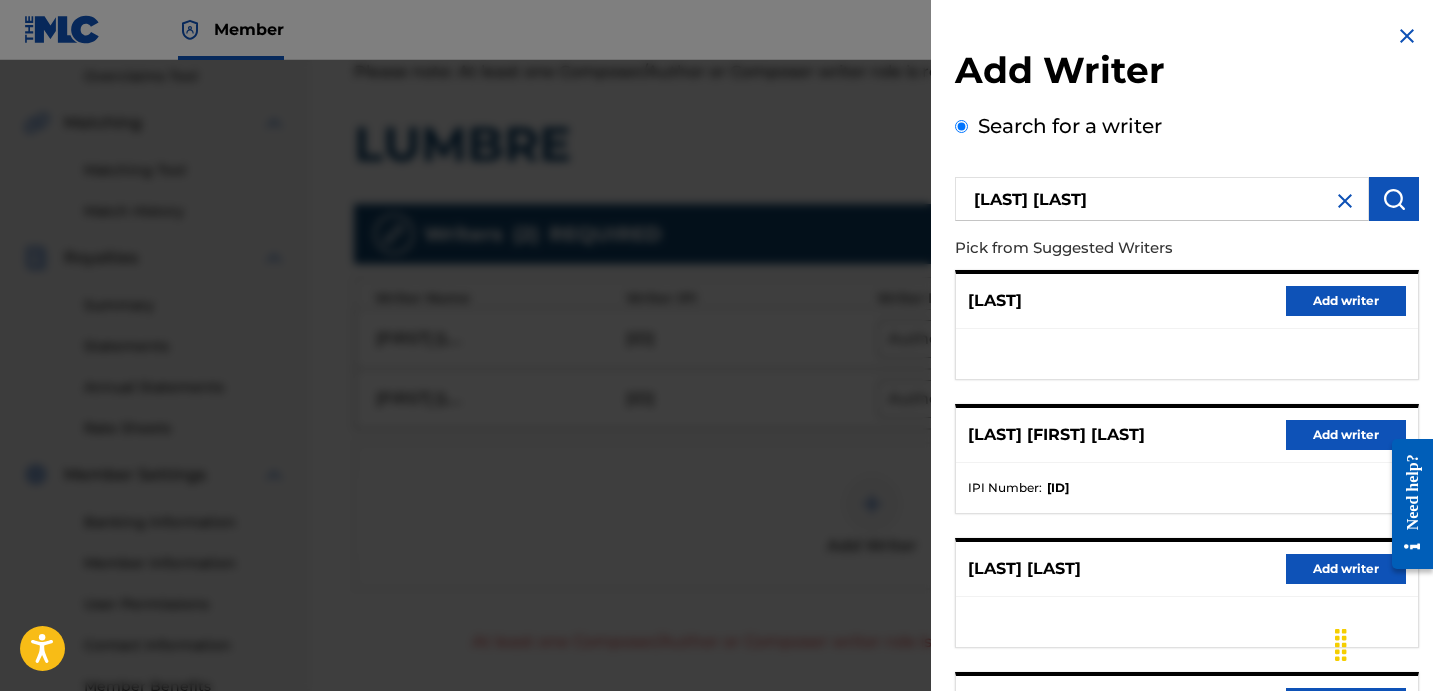 scroll, scrollTop: 351, scrollLeft: 0, axis: vertical 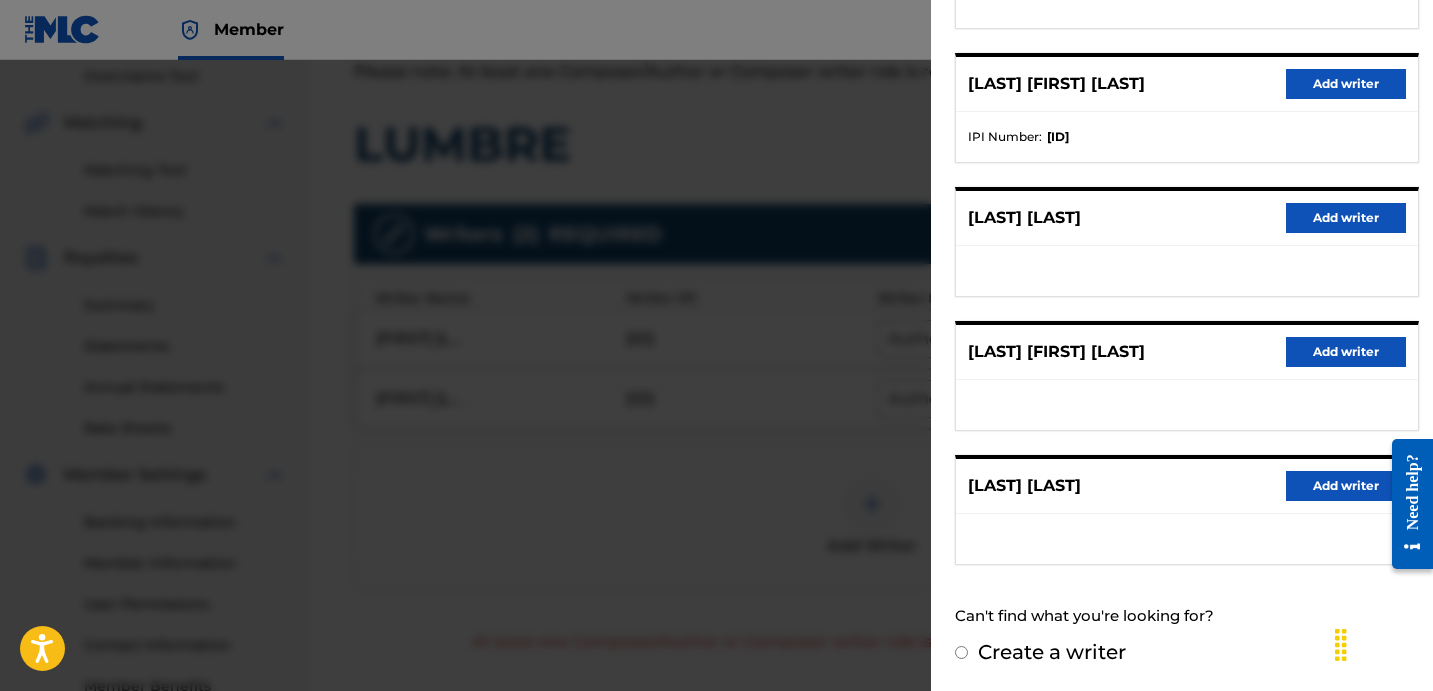 click on "Add writer" at bounding box center [1346, 218] 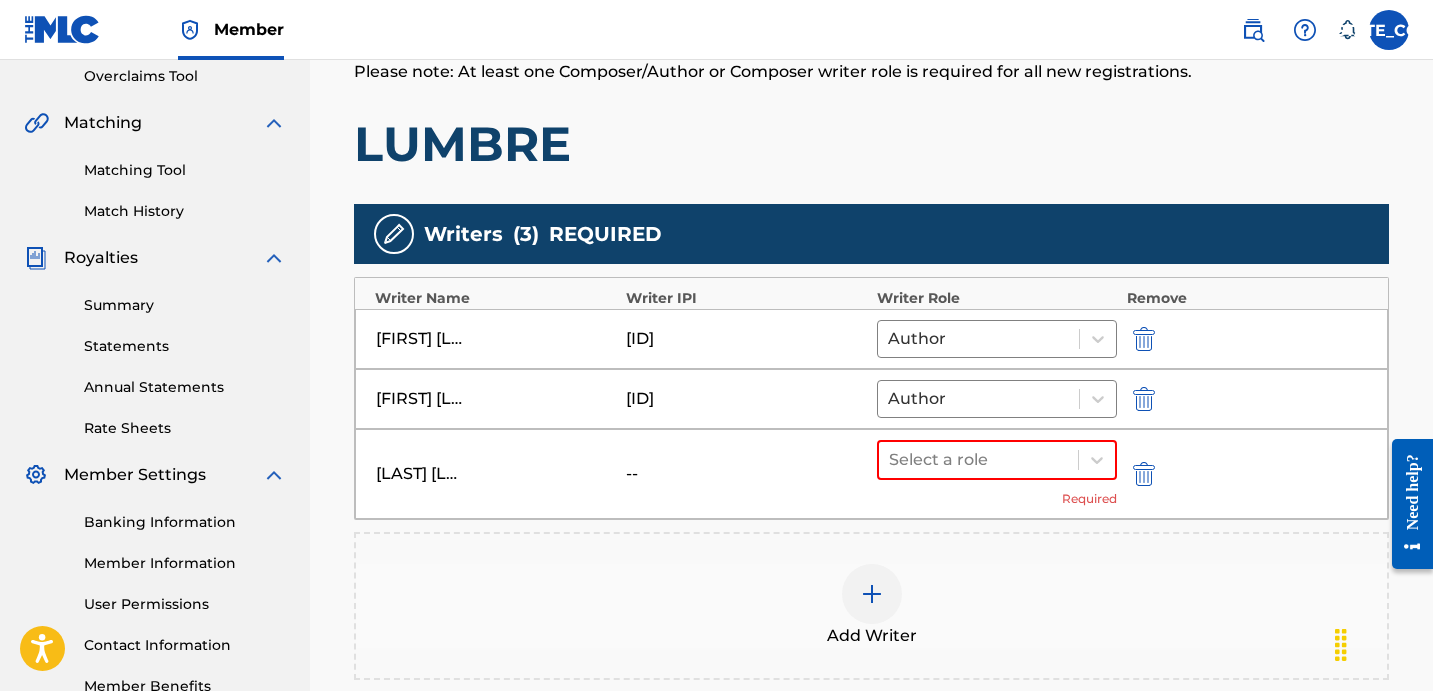 click at bounding box center (1144, 474) 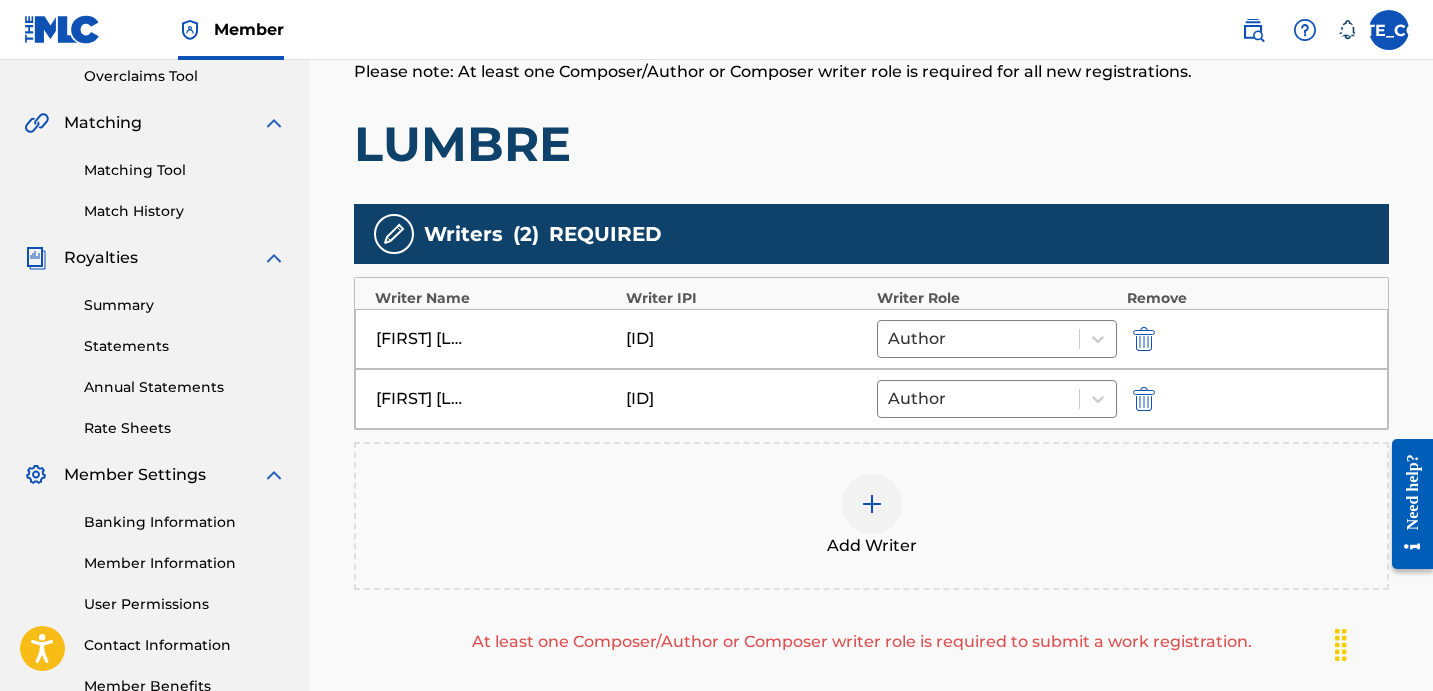click on "Add Writer" at bounding box center (871, 516) 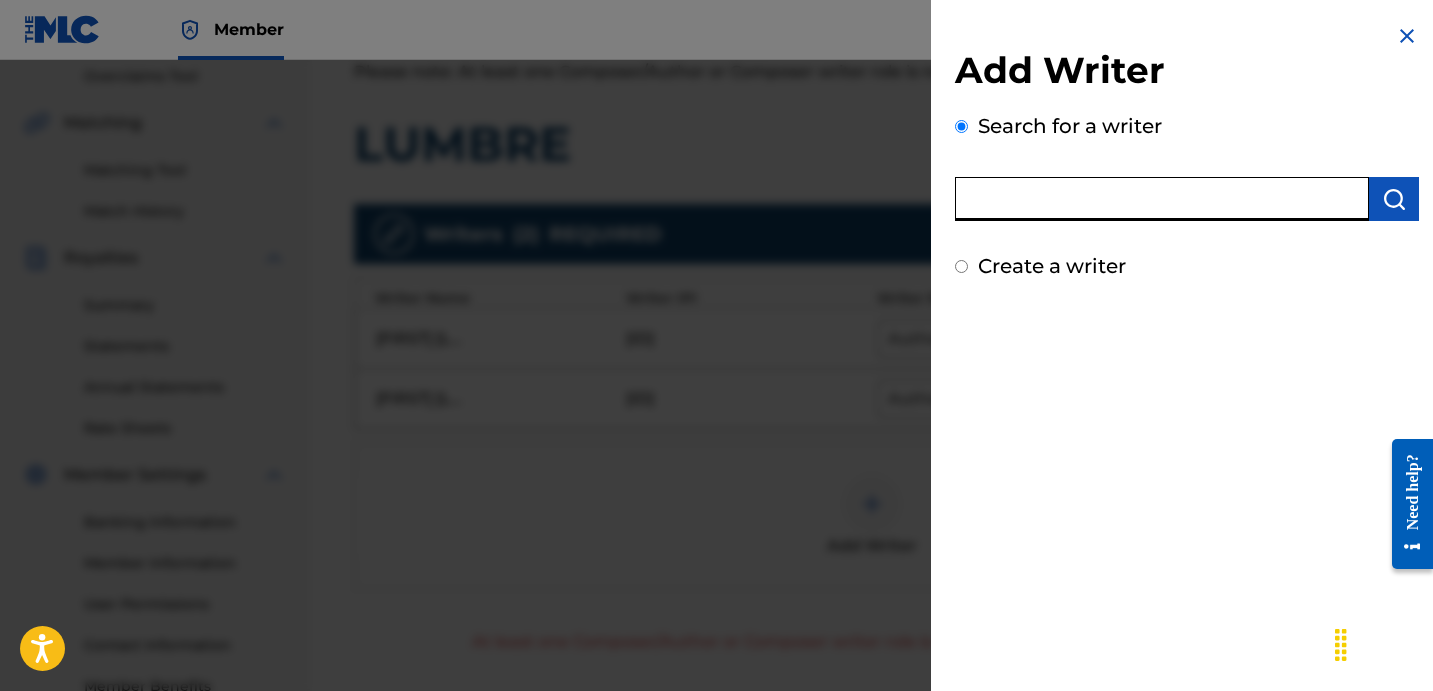 click at bounding box center (1162, 199) 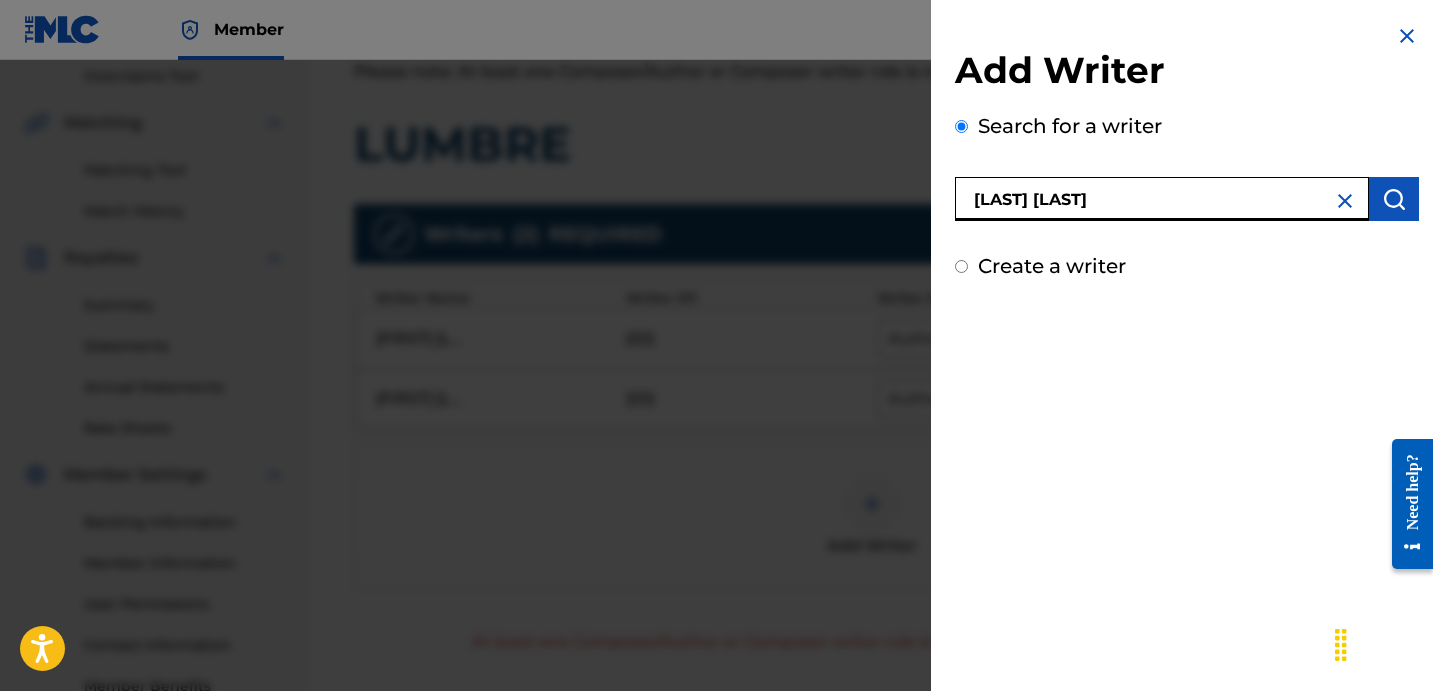 type on "[LAST] [LAST]" 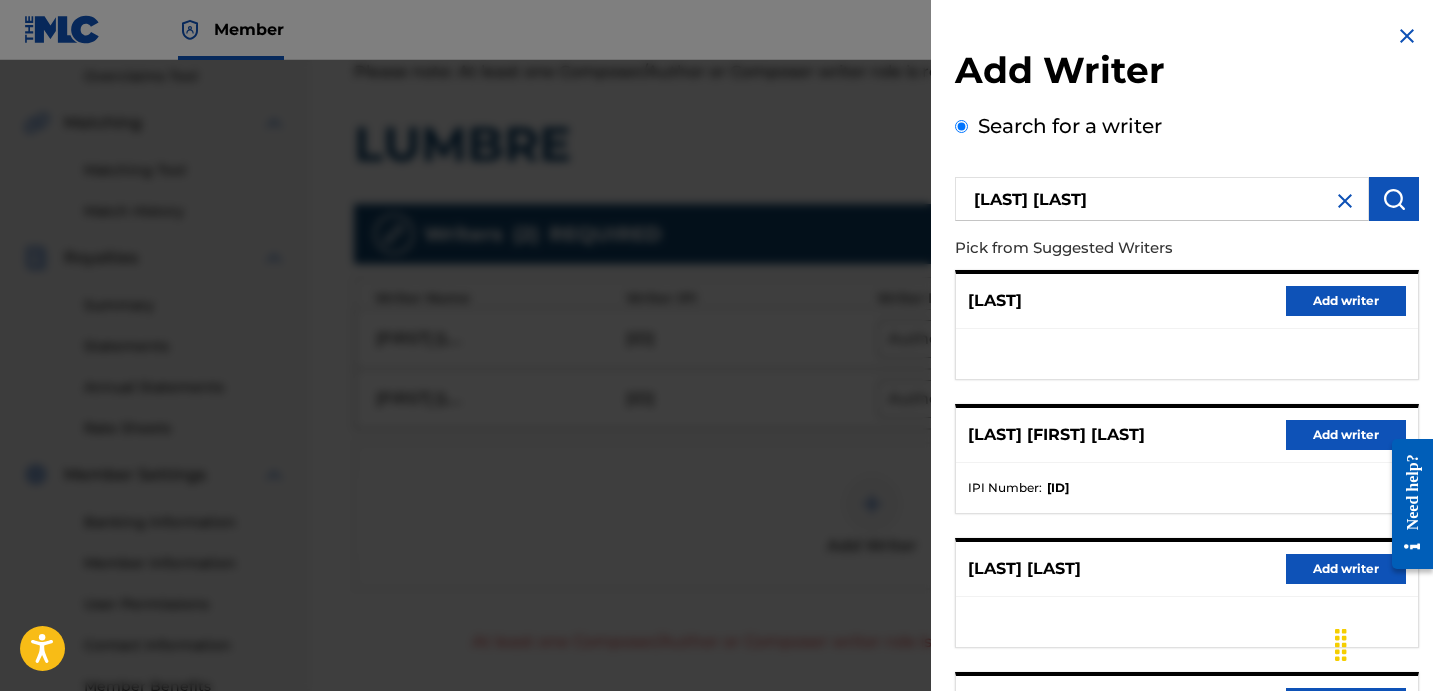 click on "Add writer" at bounding box center (1346, 435) 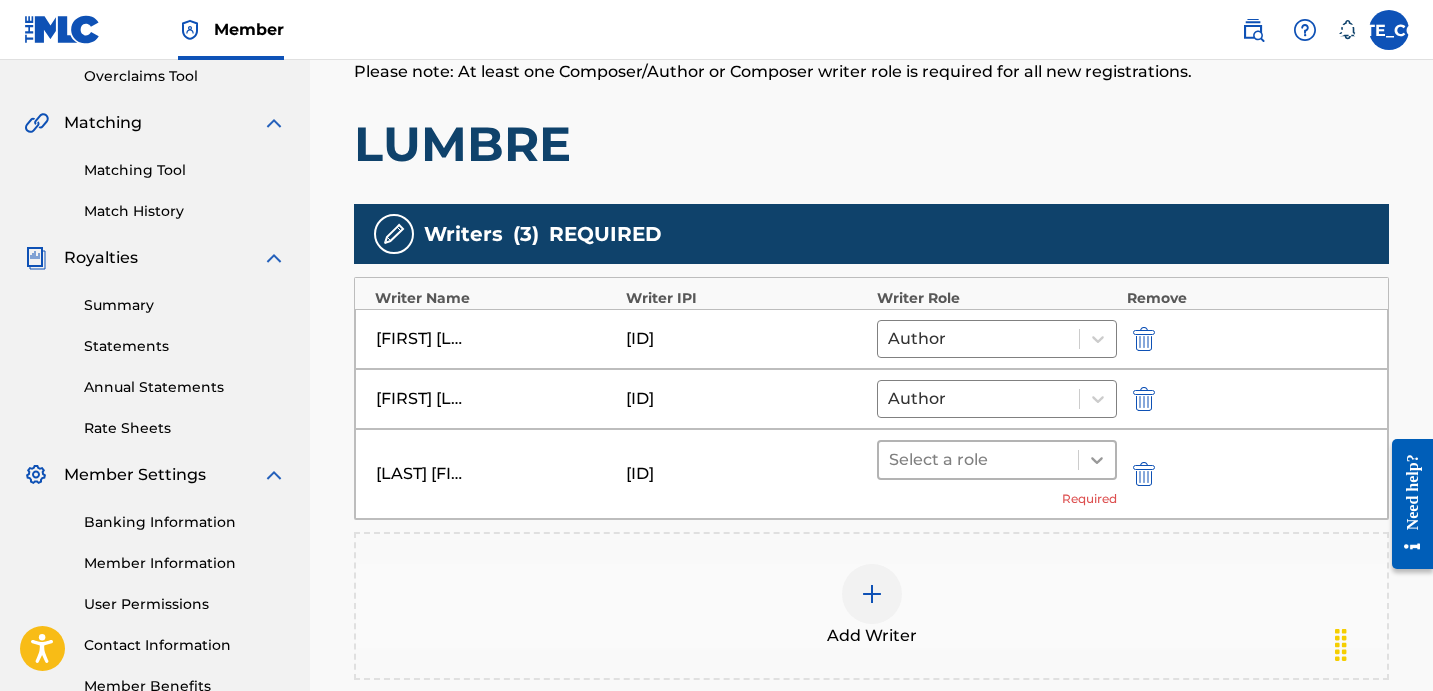 click 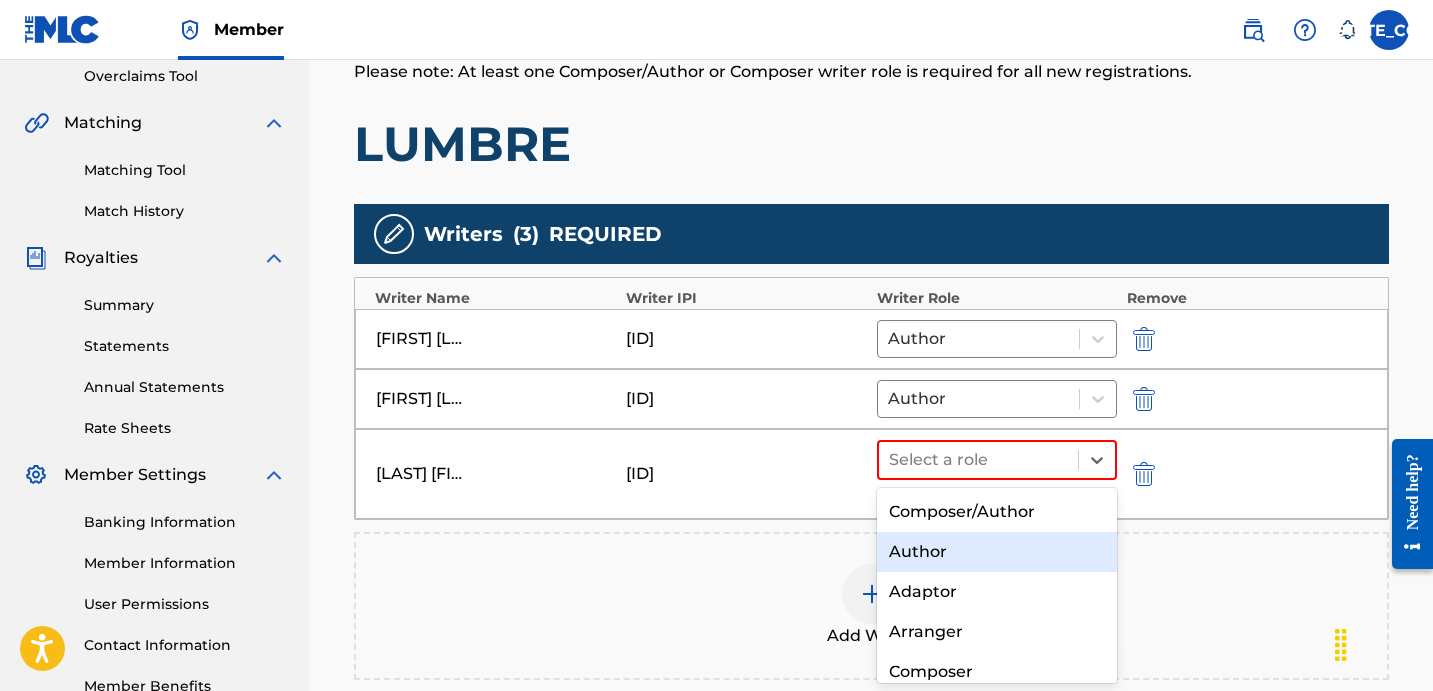 click on "Author" at bounding box center (997, 552) 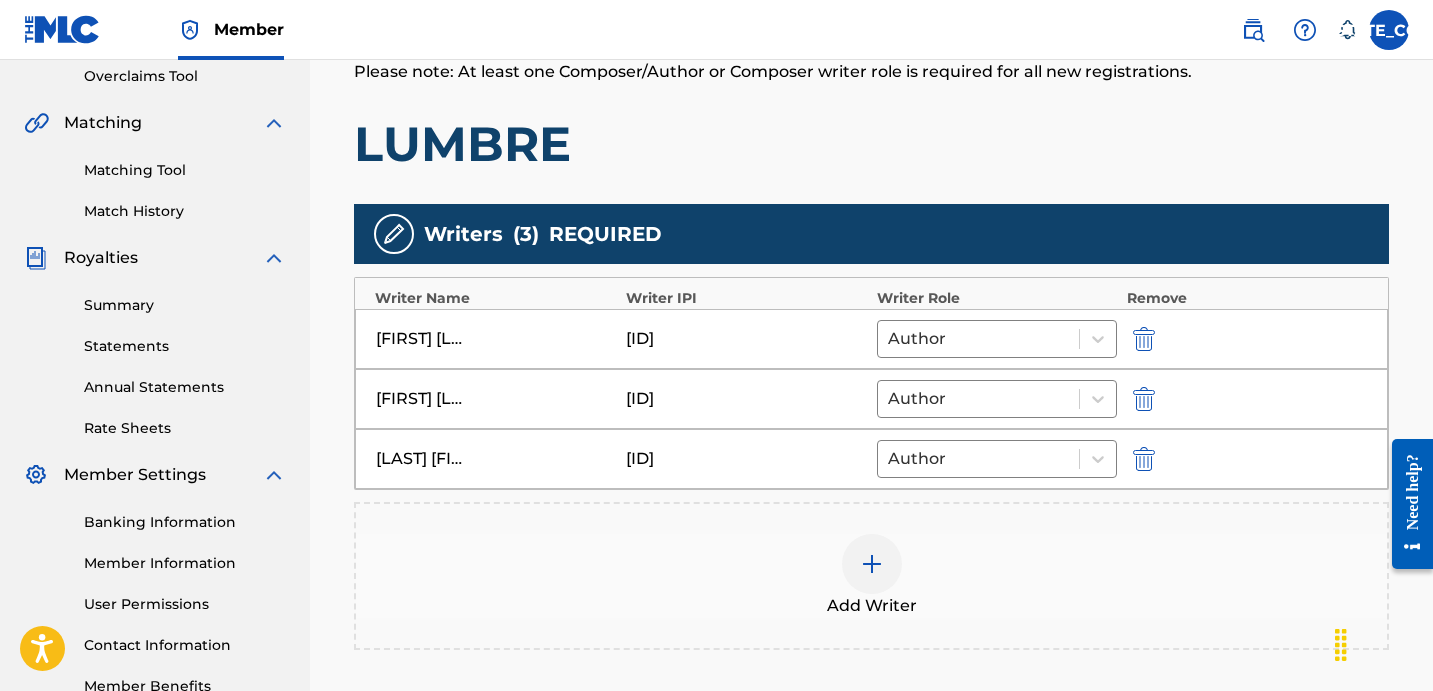 click on "Add Writer" at bounding box center (871, 576) 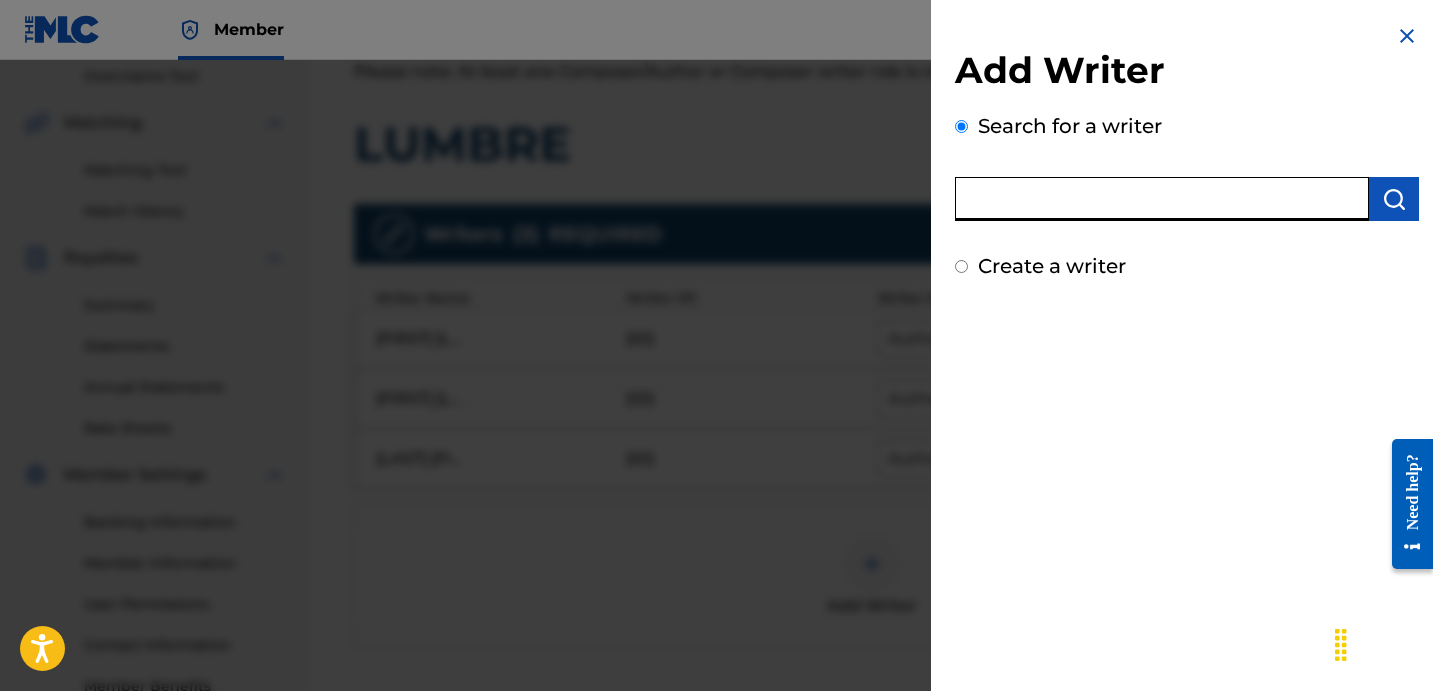 click at bounding box center (1162, 199) 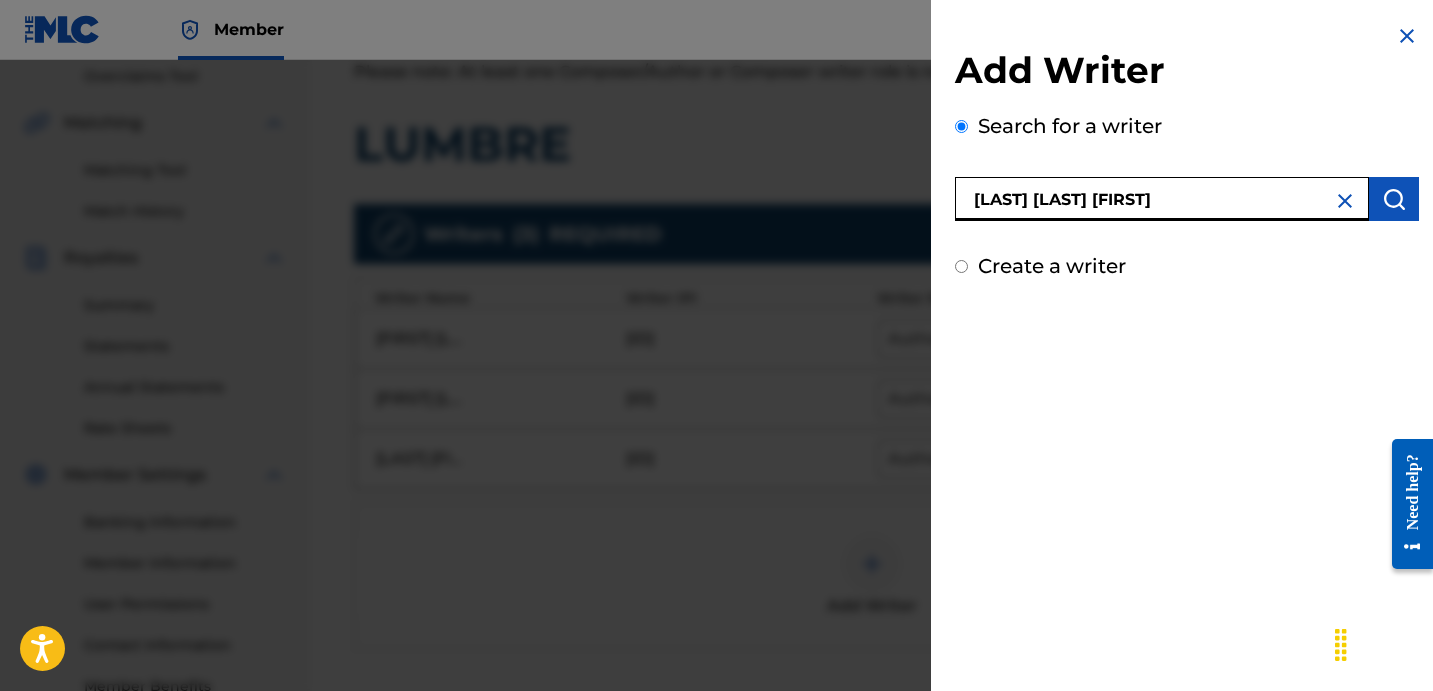 type on "[LAST] [LAST] [FIRST]" 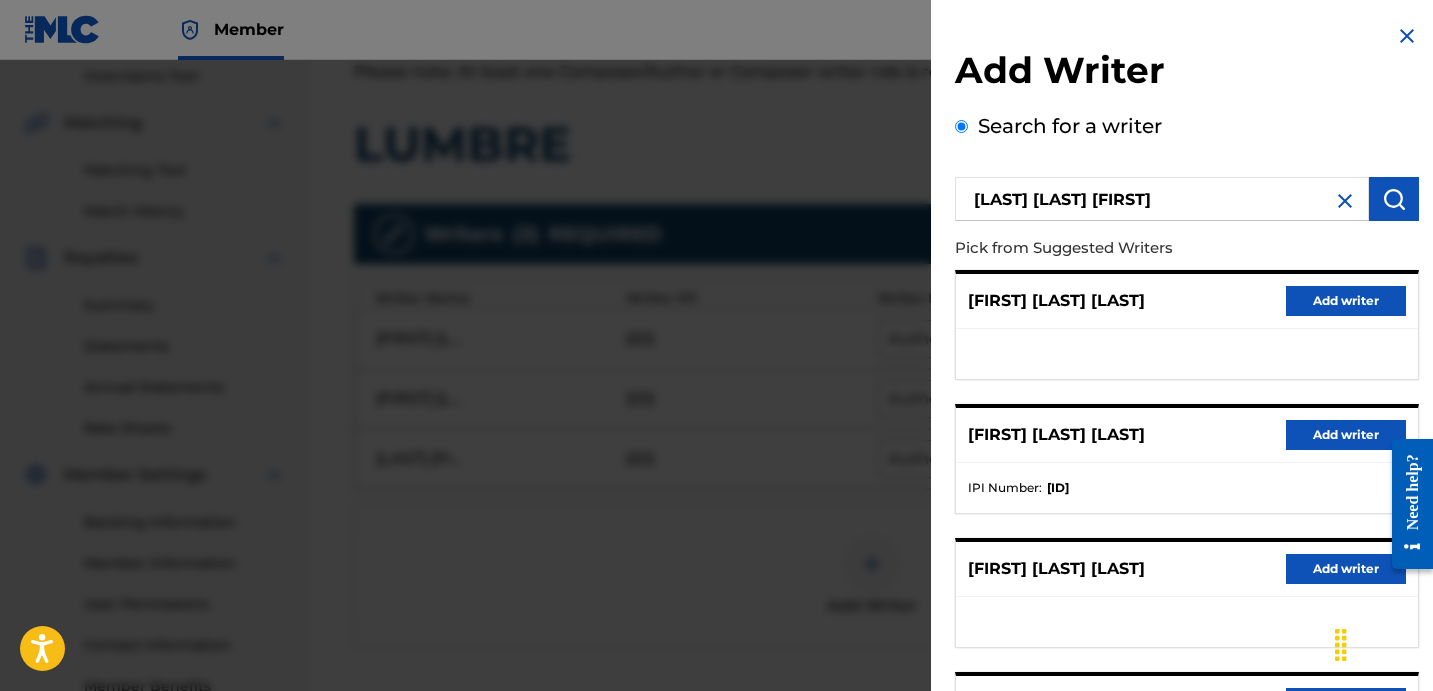 click on "Add writer" at bounding box center [1346, 435] 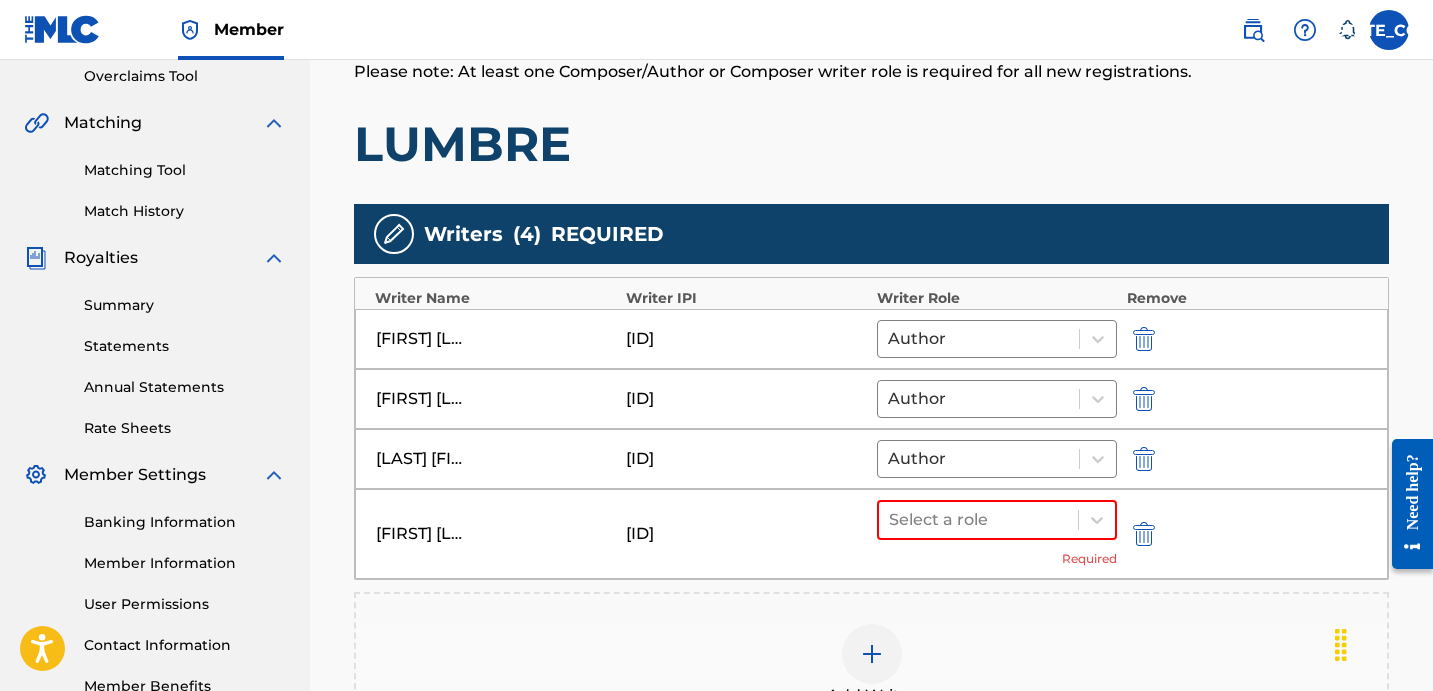 click on "[FIRST] [LAST] [LAST] [ID] Select a role Required" at bounding box center (871, 534) 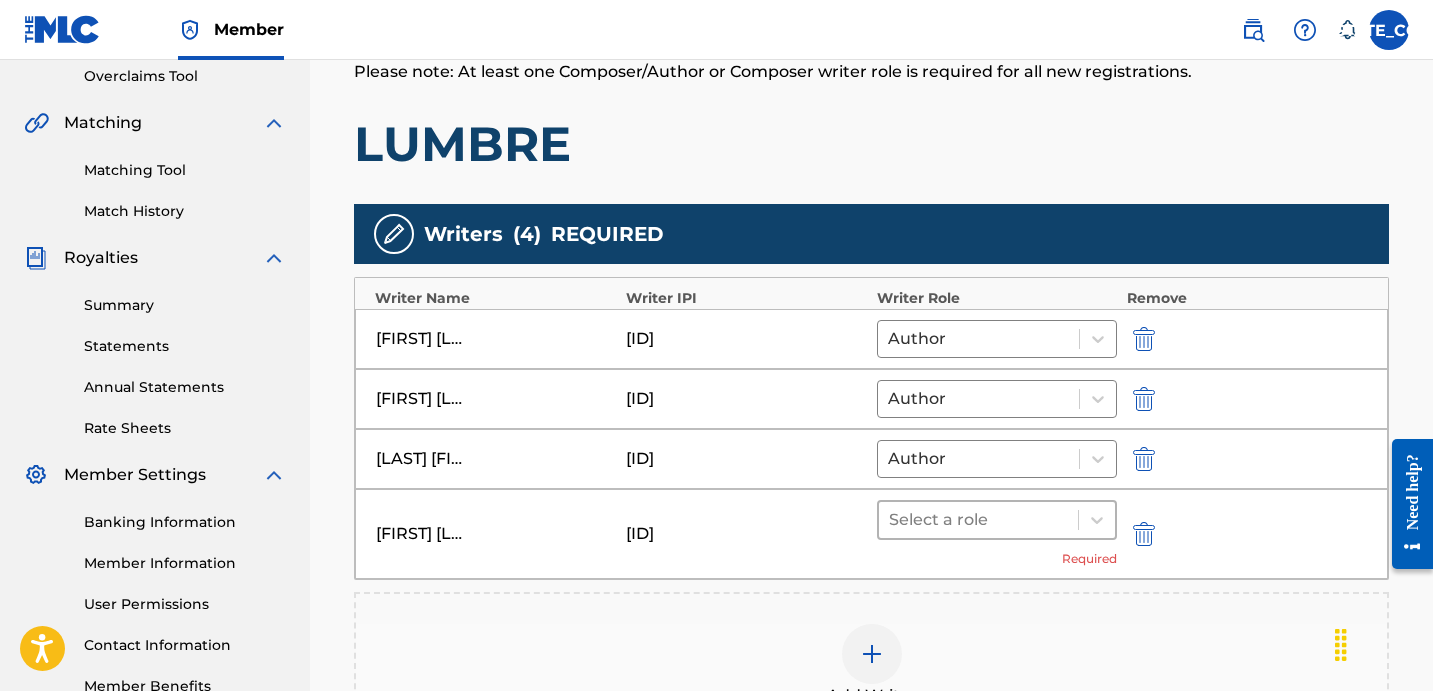 click at bounding box center [978, 520] 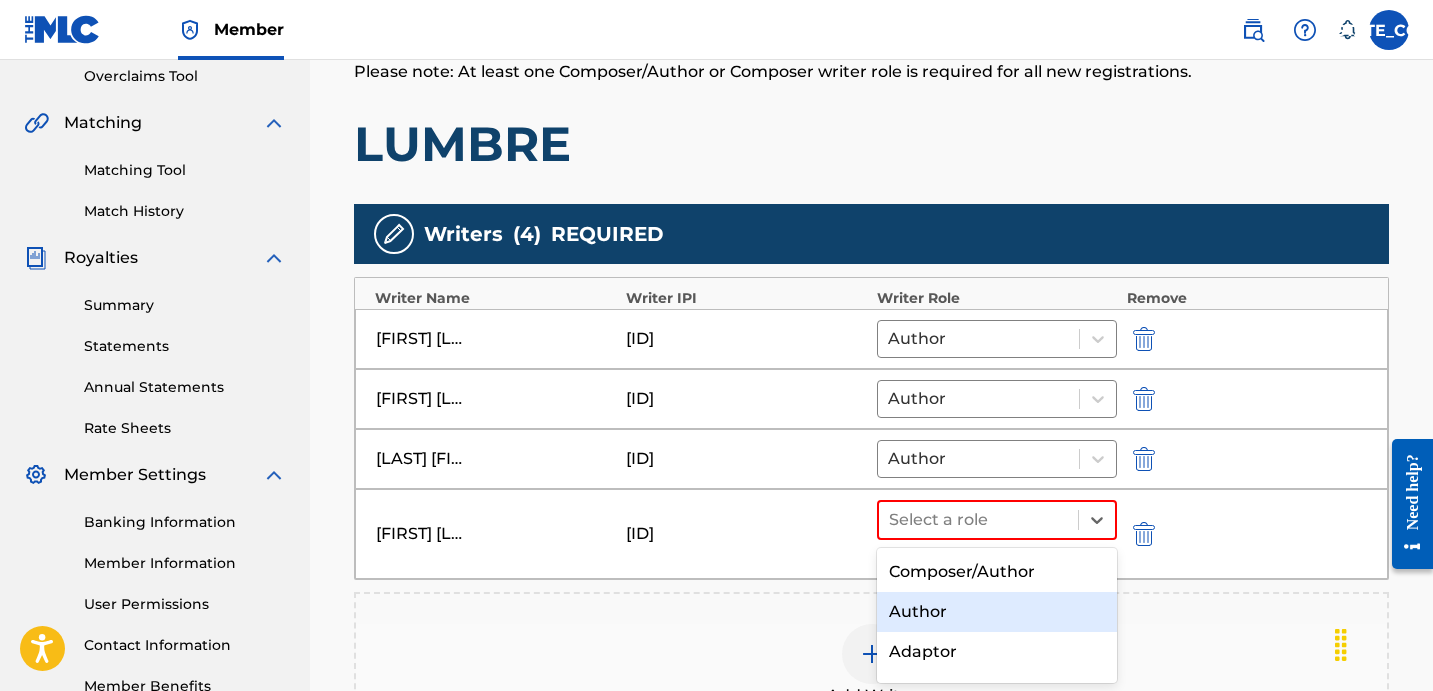 click on "Author" at bounding box center [997, 612] 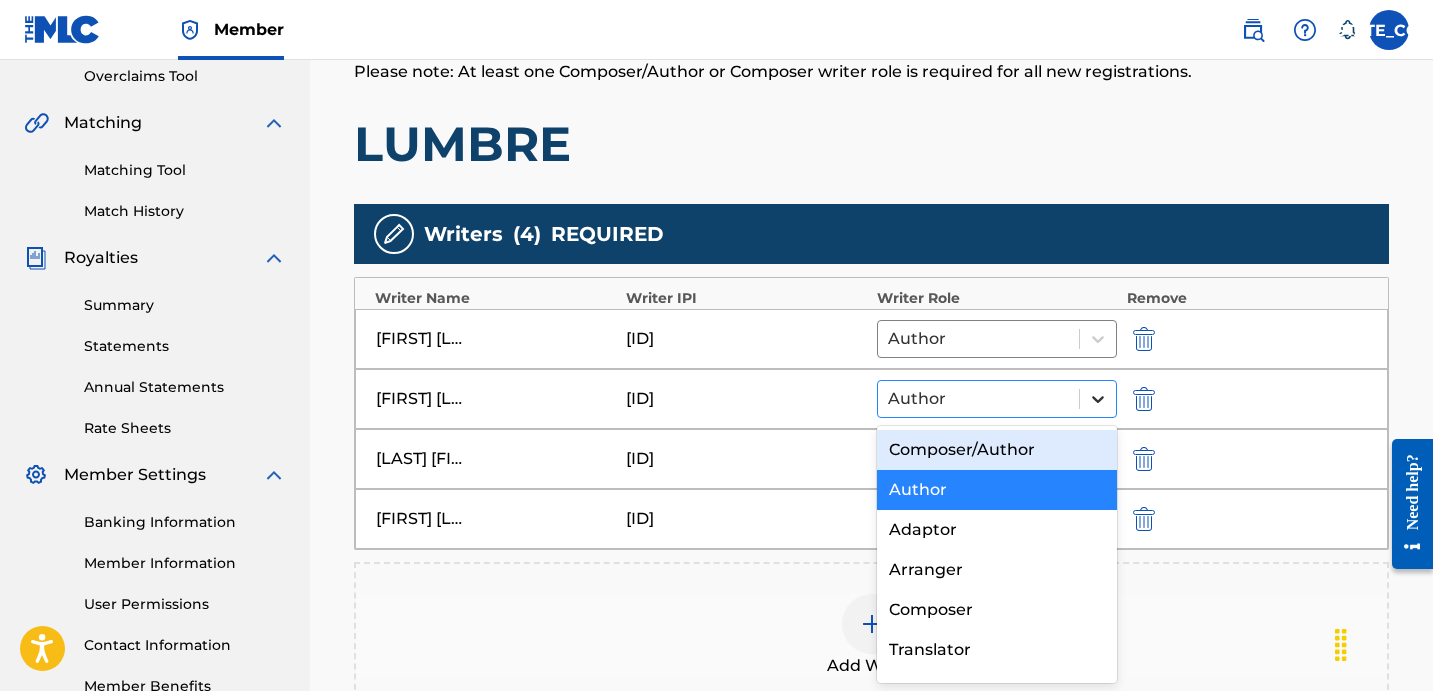 click 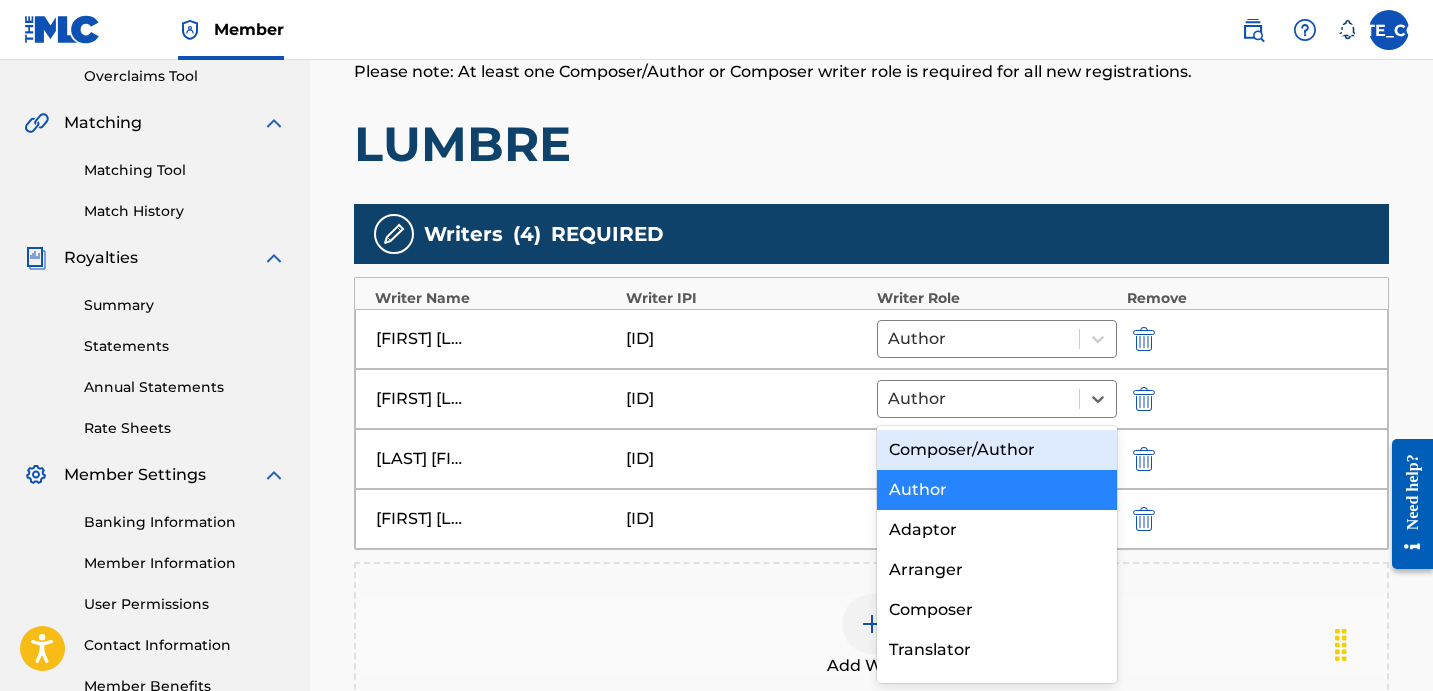 click on "Composer/Author" at bounding box center [997, 450] 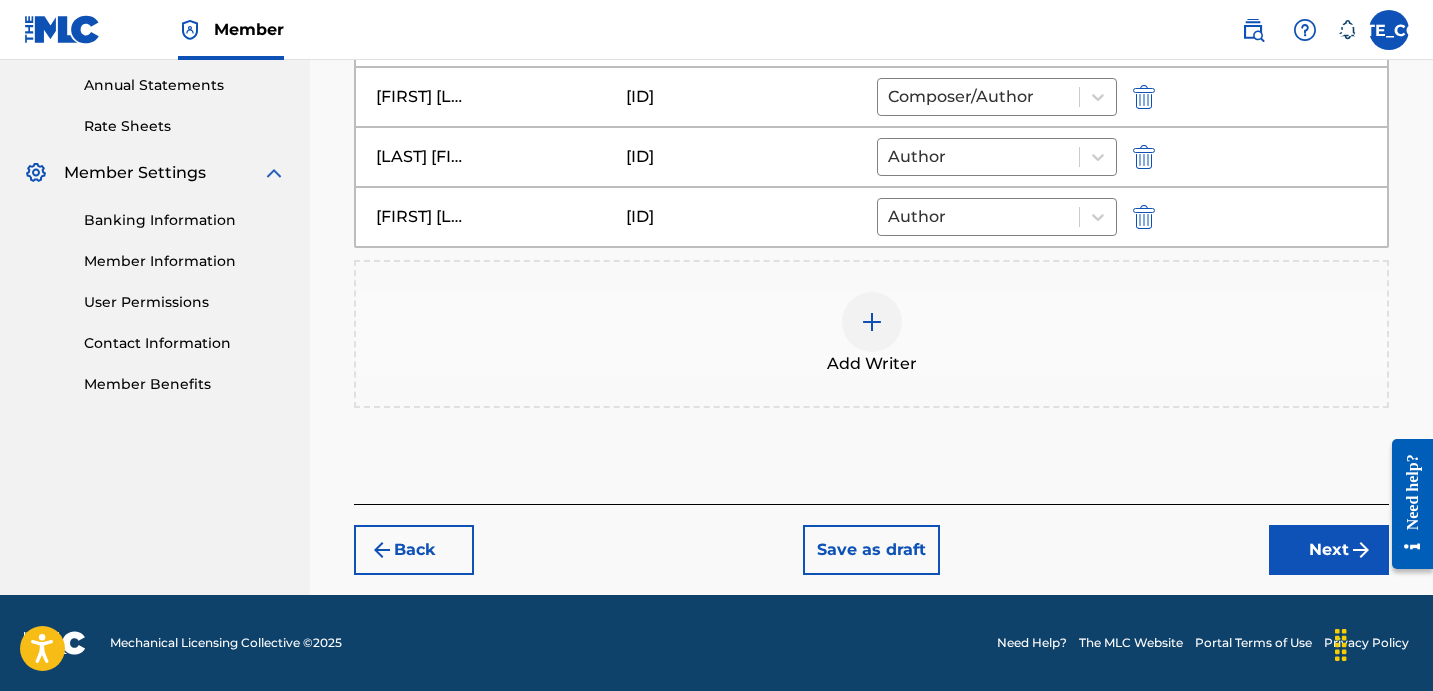 click on "Next" at bounding box center [1329, 550] 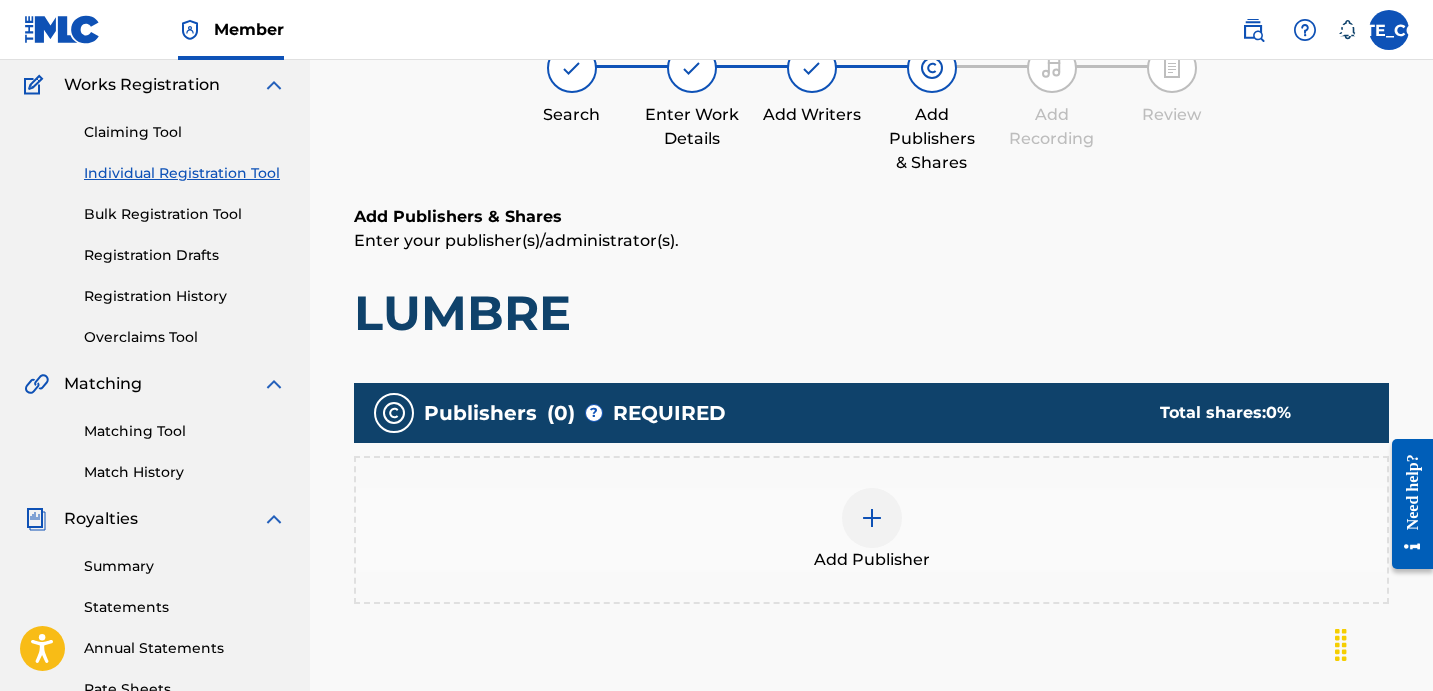 scroll, scrollTop: 90, scrollLeft: 0, axis: vertical 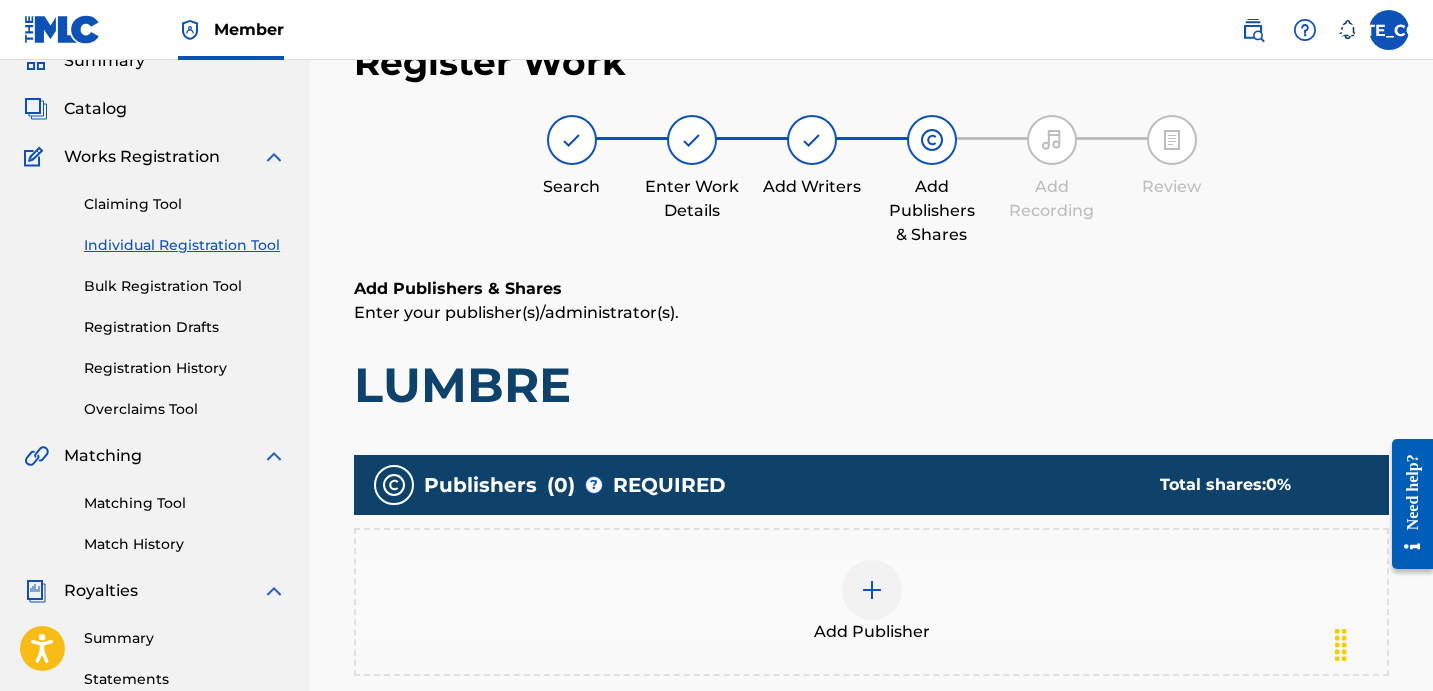 click on "Add Publisher" at bounding box center [871, 602] 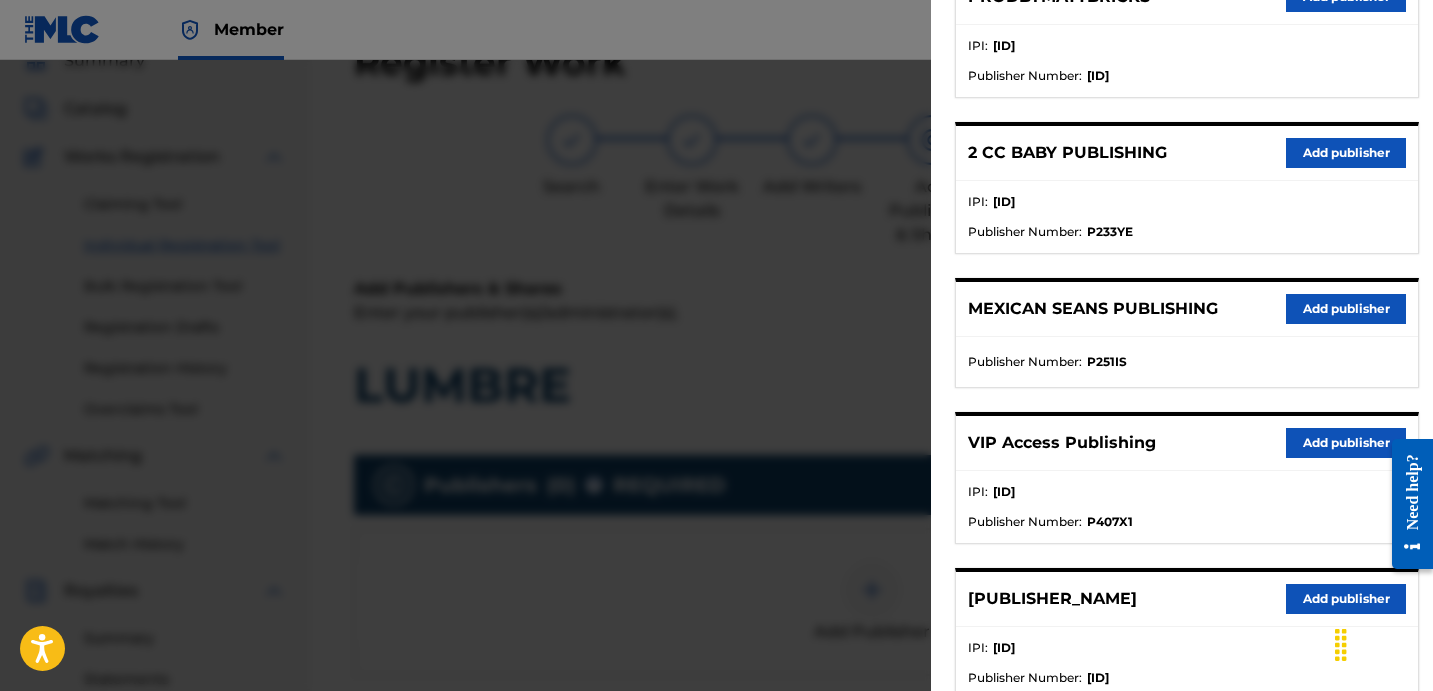 scroll, scrollTop: 506, scrollLeft: 0, axis: vertical 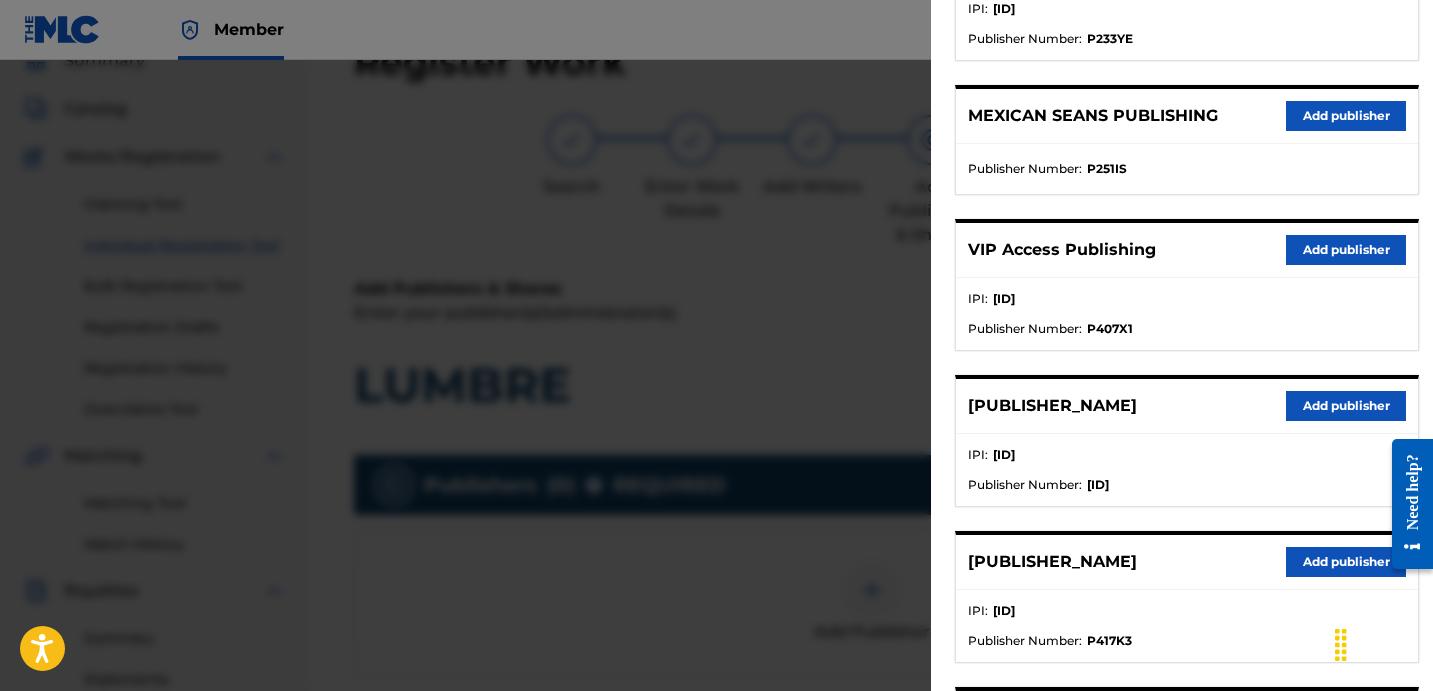 click on "Add publisher" at bounding box center (1346, 406) 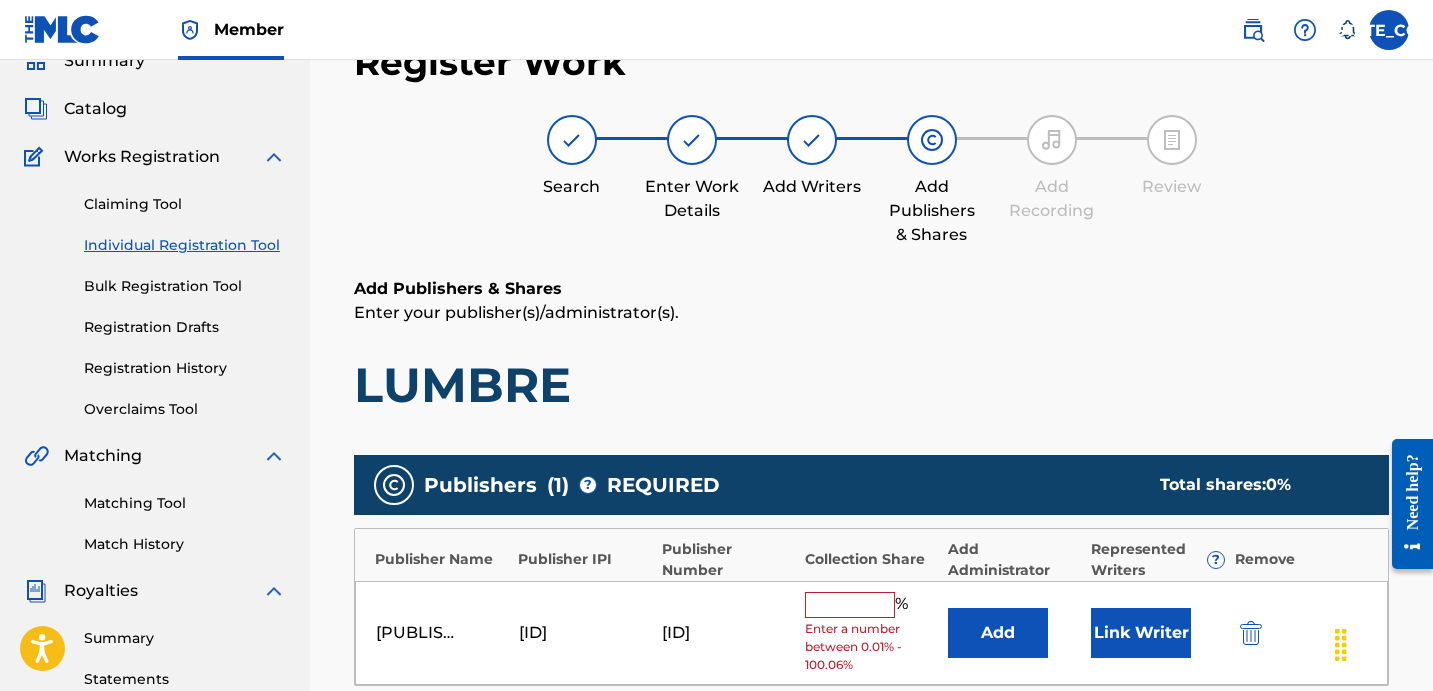 click on "Add Publishers & Shares Enter your publisher(s)/administrator(s). LUMBRE" at bounding box center [871, 346] 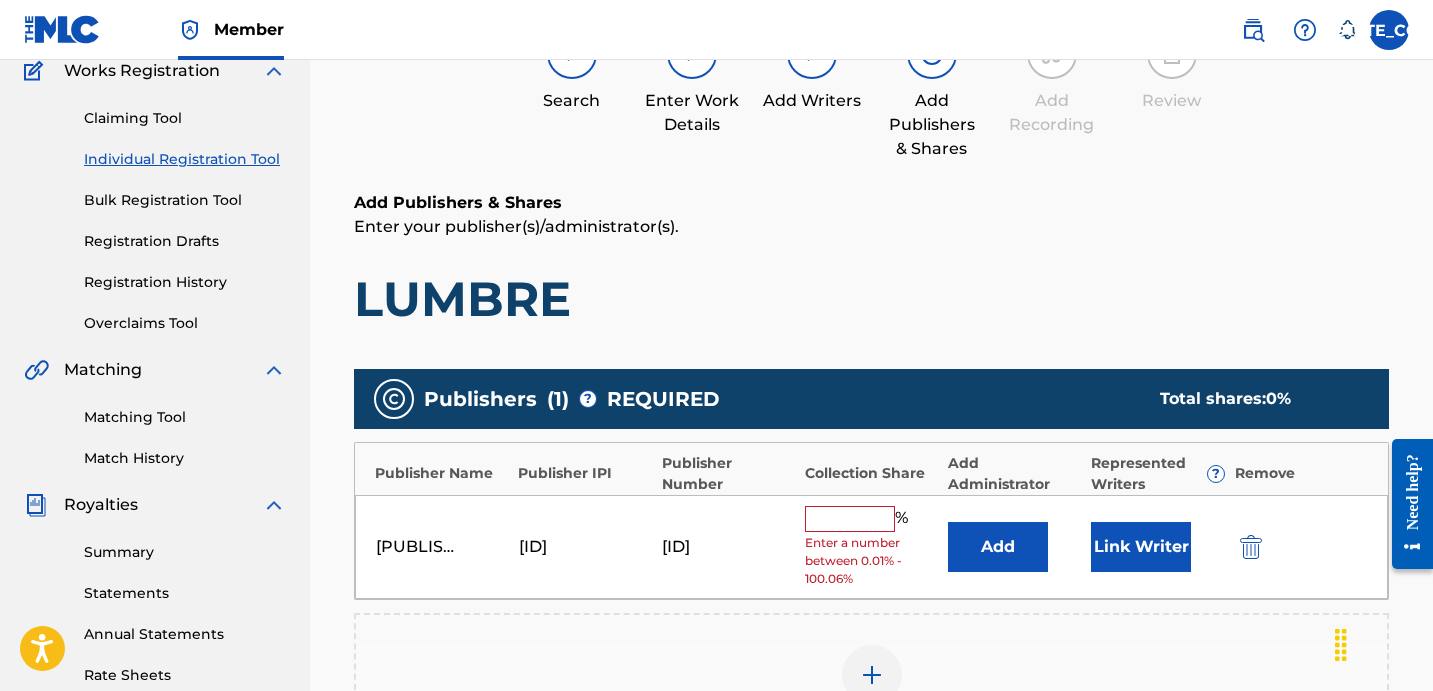 scroll, scrollTop: 226, scrollLeft: 0, axis: vertical 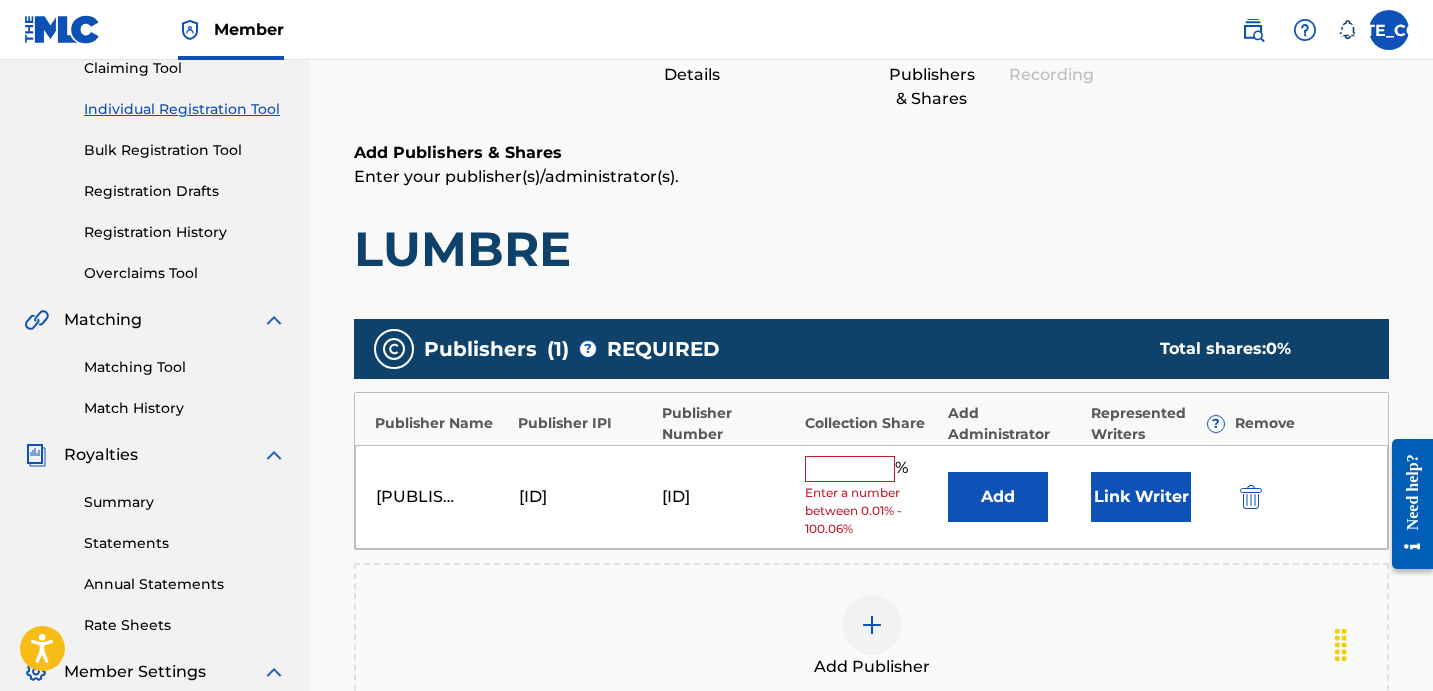 click at bounding box center (850, 469) 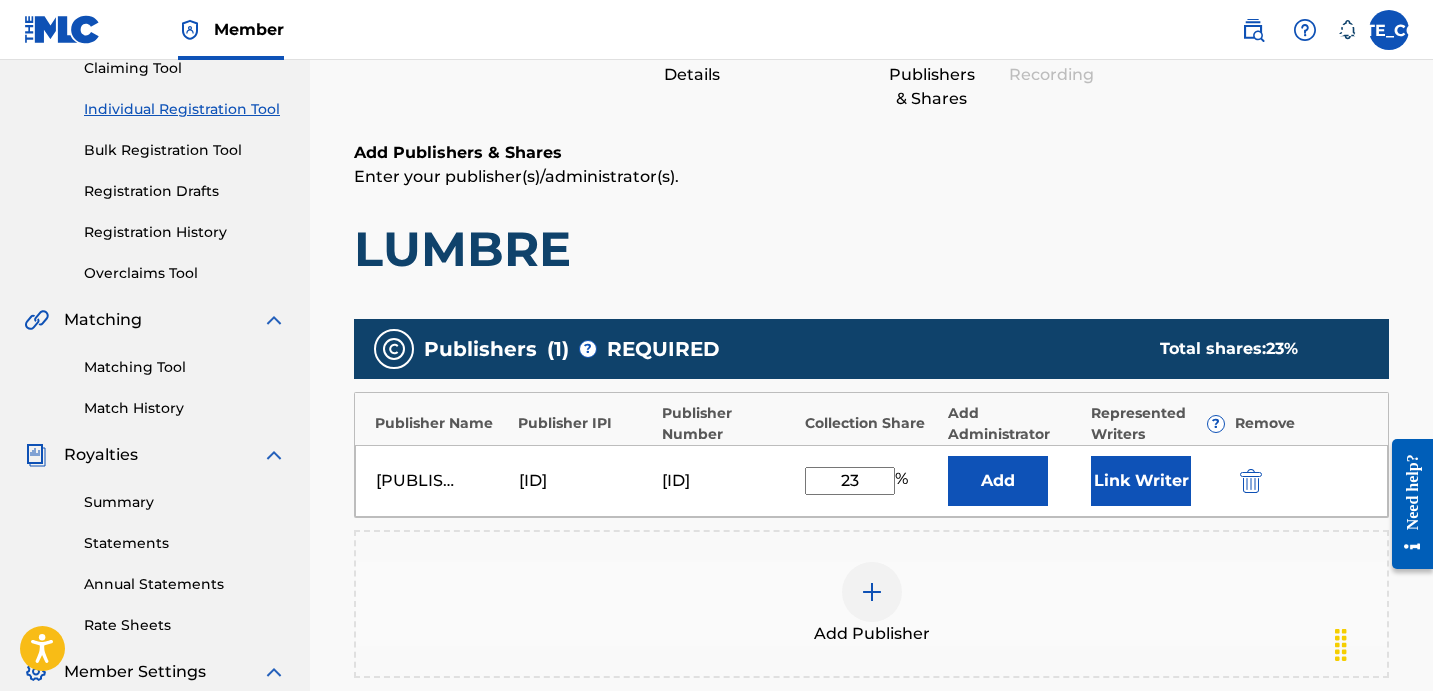 type on "23" 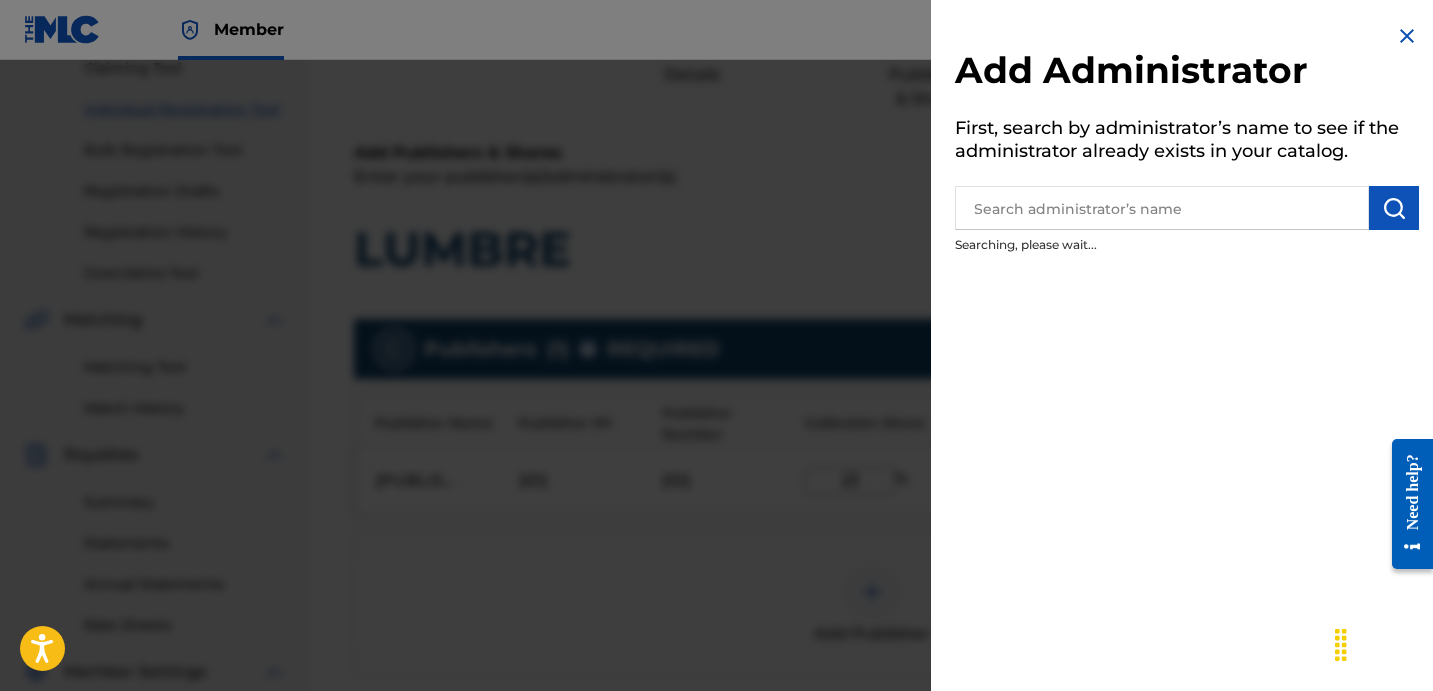 click at bounding box center (1162, 208) 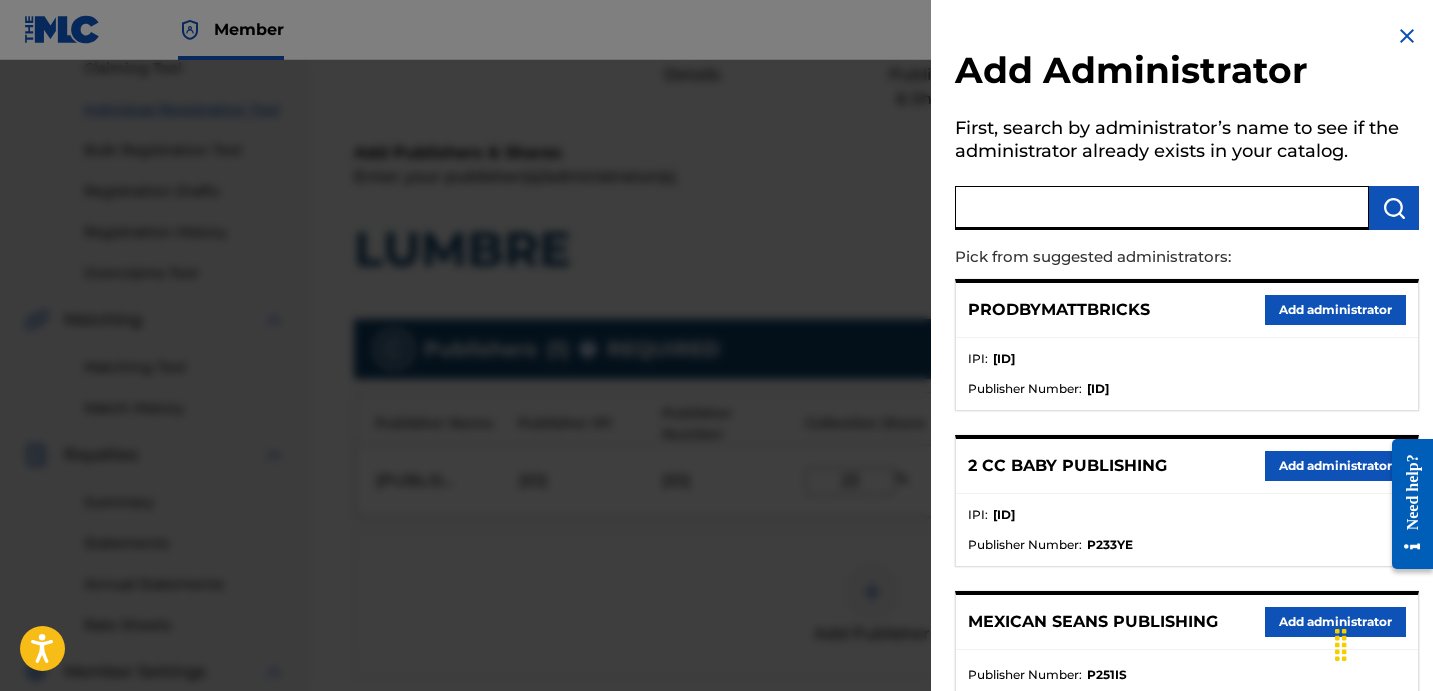 scroll, scrollTop: 274, scrollLeft: 0, axis: vertical 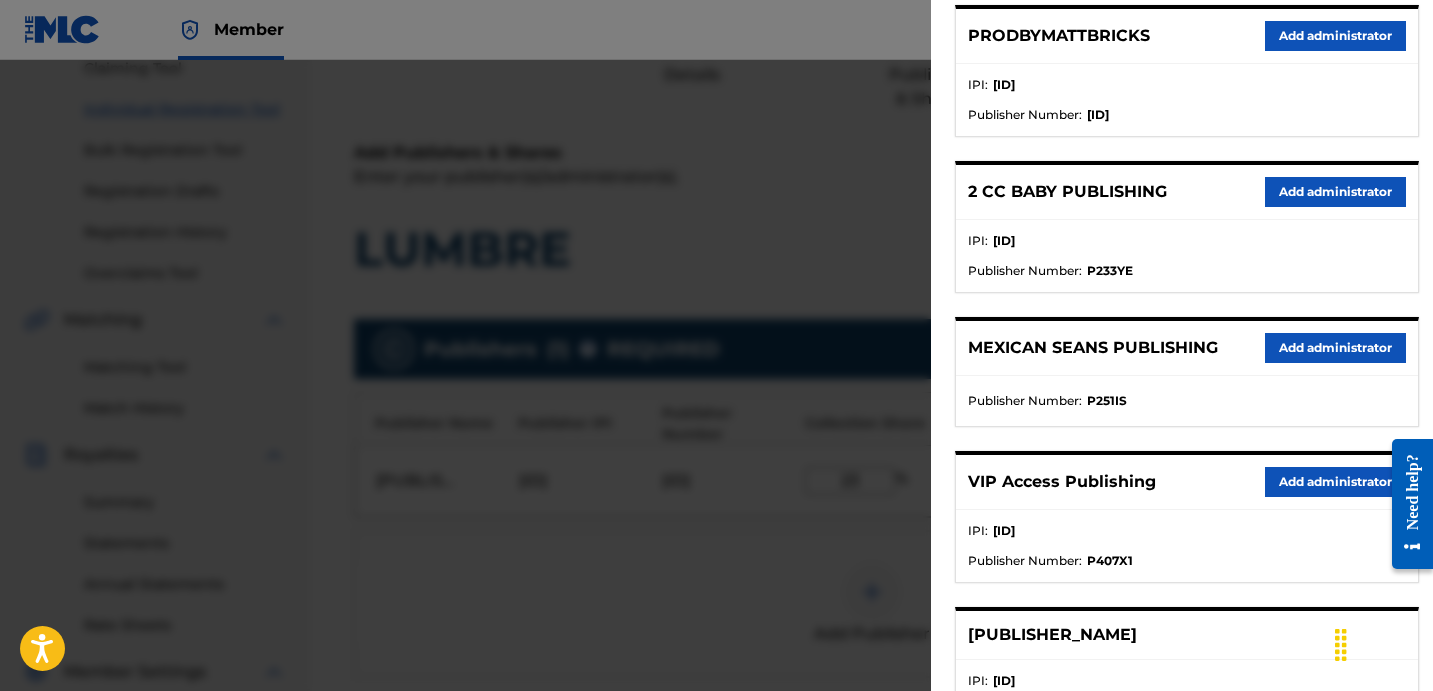click on "Add administrator" at bounding box center [1335, 482] 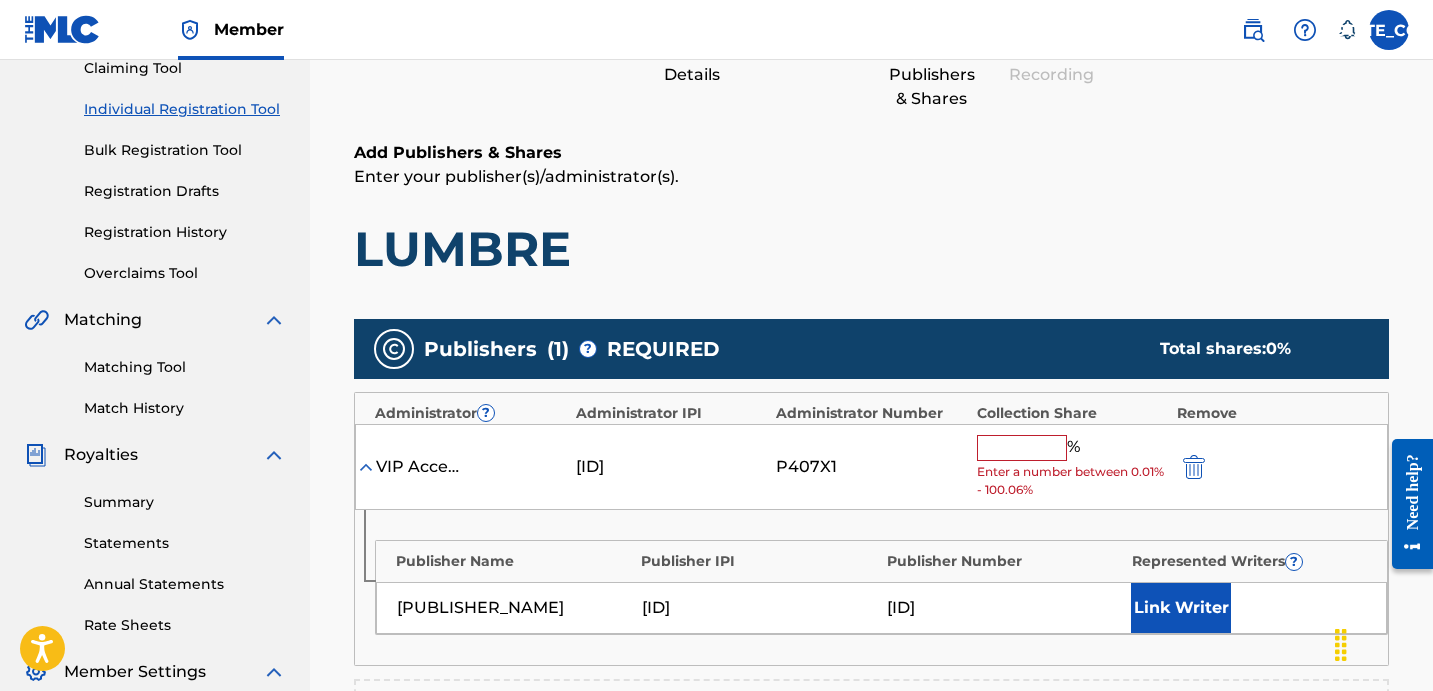 click at bounding box center (1022, 448) 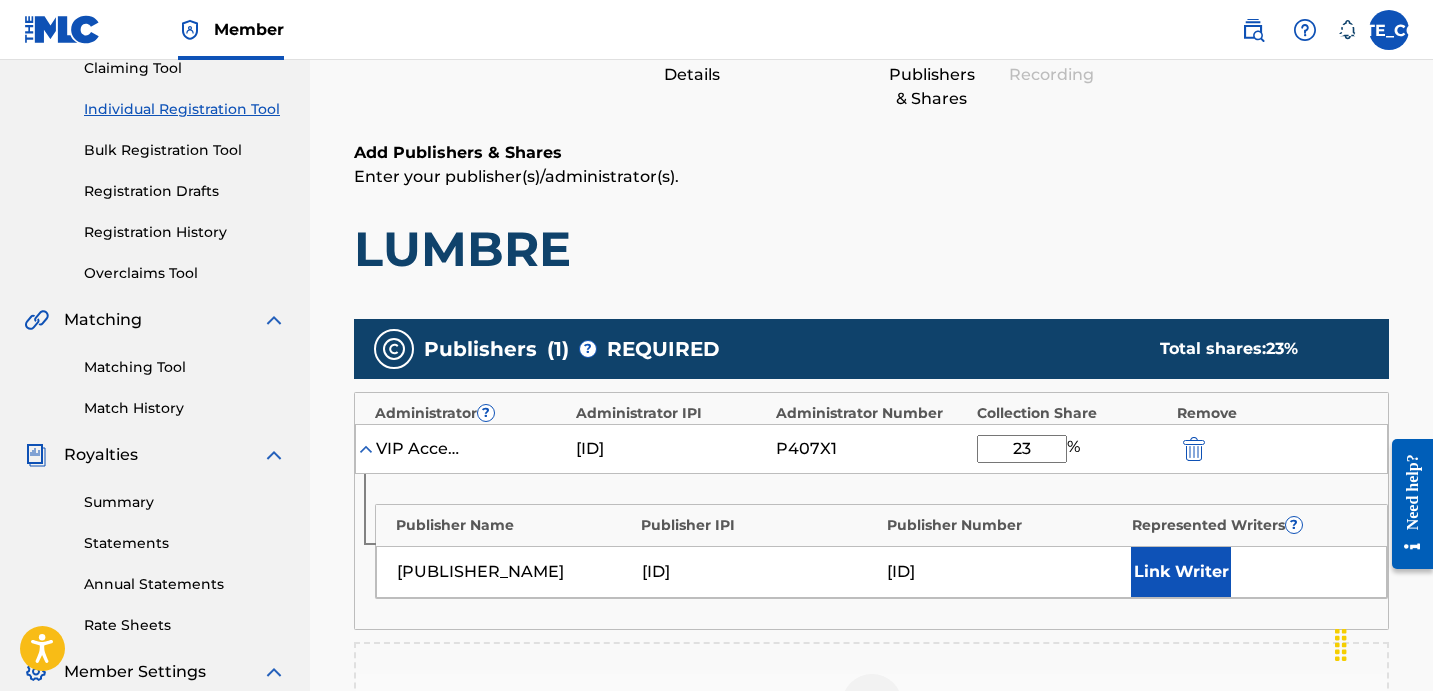 type on "23" 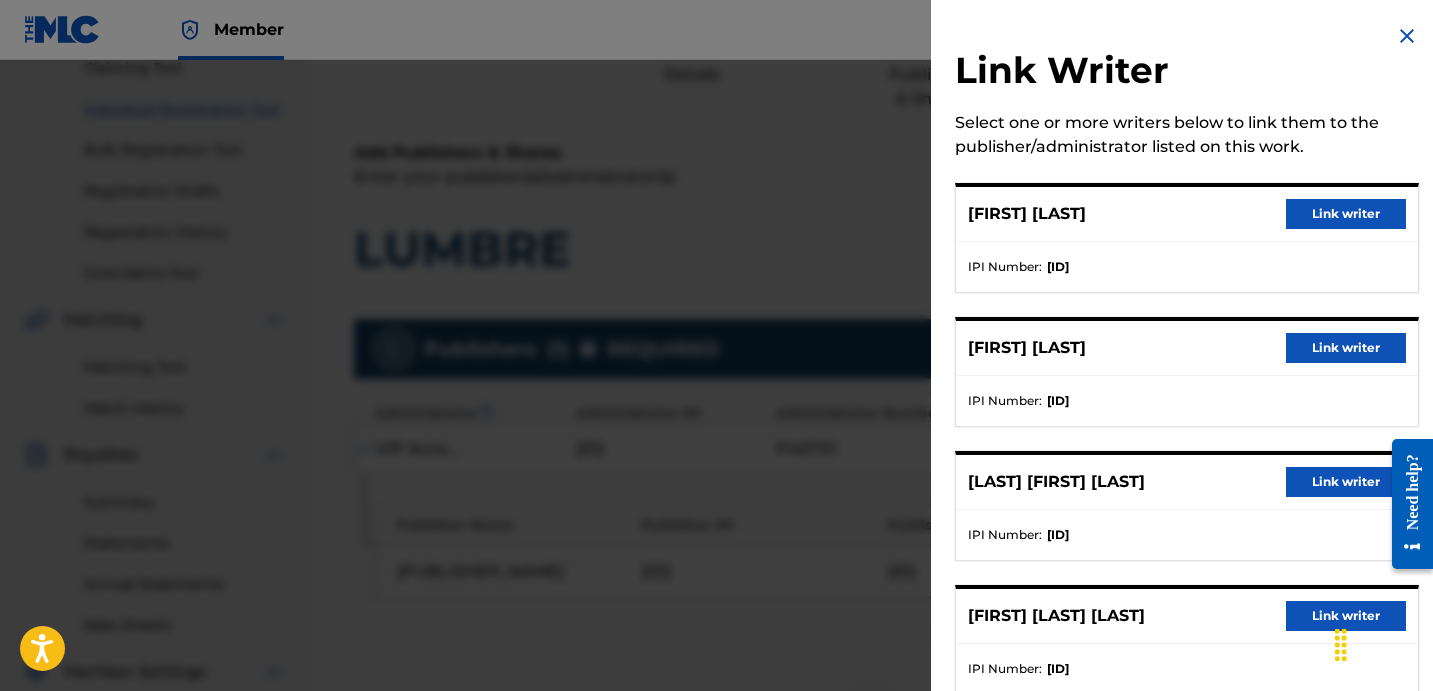 click on "Link writer" at bounding box center (1346, 214) 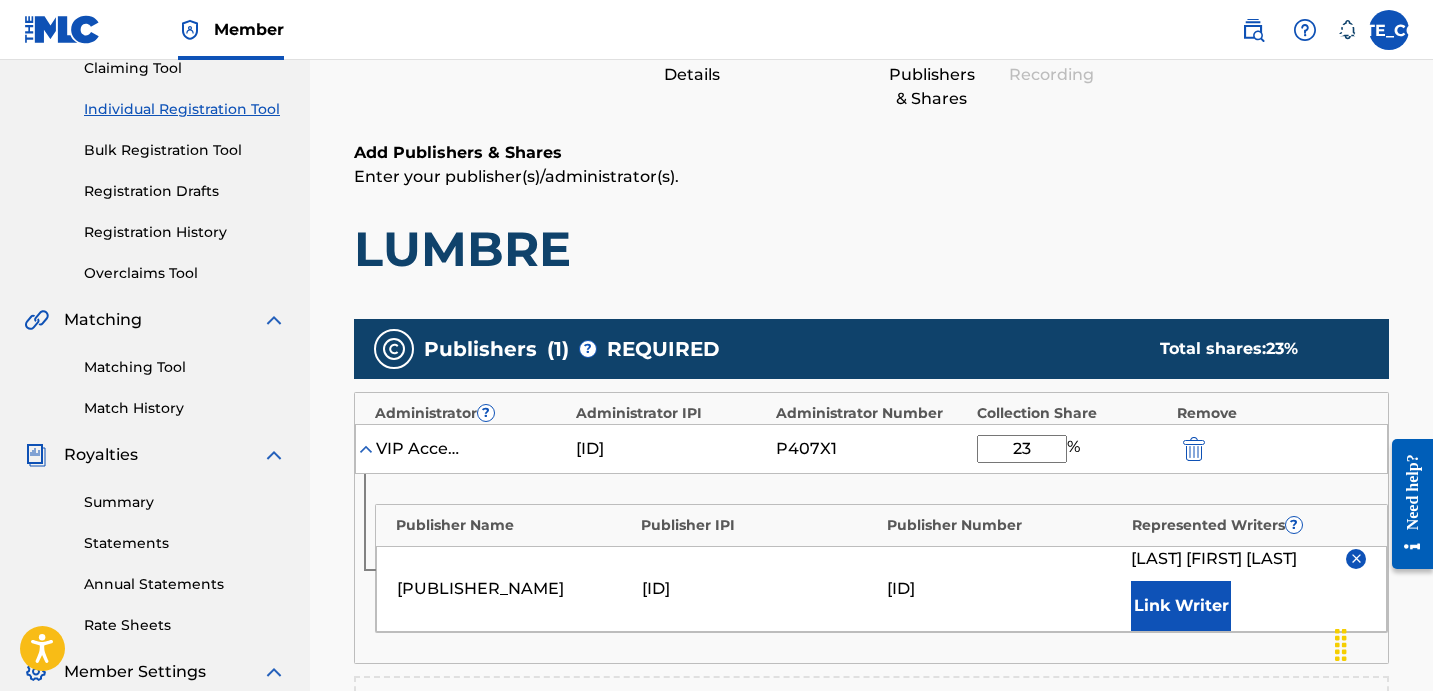 click on "Add Publishers & Shares Enter your publisher(s)/administrator(s). LUMBRE" at bounding box center (871, 210) 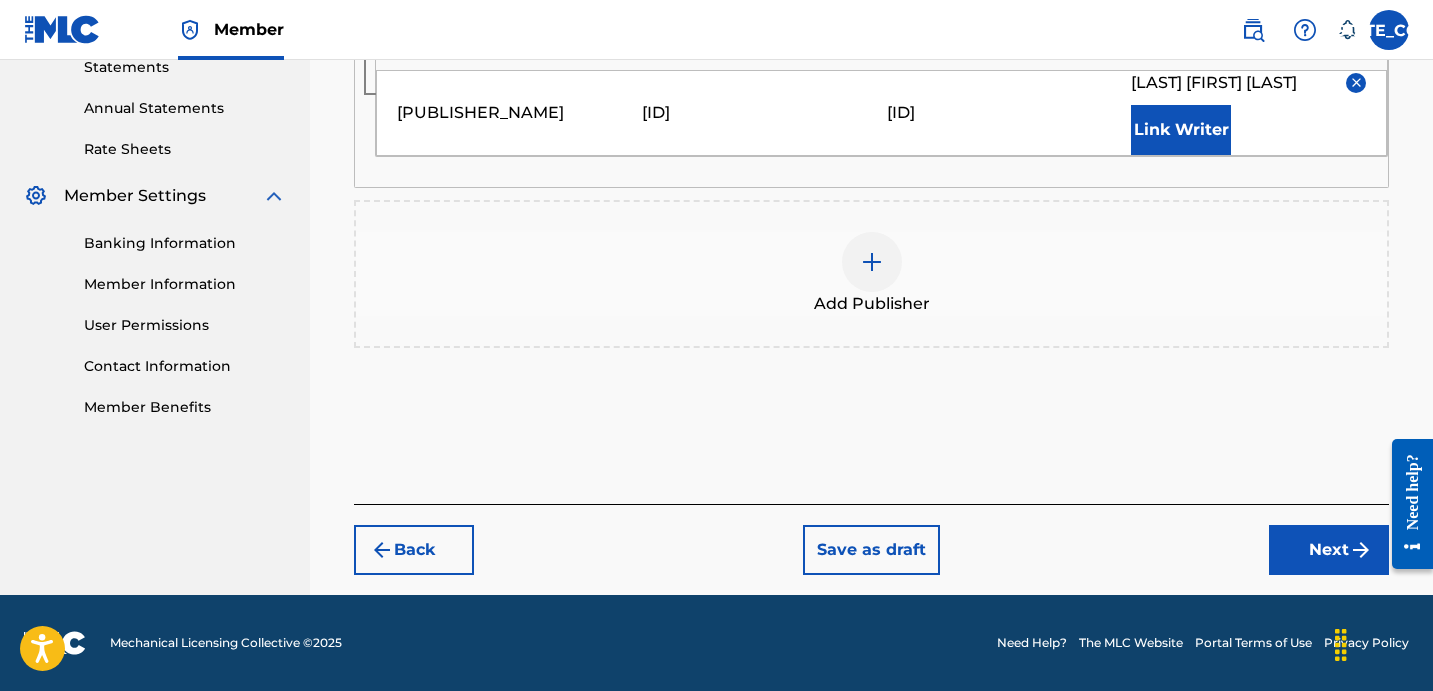 click on "Next" at bounding box center (1329, 550) 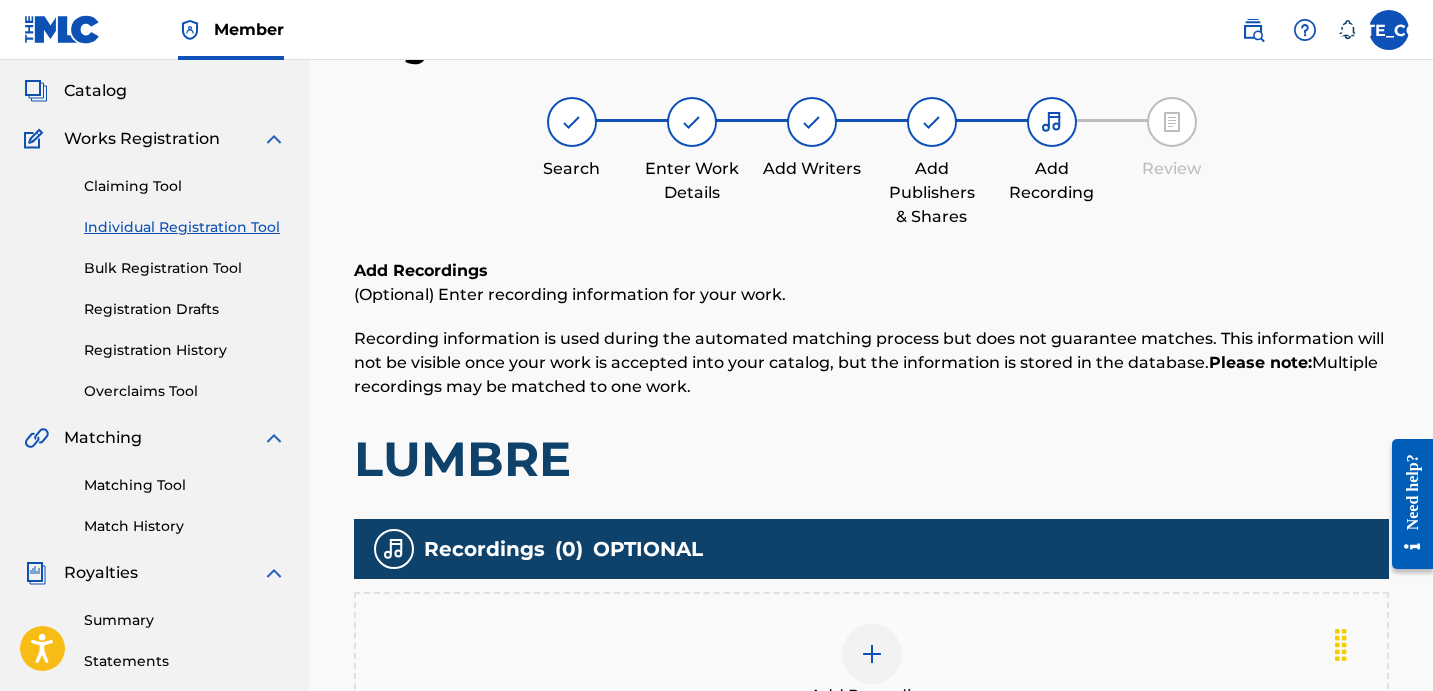 scroll, scrollTop: 90, scrollLeft: 0, axis: vertical 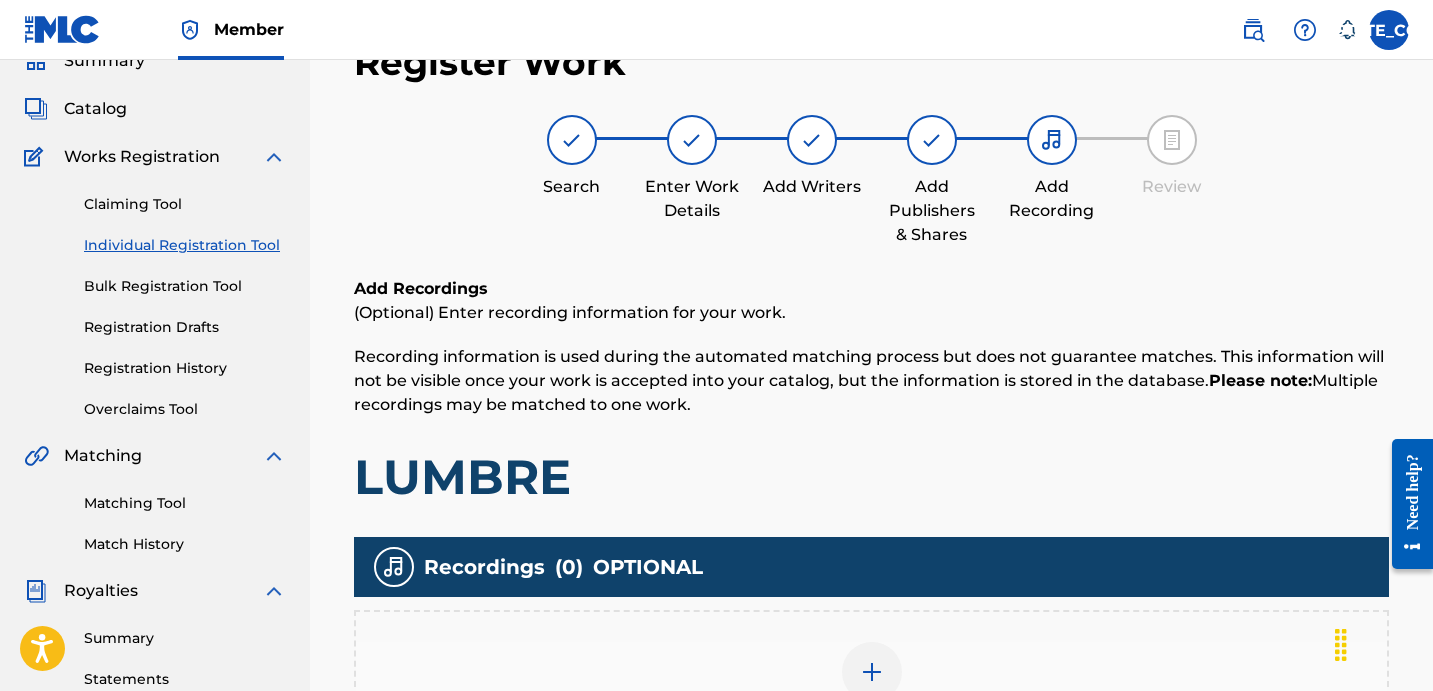 click on "Add Recordings (Optional) Enter recording information for your work. Recording information is used during the automated matching process but does not guarantee matches. This information will not be visible once your work is accepted into your catalog, but the information is stored in the database.  Please note:  Multiple recordings may be matched to one work. LUMBRE" at bounding box center (871, 392) 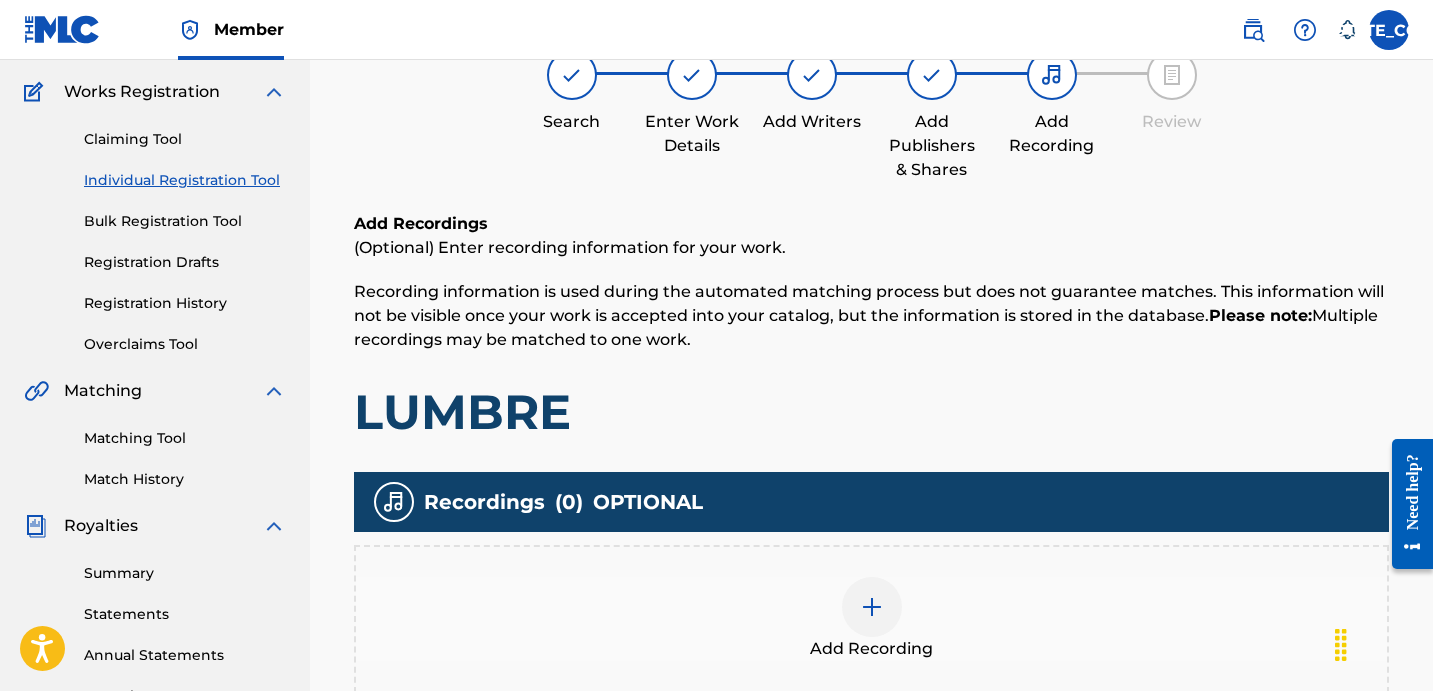 click on "Add Recording" at bounding box center (871, 619) 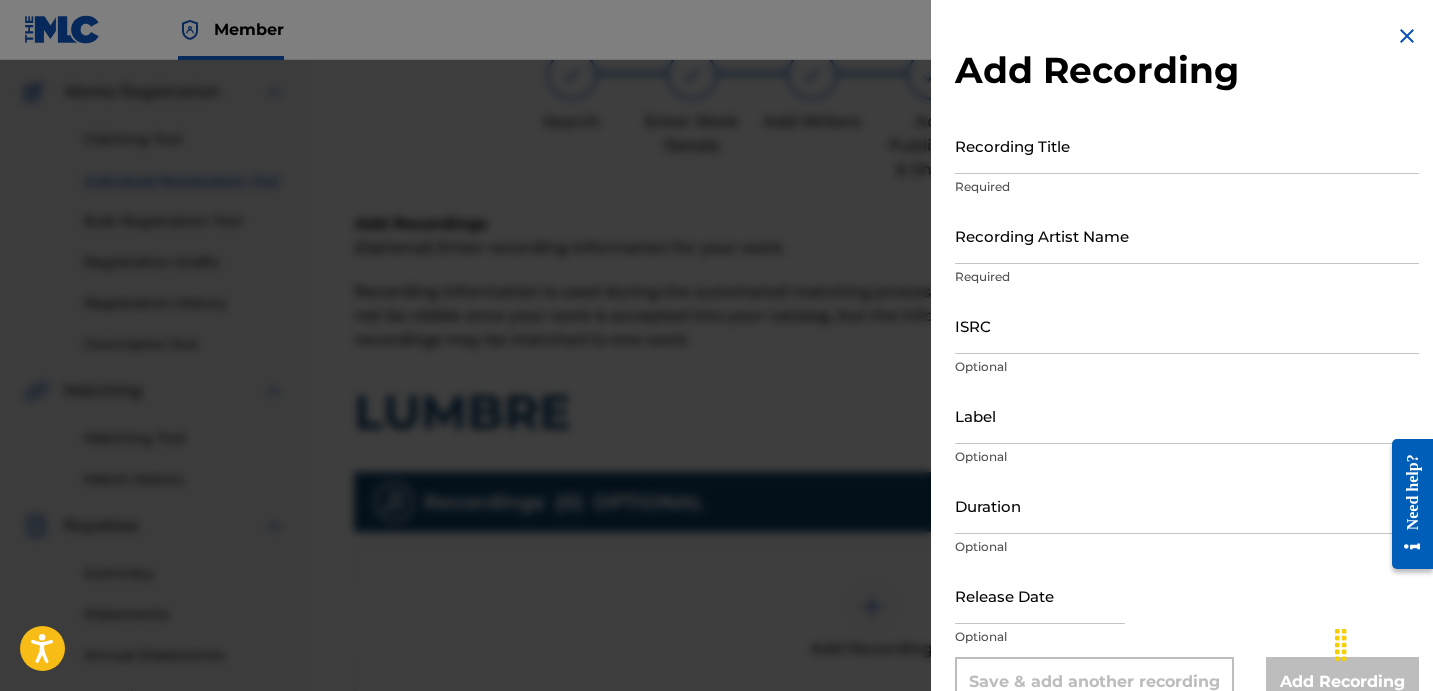 drag, startPoint x: 1081, startPoint y: 154, endPoint x: 1063, endPoint y: 18, distance: 137.186 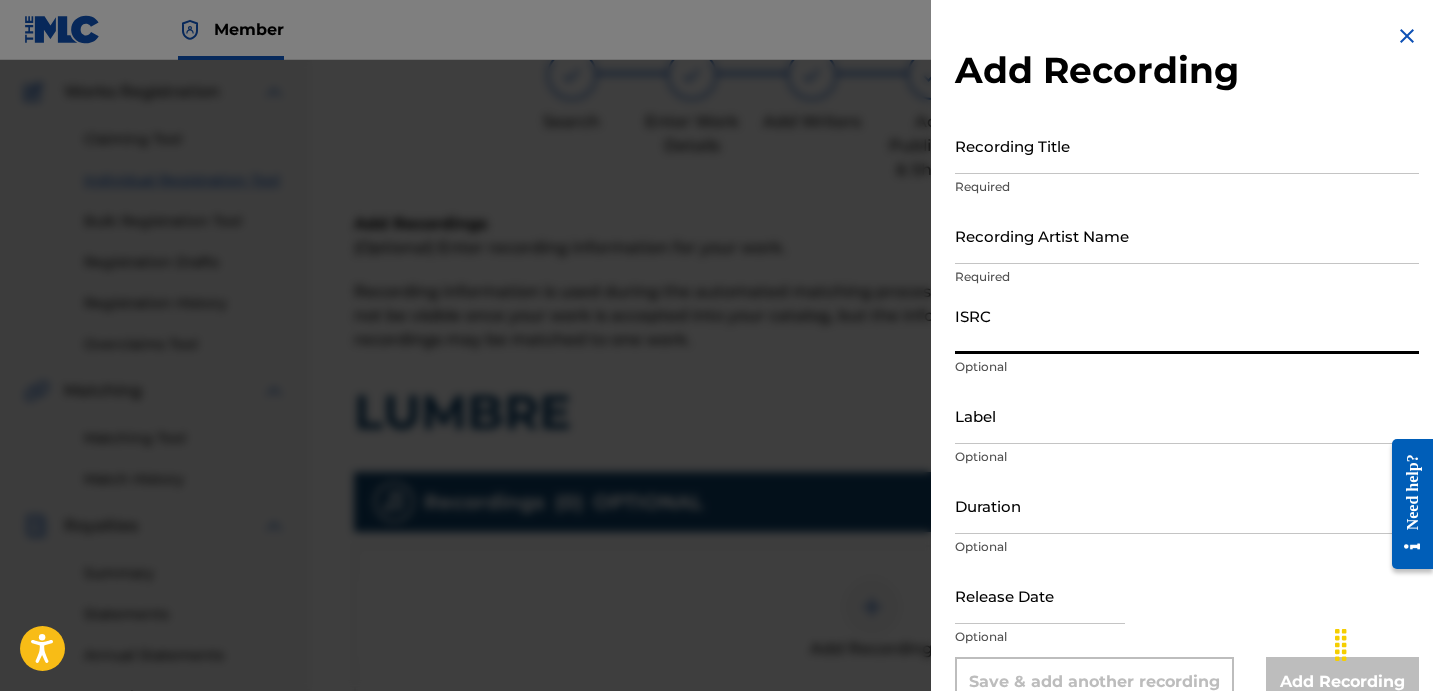 click on "ISRC" at bounding box center [1187, 325] 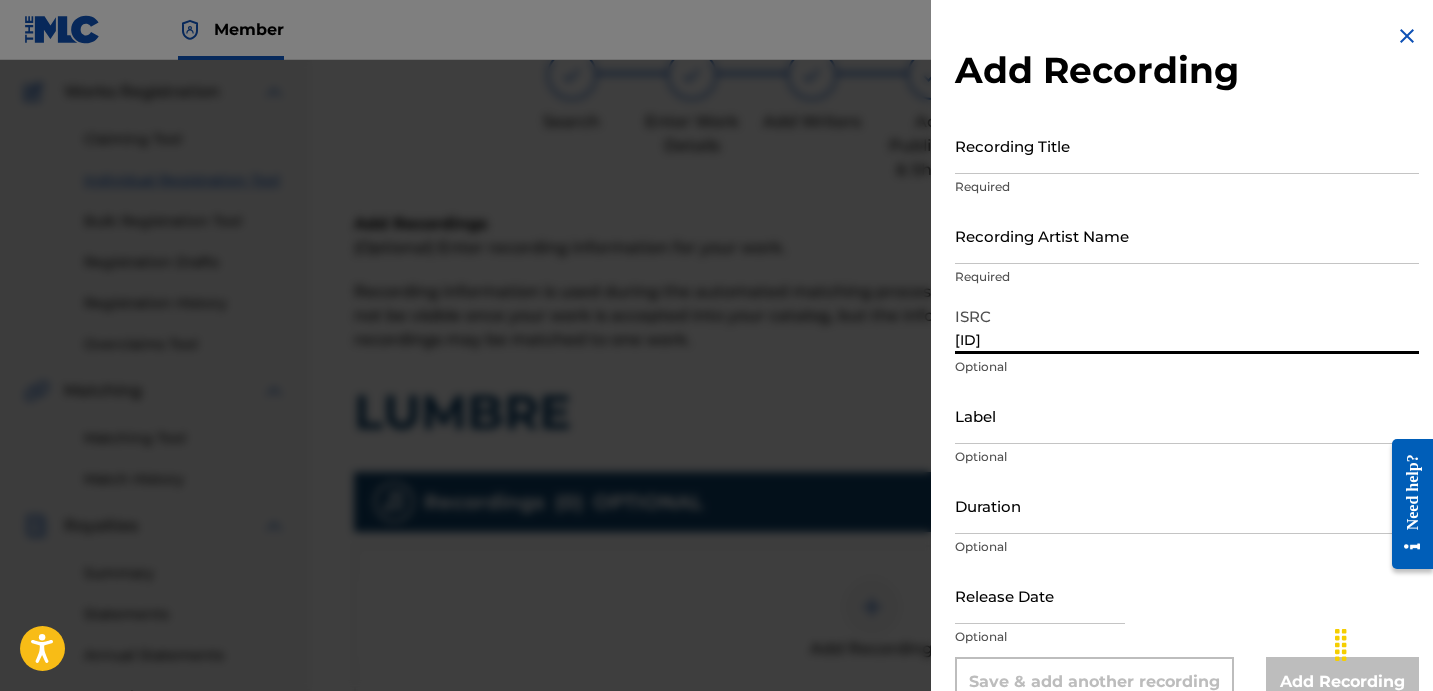 type on "[ID]" 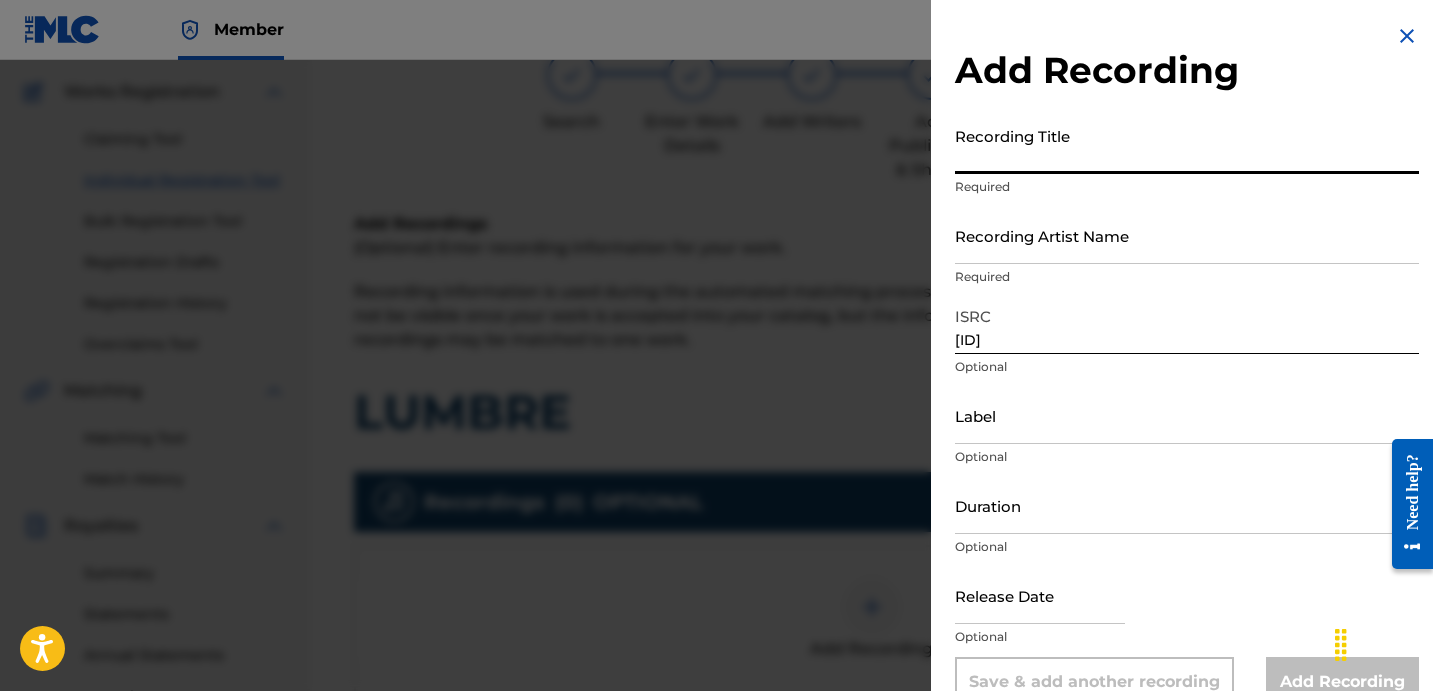 paste on "LUMBRE" 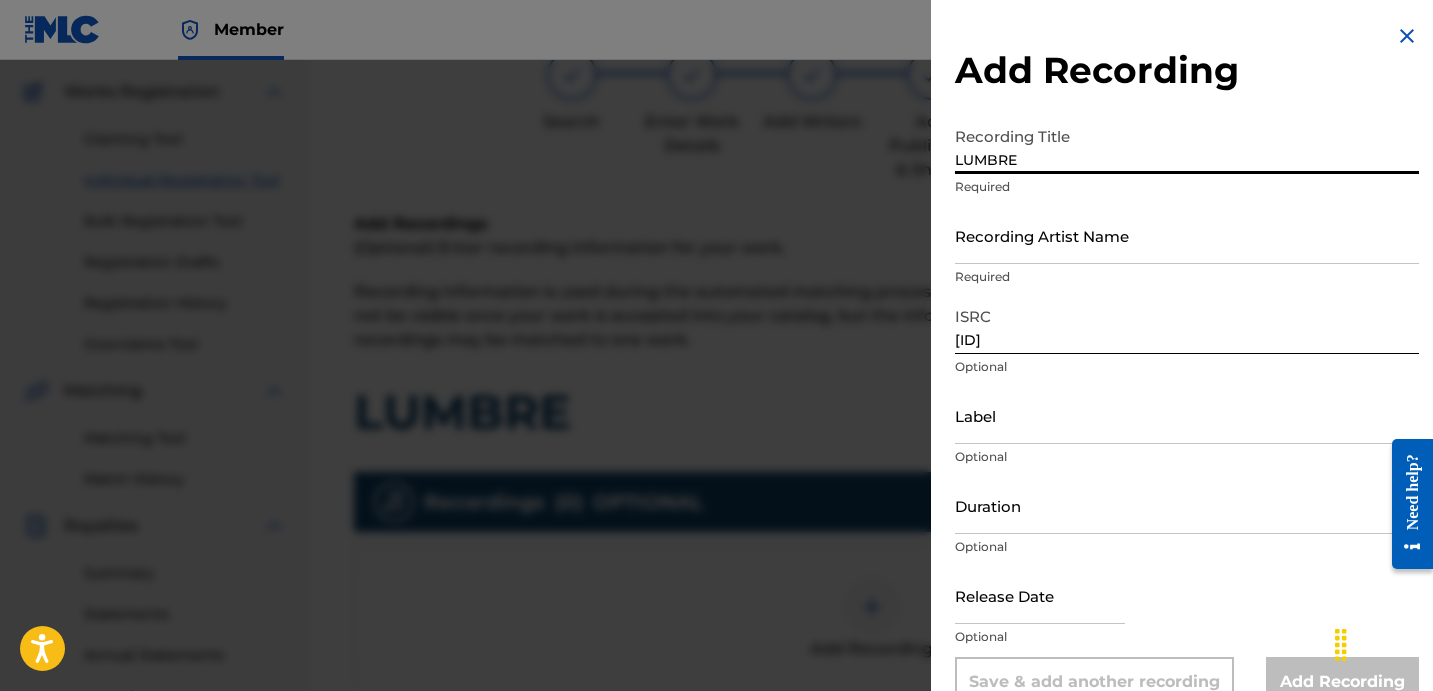 type on "LUMBRE" 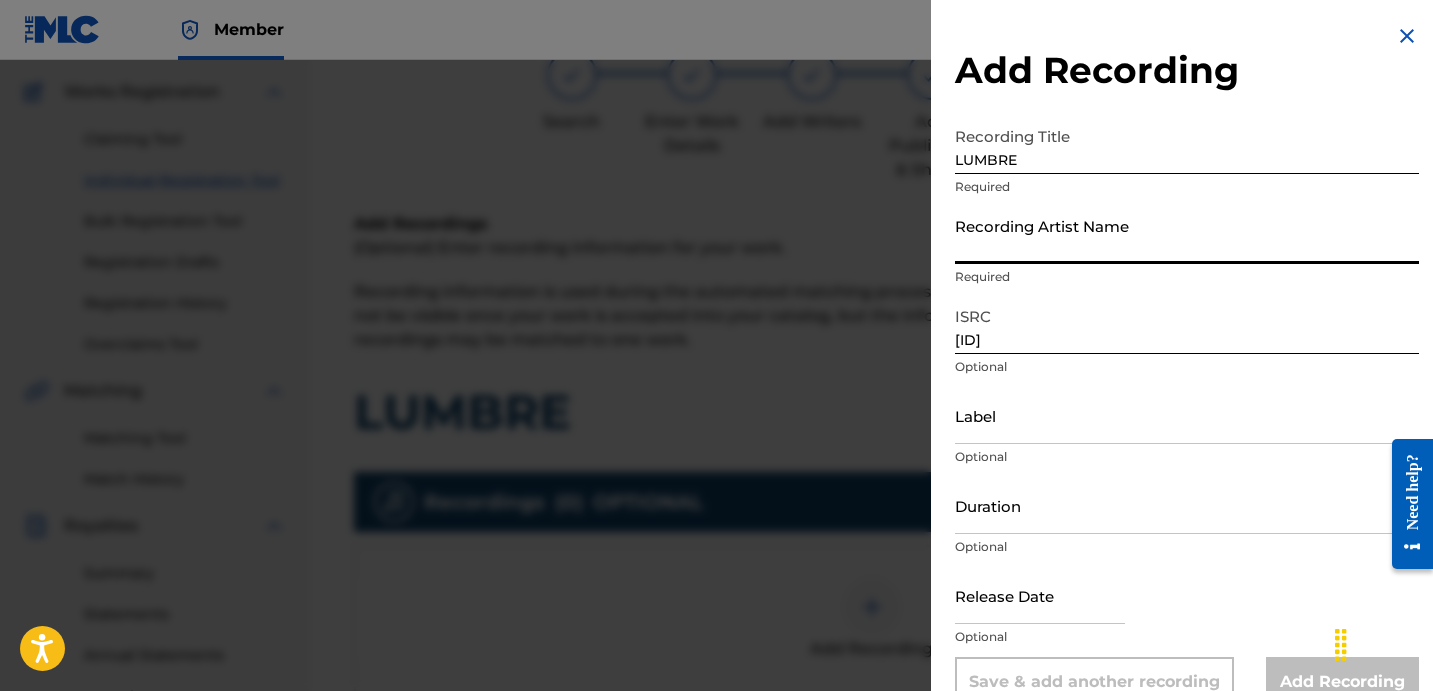 drag, startPoint x: 1034, startPoint y: 212, endPoint x: 1007, endPoint y: 213, distance: 27.018513 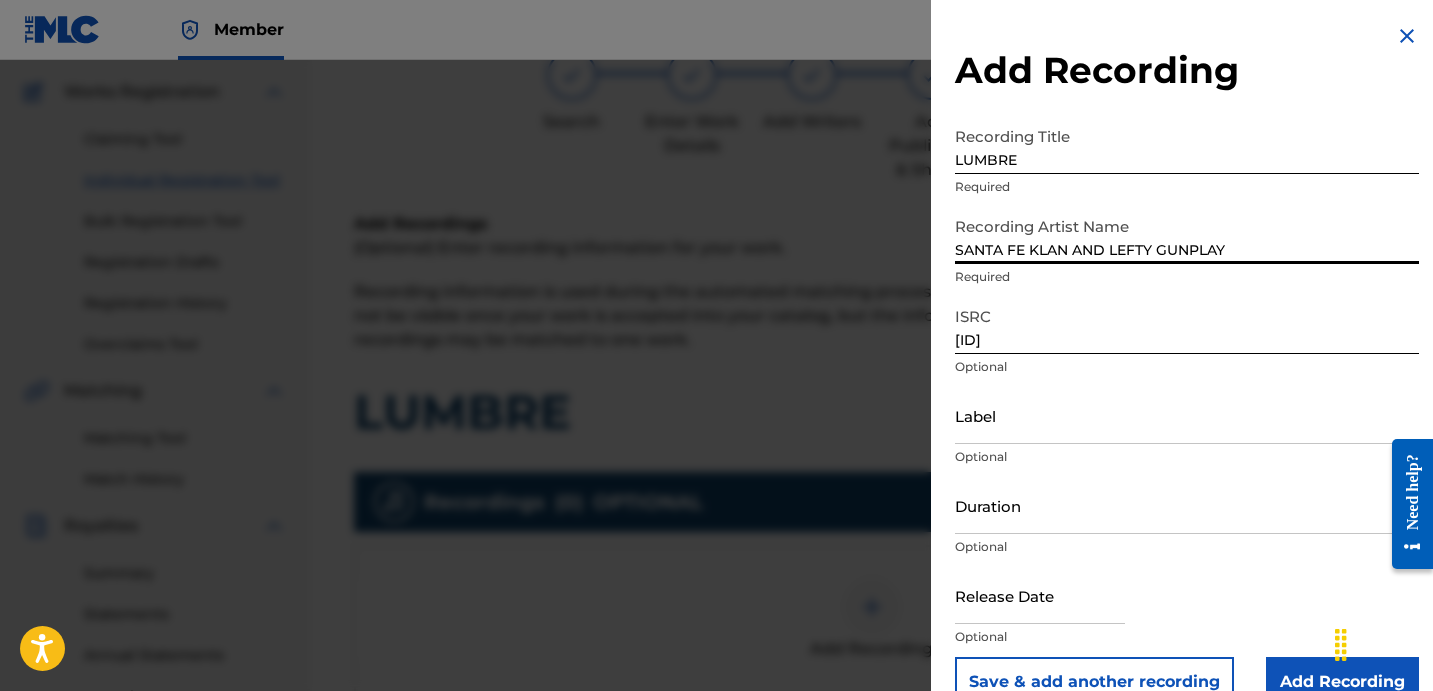 type on "SANTA FE KLAN AND LEFTY GUNPLAY" 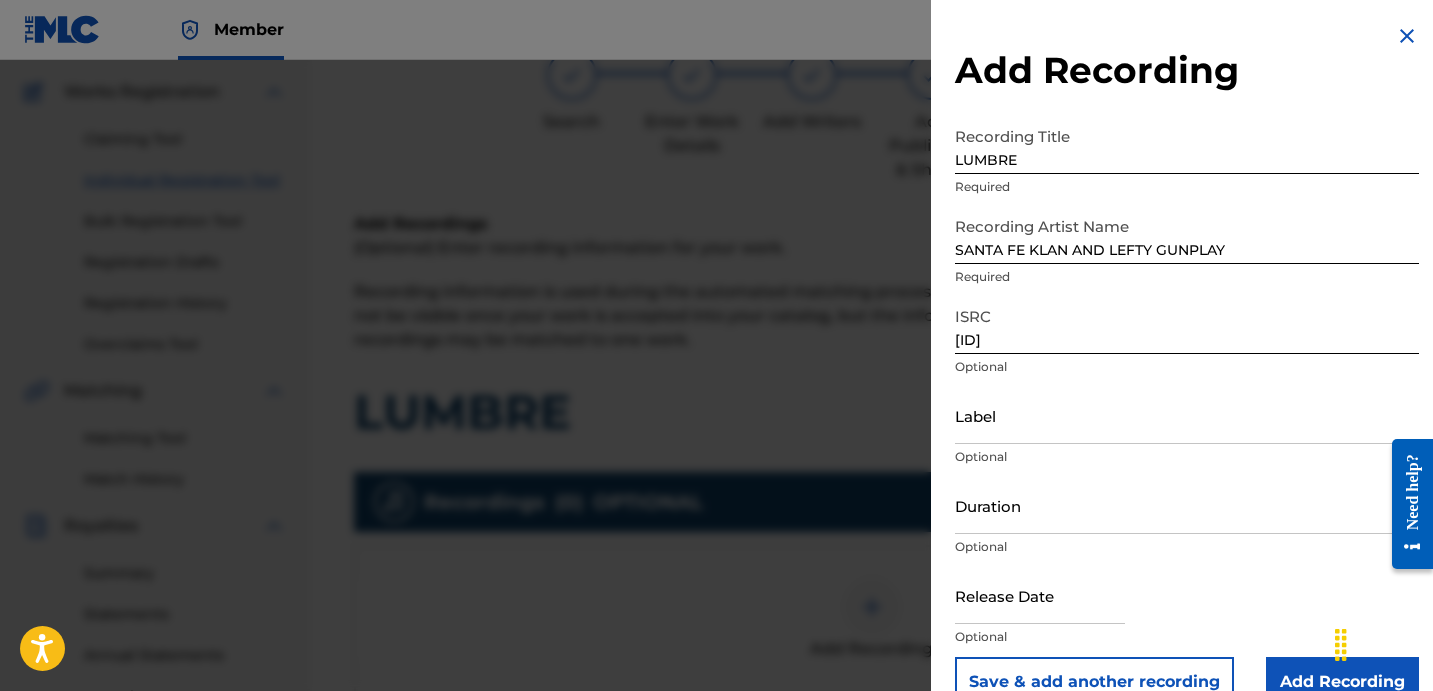 click on "Optional" at bounding box center (1187, 457) 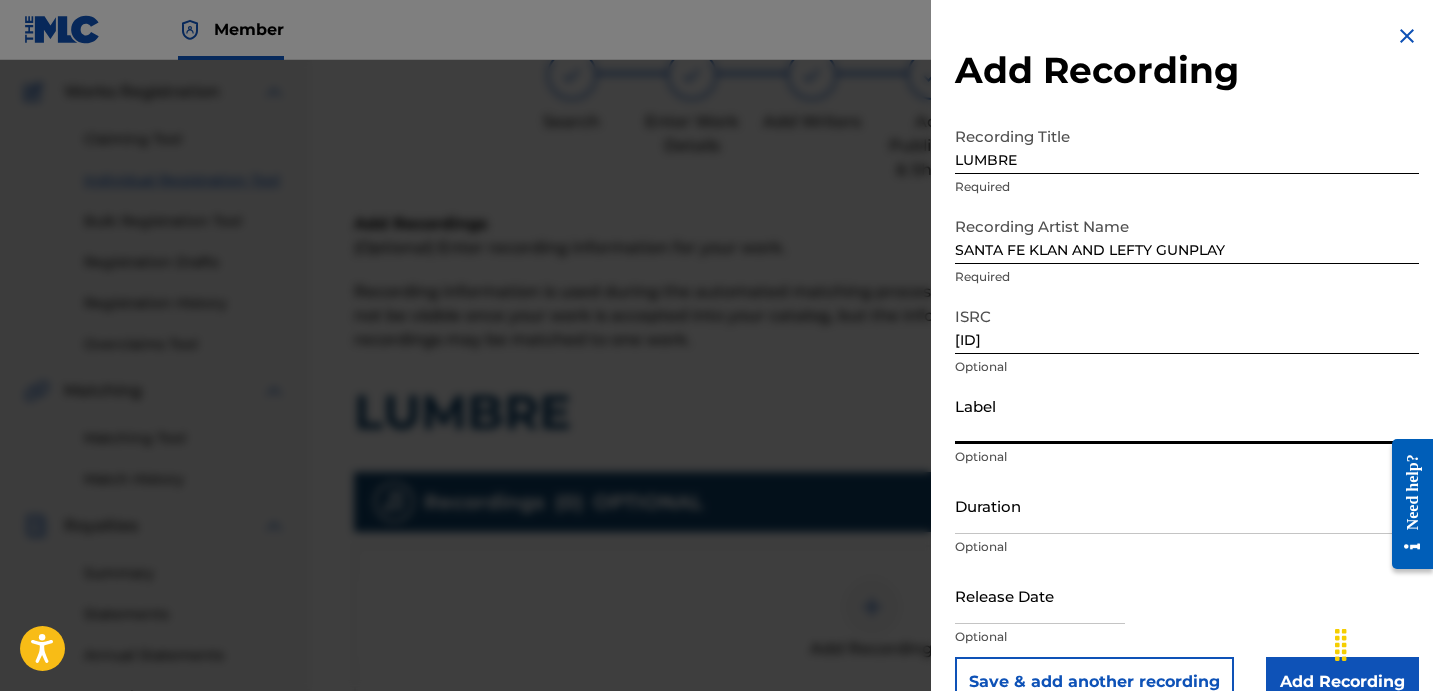 click on "Label" at bounding box center [1187, 415] 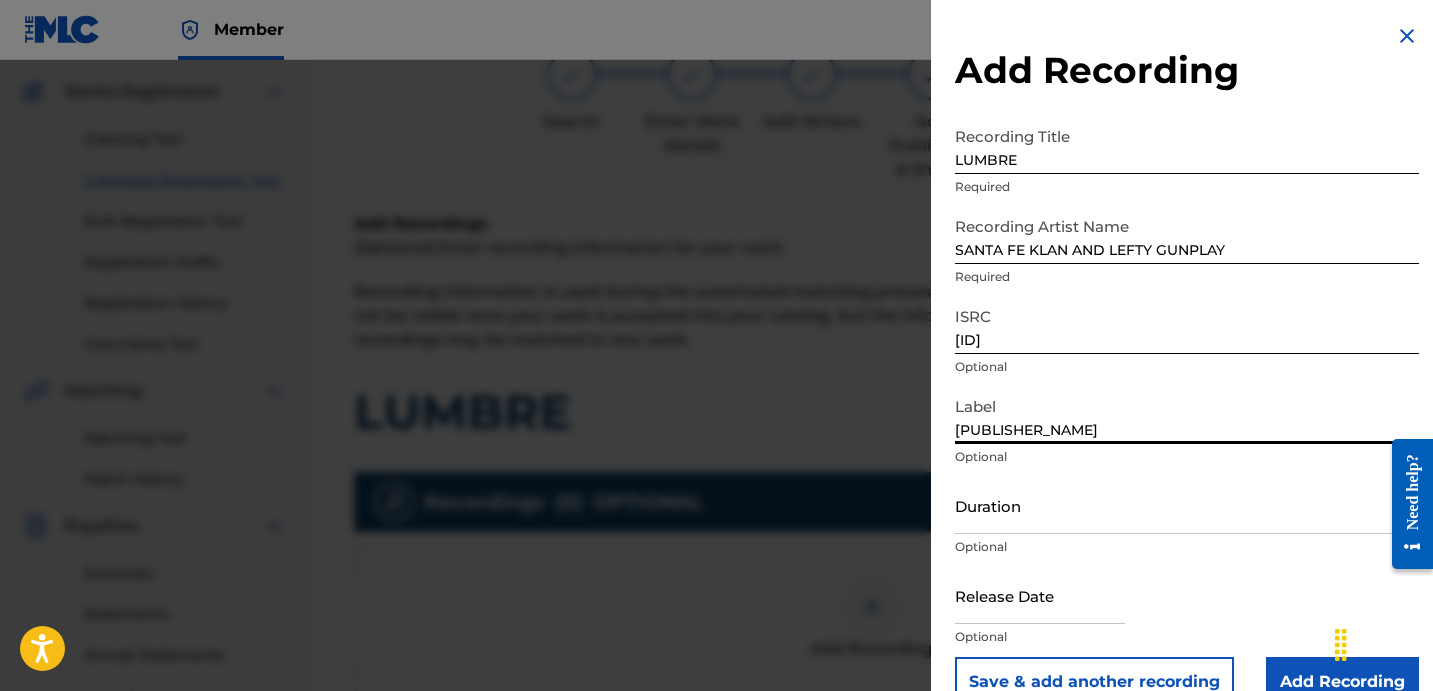 type on "[PUBLISHER_NAME]" 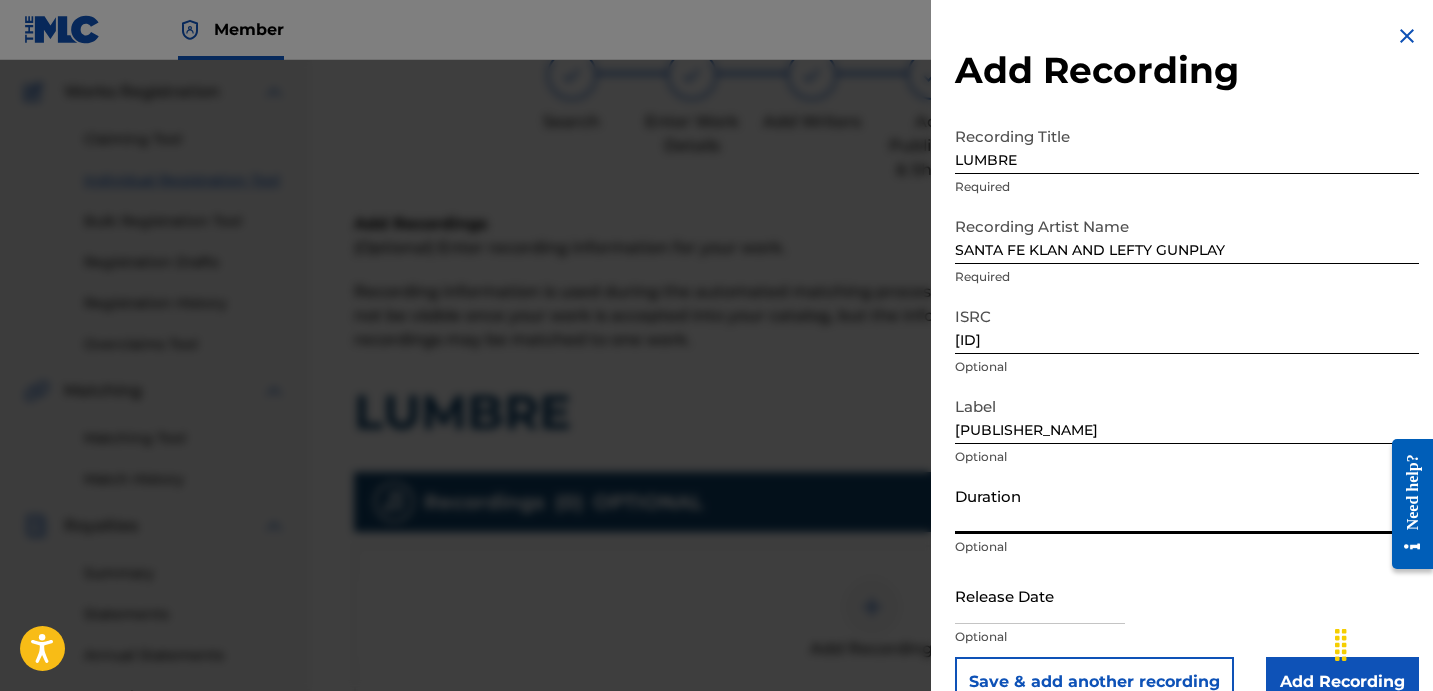 click on "Duration" at bounding box center [1187, 505] 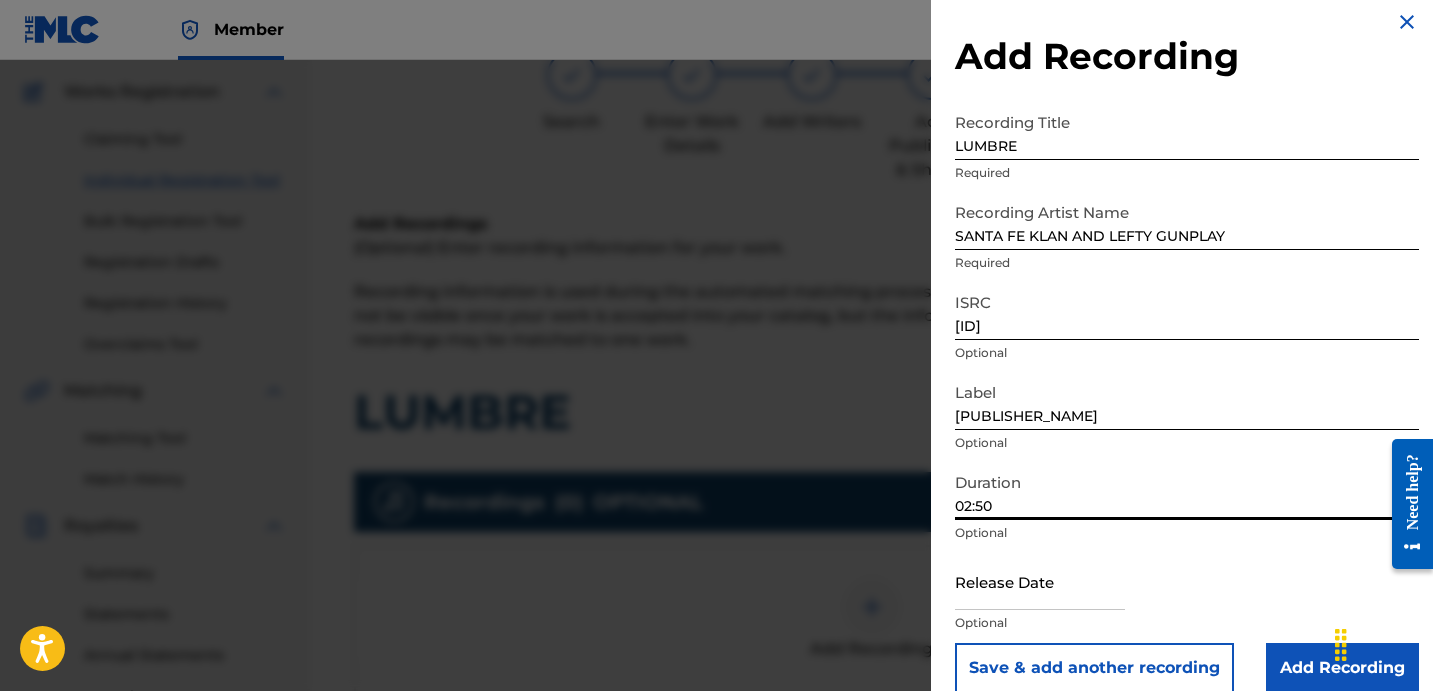 scroll, scrollTop: 40, scrollLeft: 0, axis: vertical 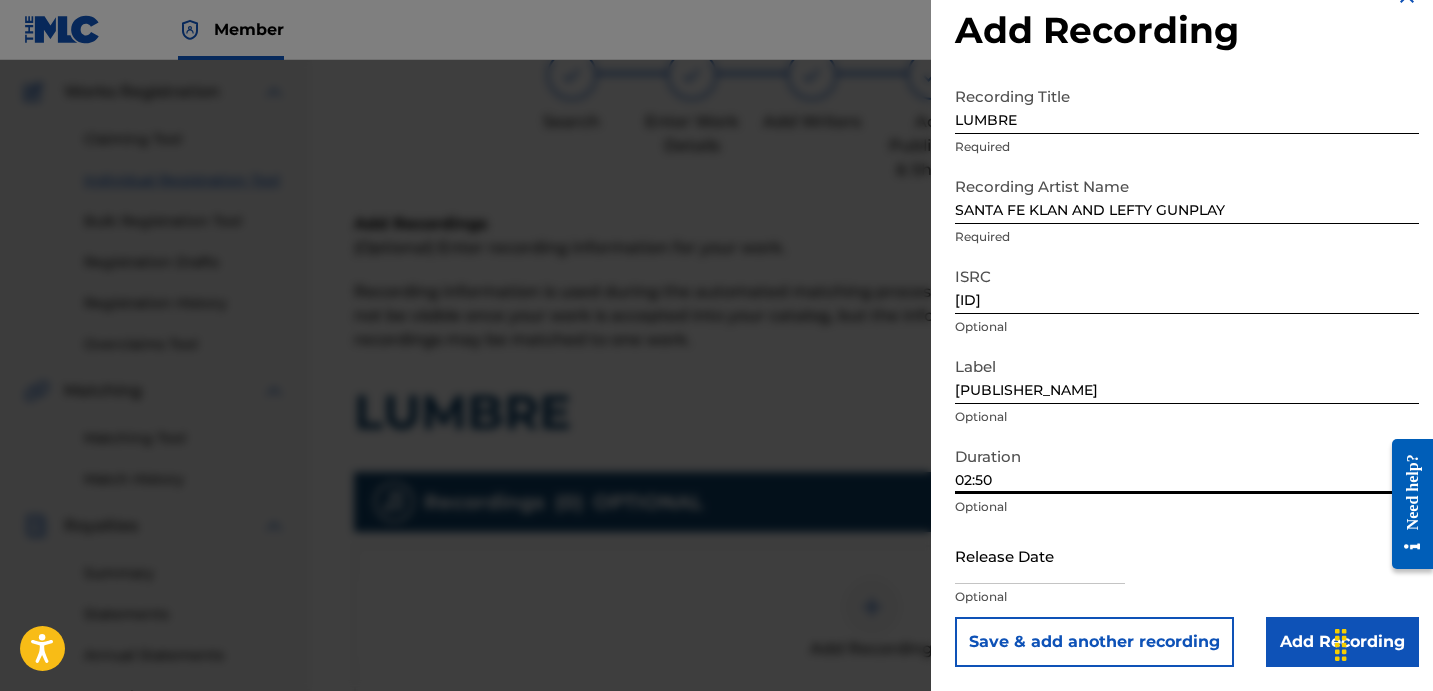 type on "02:50" 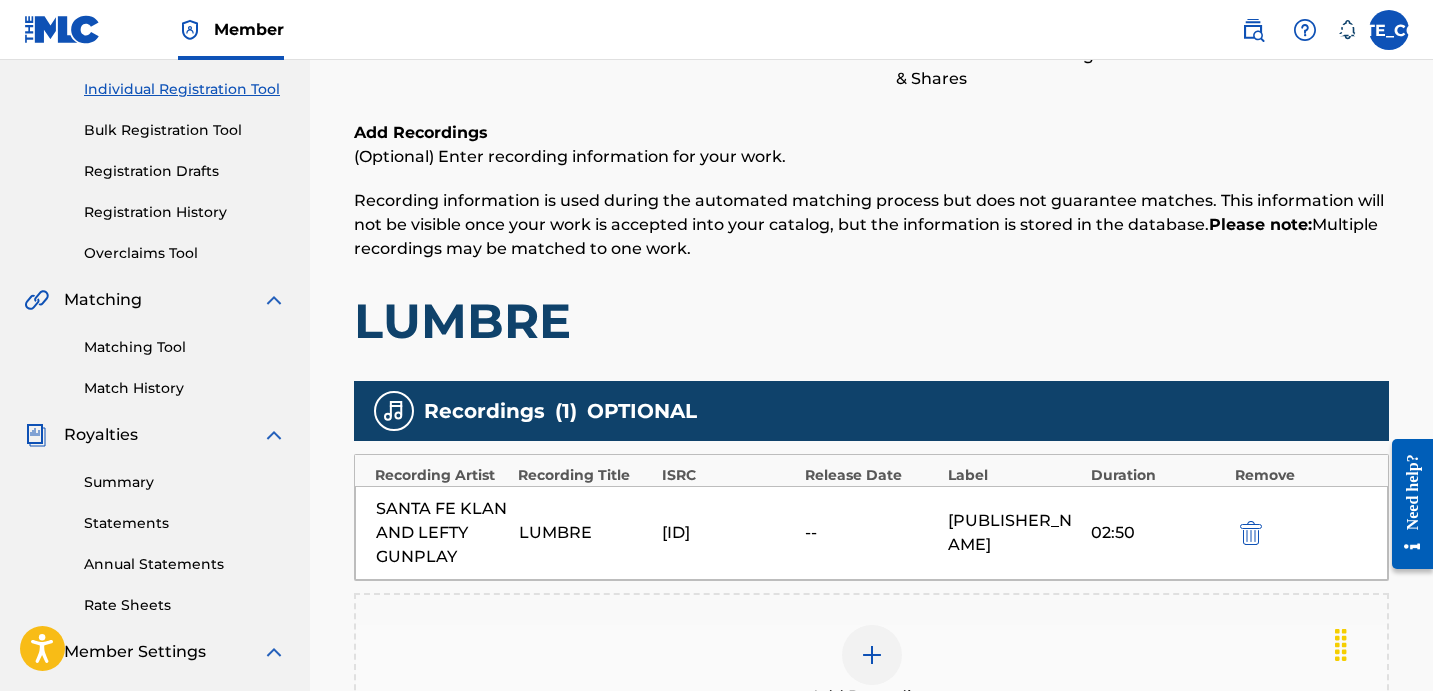 scroll, scrollTop: 449, scrollLeft: 0, axis: vertical 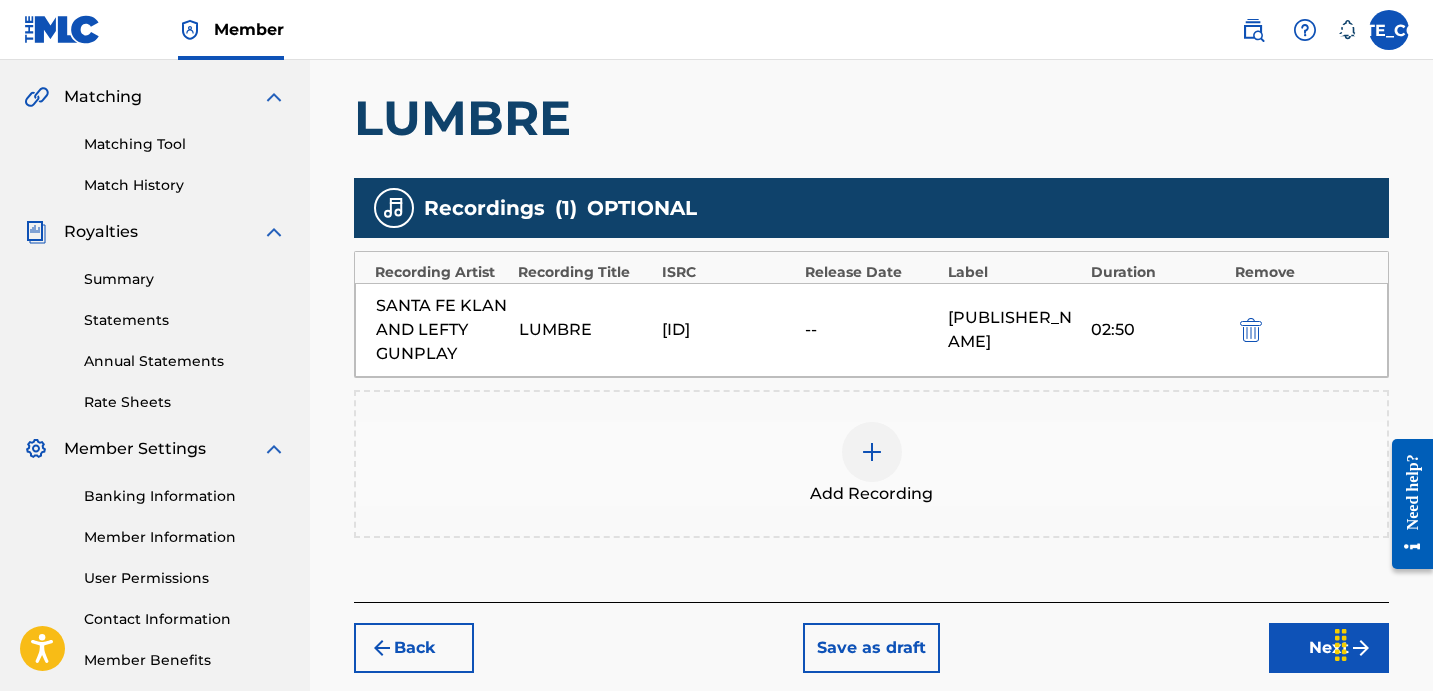 click on "Next" at bounding box center (1329, 648) 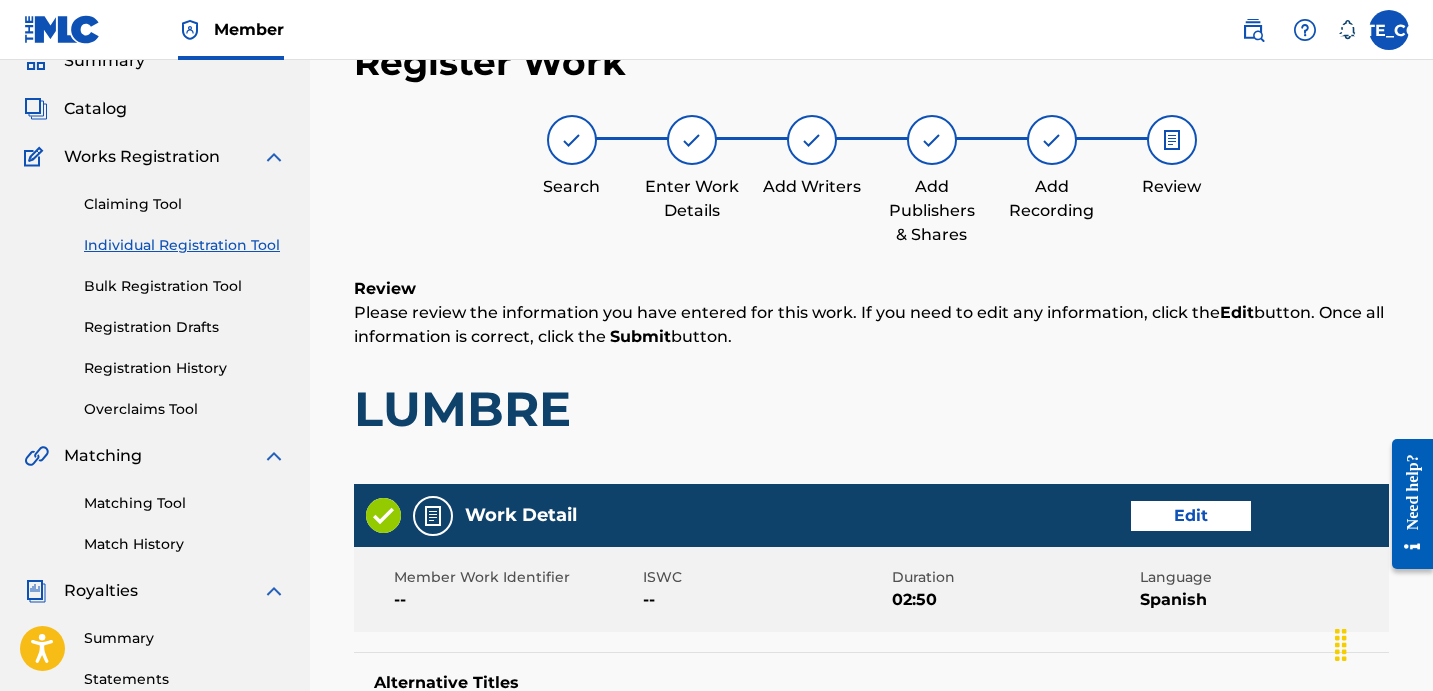 click on "Review Please review the information you have entered for this work. If you need to edit any information, click the  Edit  button. Once all information is correct, click the   Submit  button. LUMBRE" at bounding box center [871, 373] 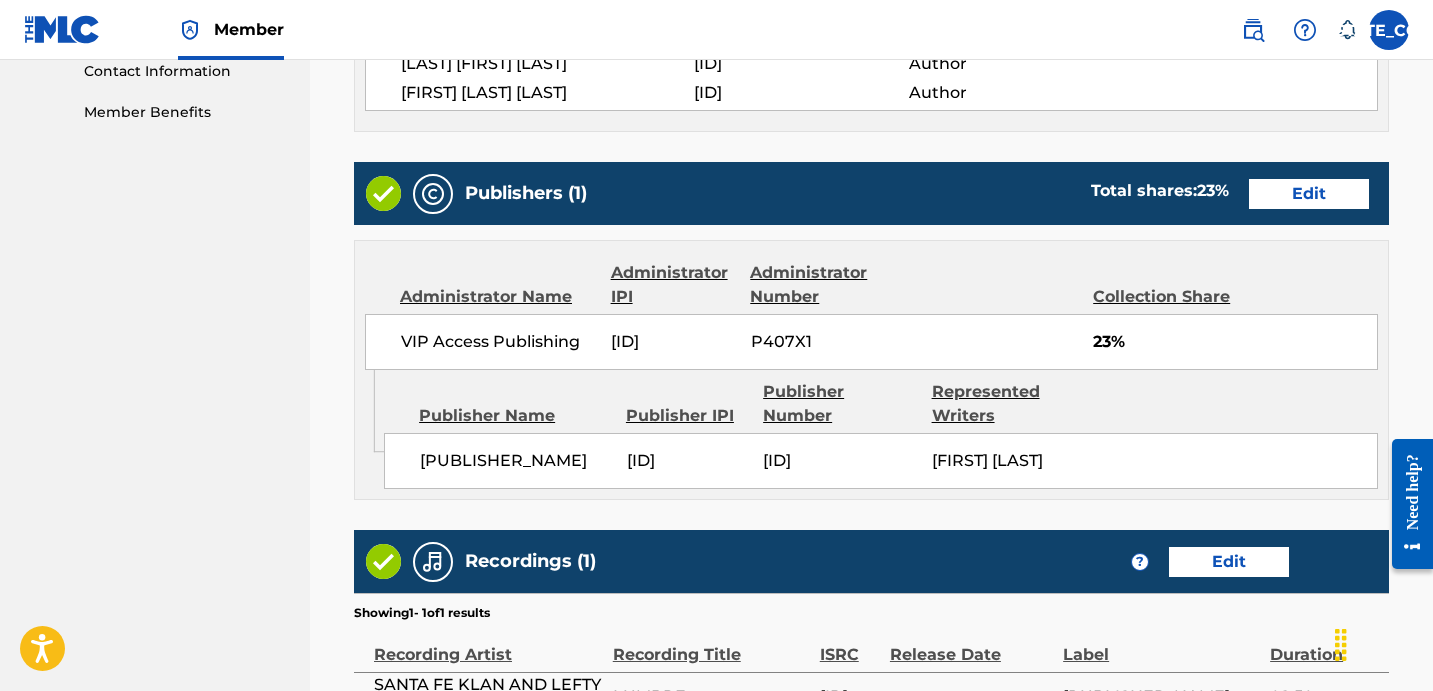 scroll, scrollTop: 1266, scrollLeft: 0, axis: vertical 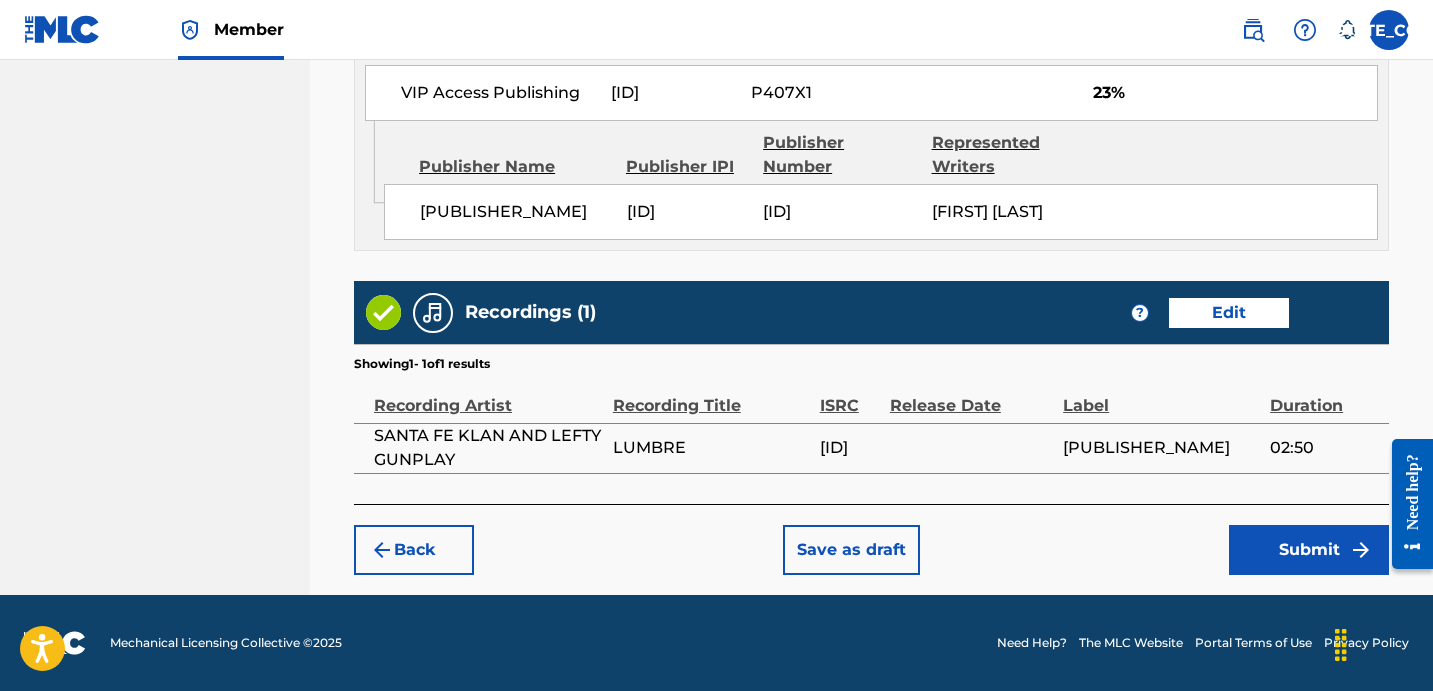 click on "Submit" at bounding box center (1309, 550) 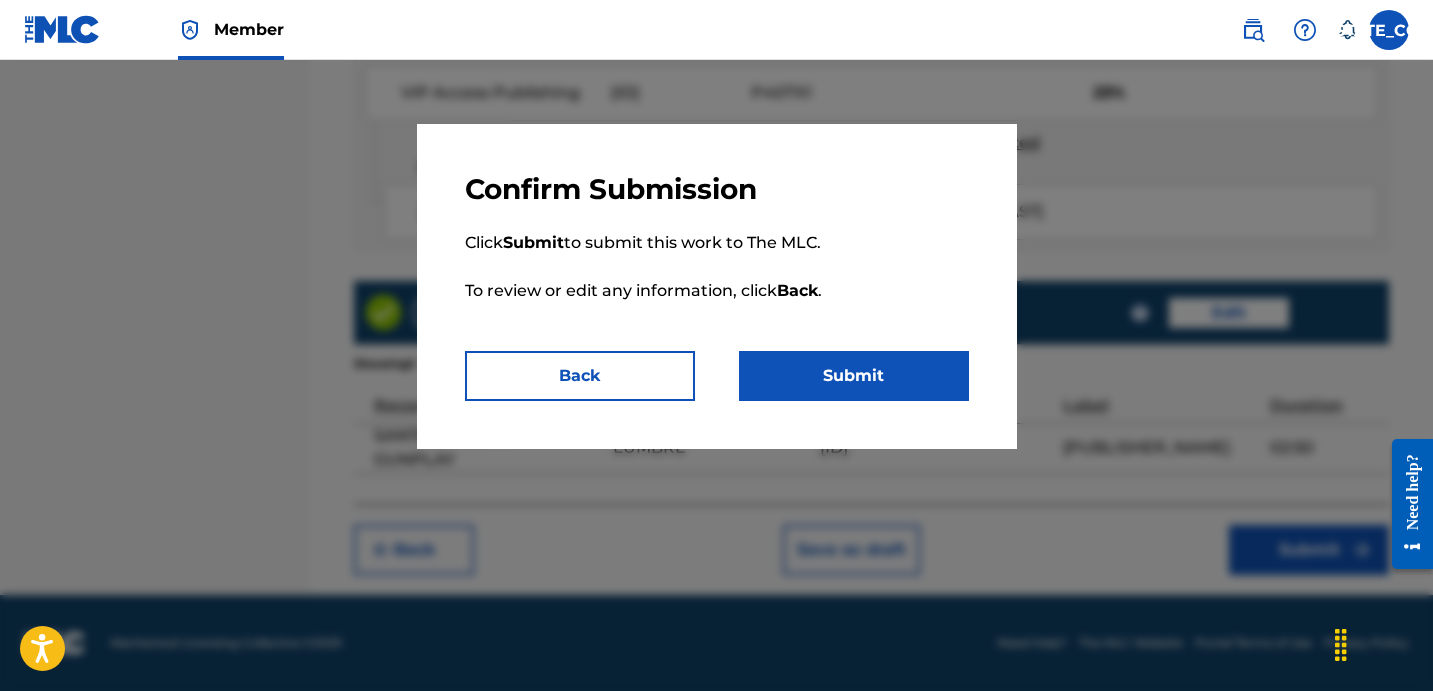 drag, startPoint x: 940, startPoint y: 389, endPoint x: 934, endPoint y: 359, distance: 30.594116 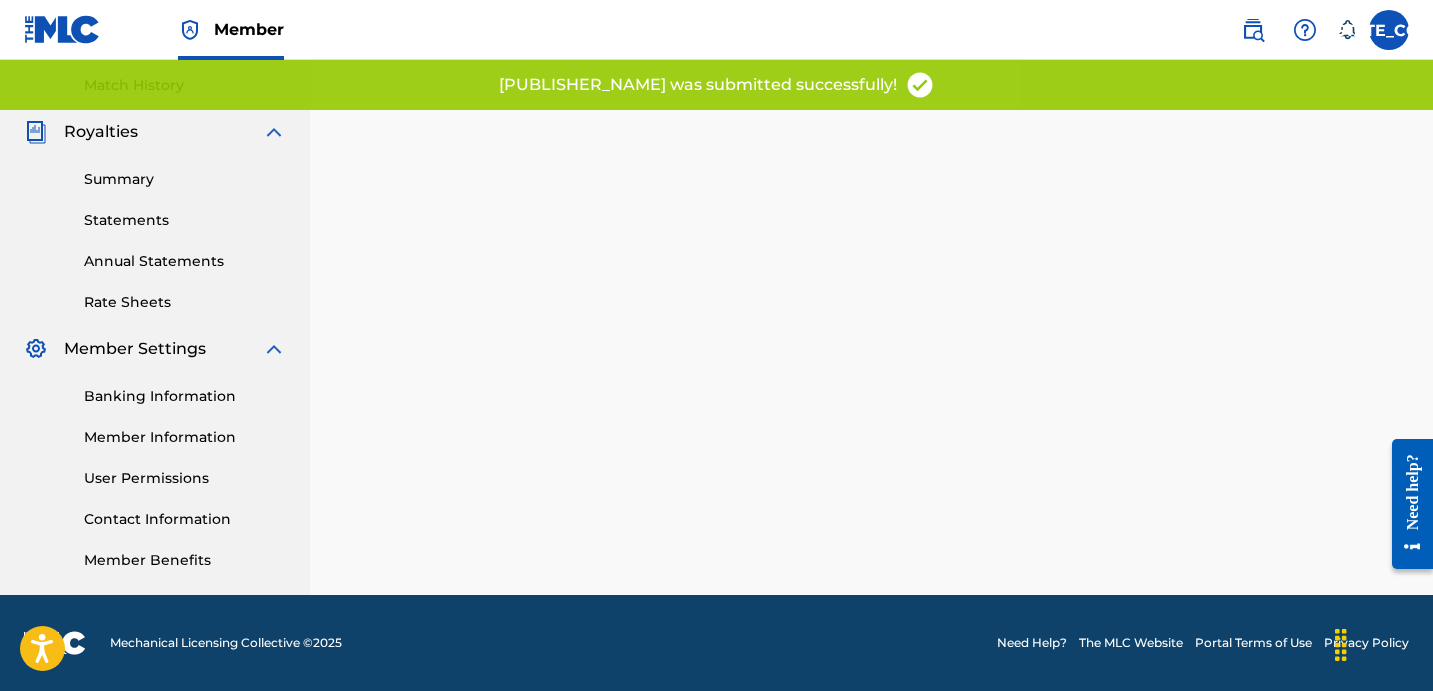 scroll, scrollTop: 0, scrollLeft: 0, axis: both 